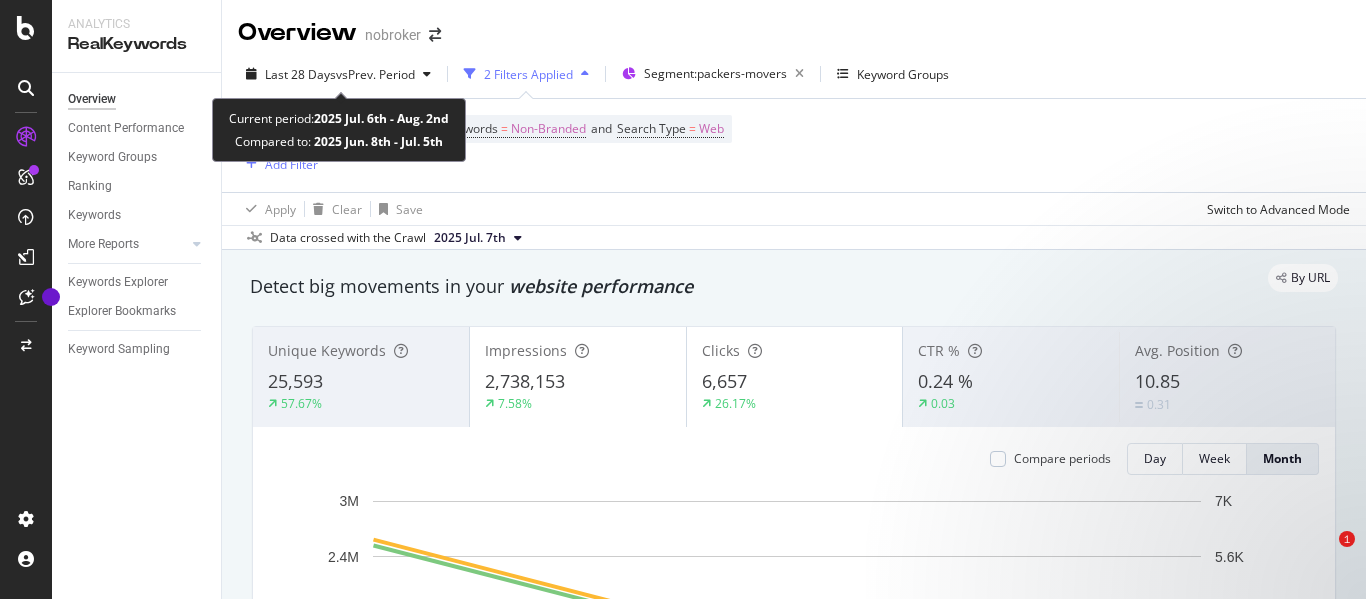 scroll, scrollTop: 0, scrollLeft: 0, axis: both 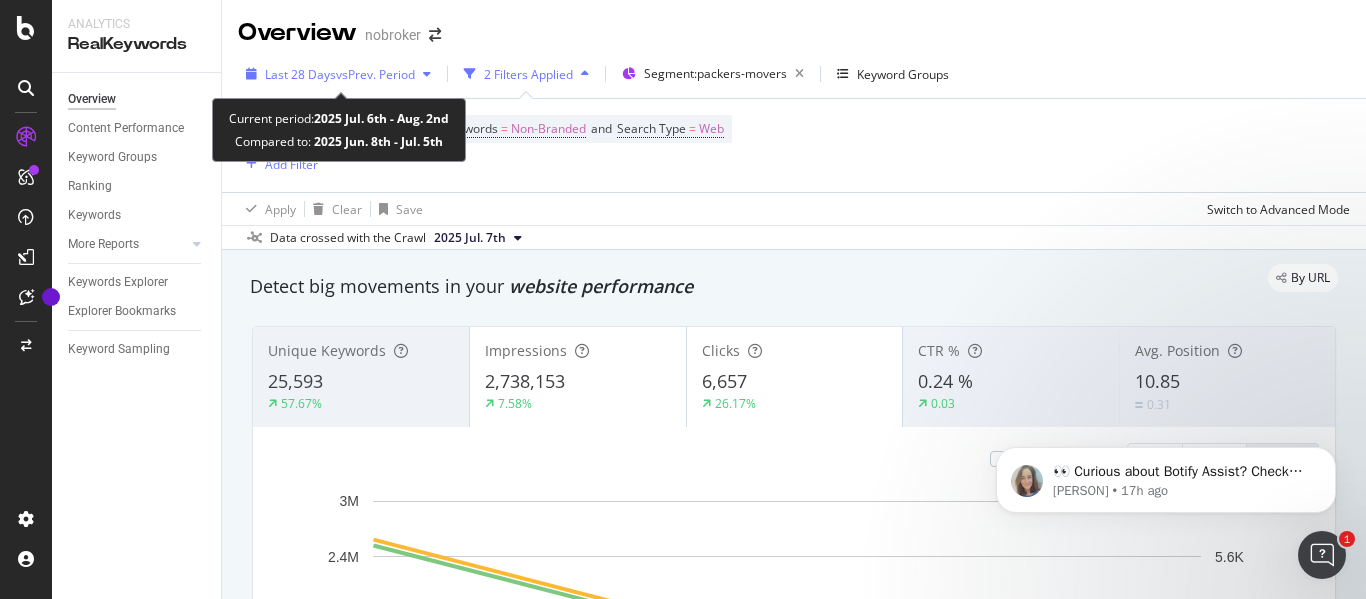 click on "vs  Prev. Period" at bounding box center [375, 74] 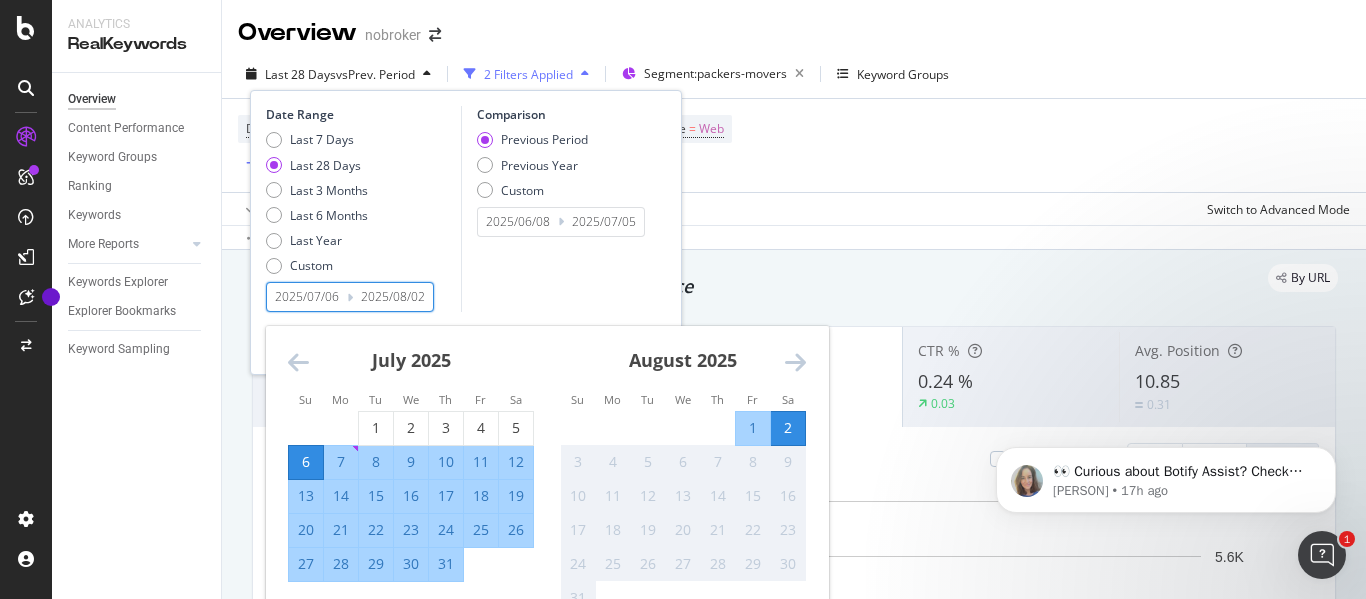 click on "2025/07/06" at bounding box center (307, 297) 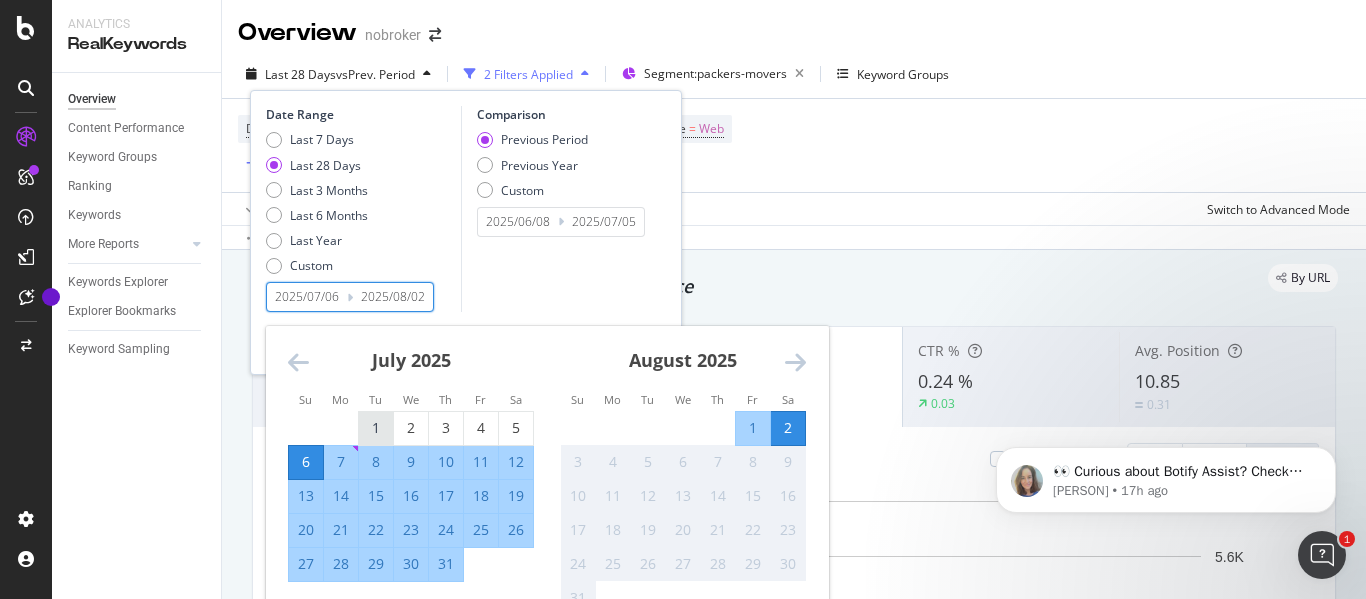 click on "1" at bounding box center [376, 428] 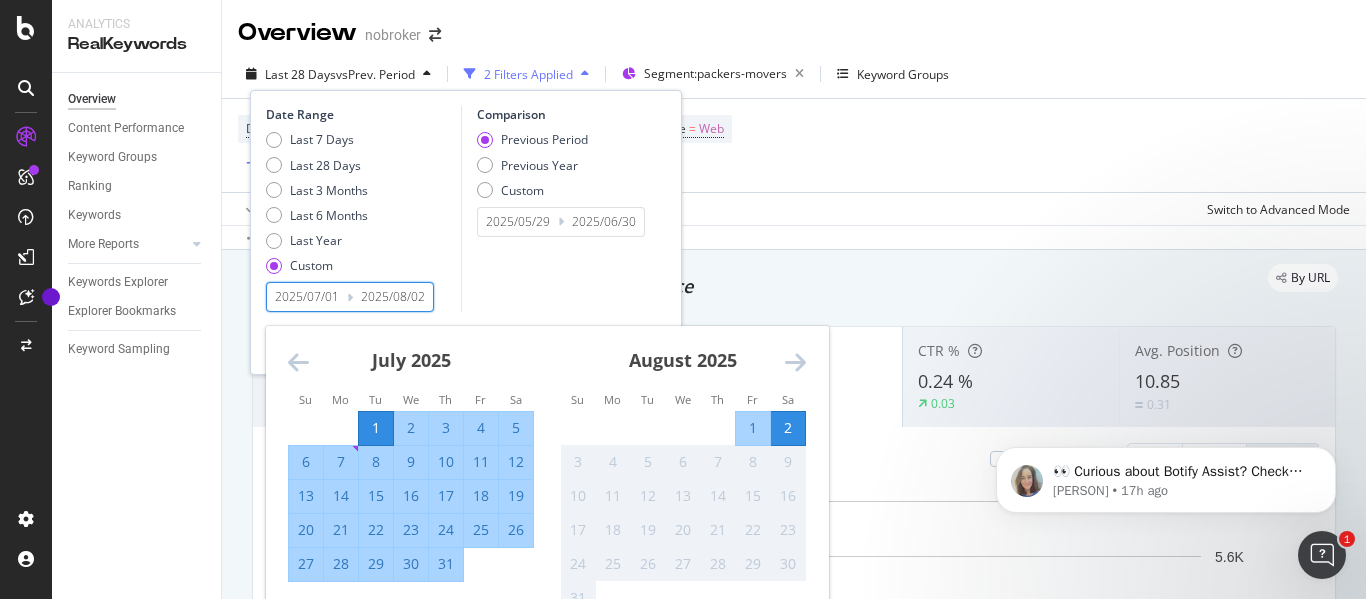 click on "2" at bounding box center [788, 428] 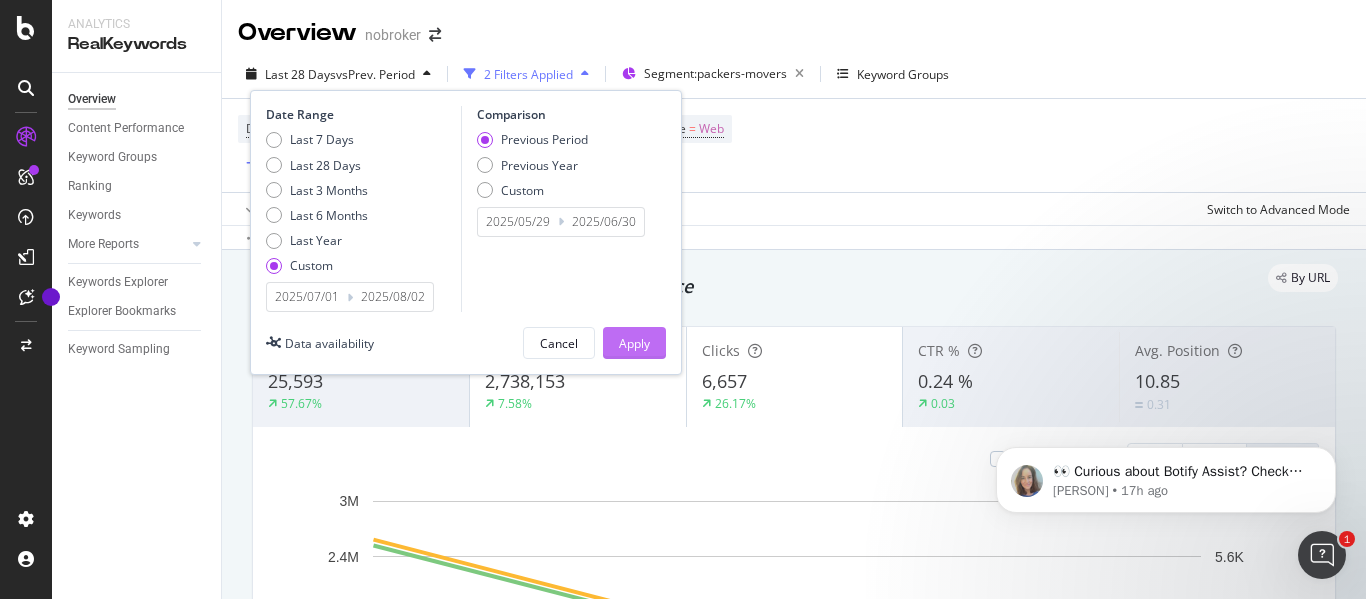 click on "Apply" at bounding box center (634, 343) 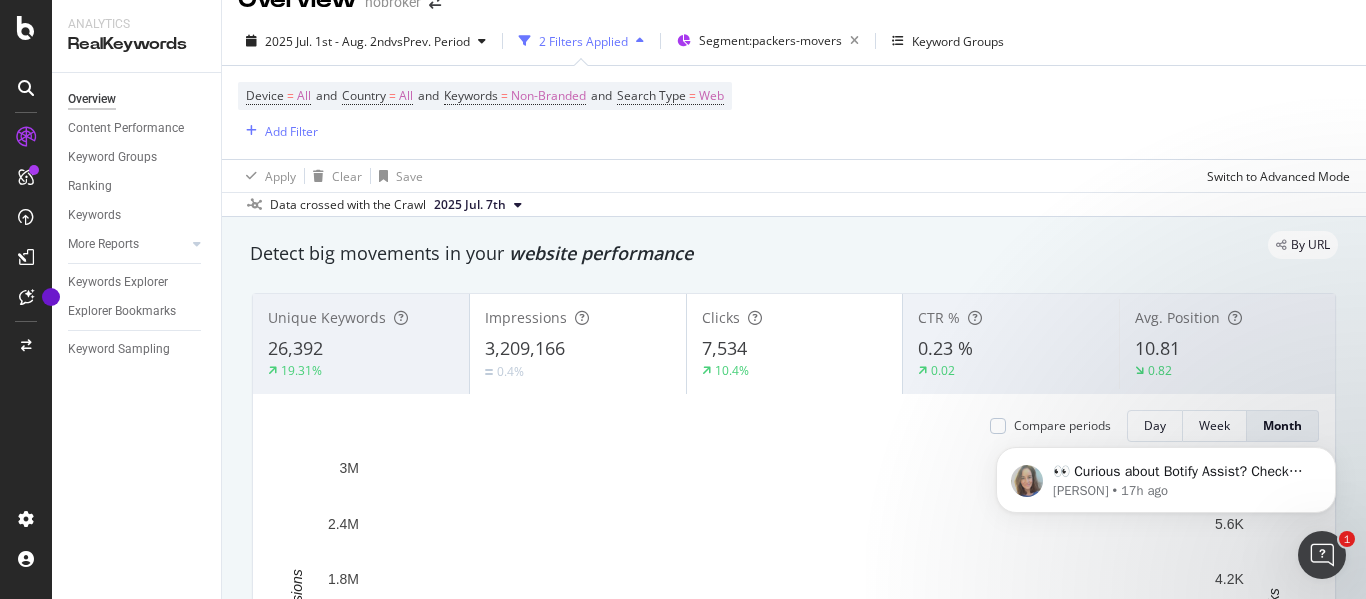 scroll, scrollTop: 0, scrollLeft: 0, axis: both 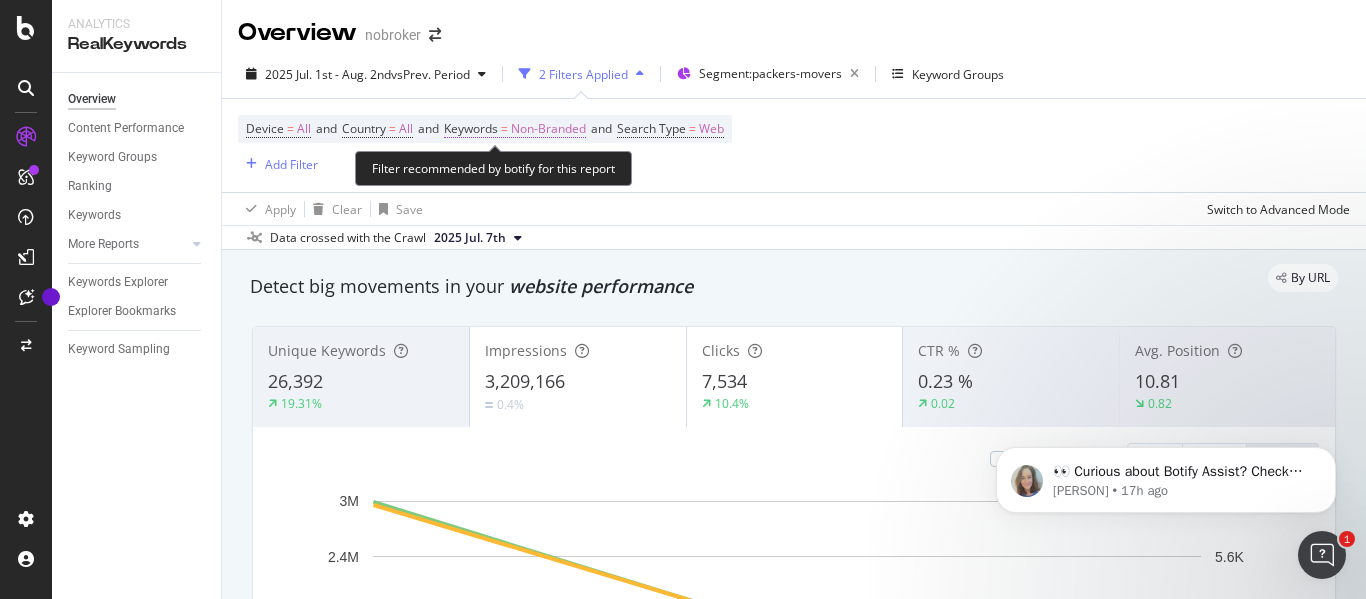 click on "Non-Branded" at bounding box center [548, 129] 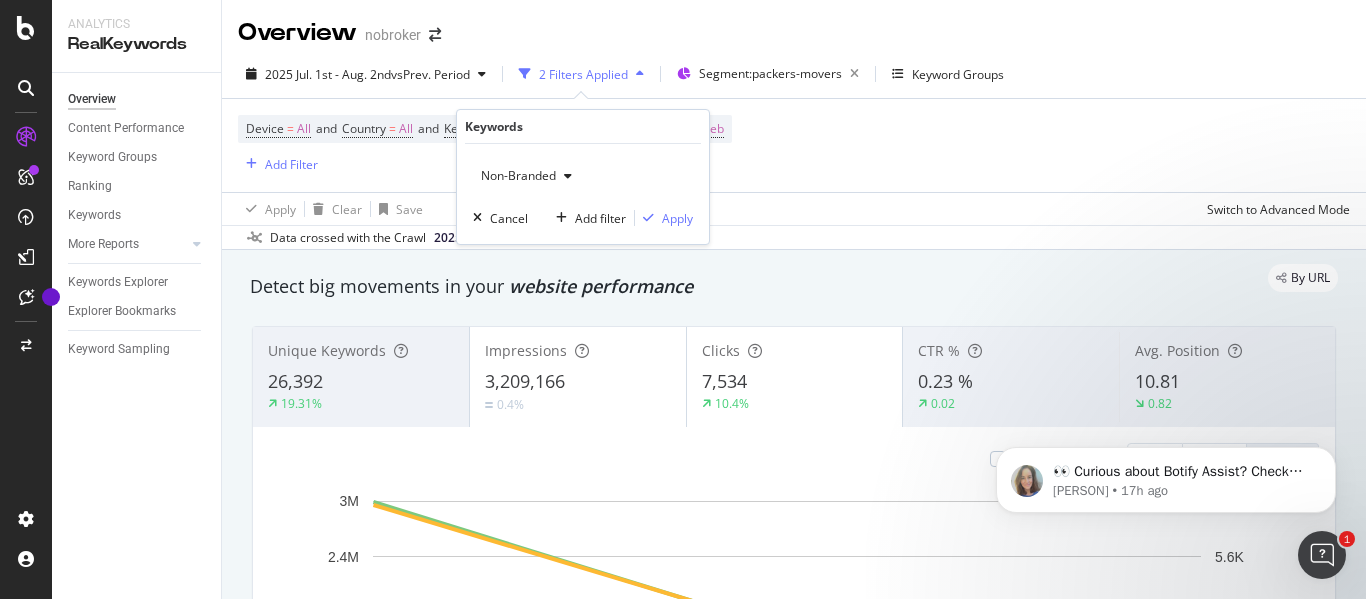 click on "Non-Branded" at bounding box center [514, 175] 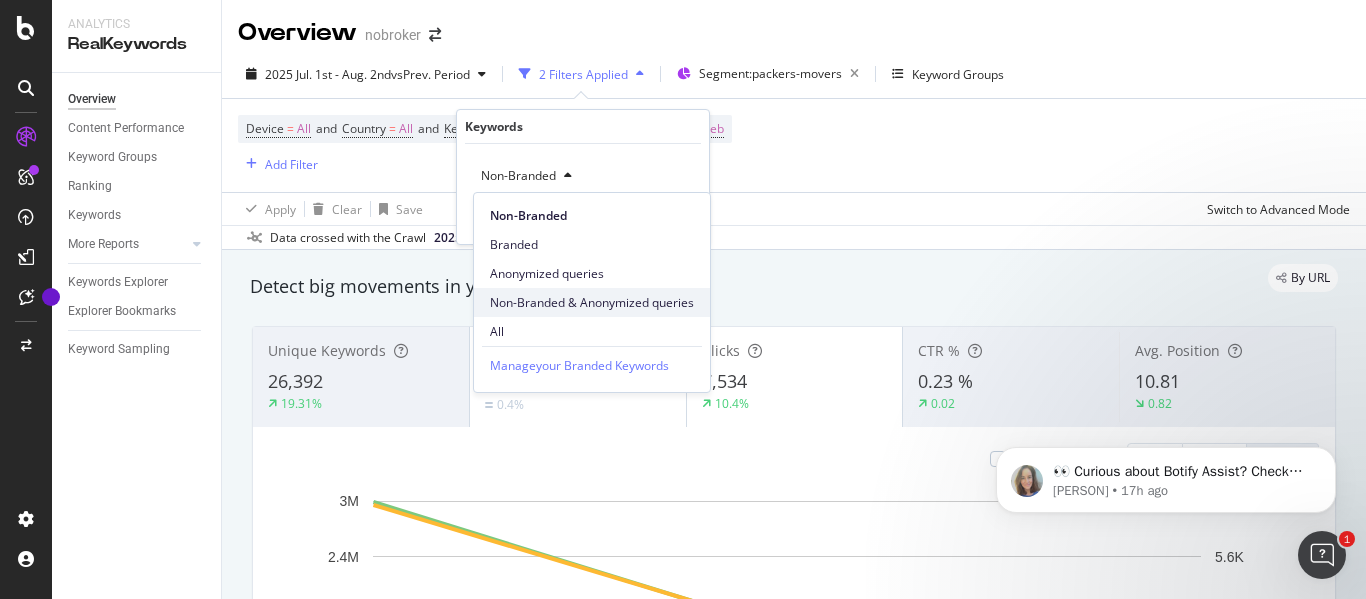 click on "Non-Branded & Anonymized queries" at bounding box center [592, 303] 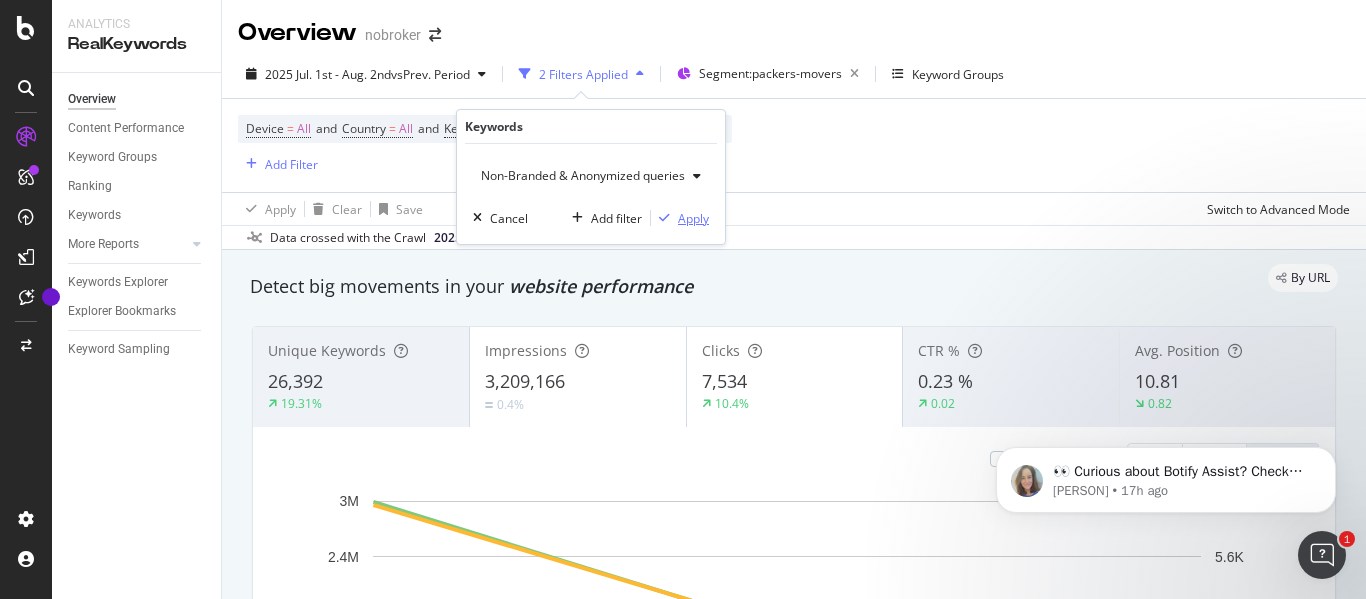 click on "Apply" at bounding box center [693, 218] 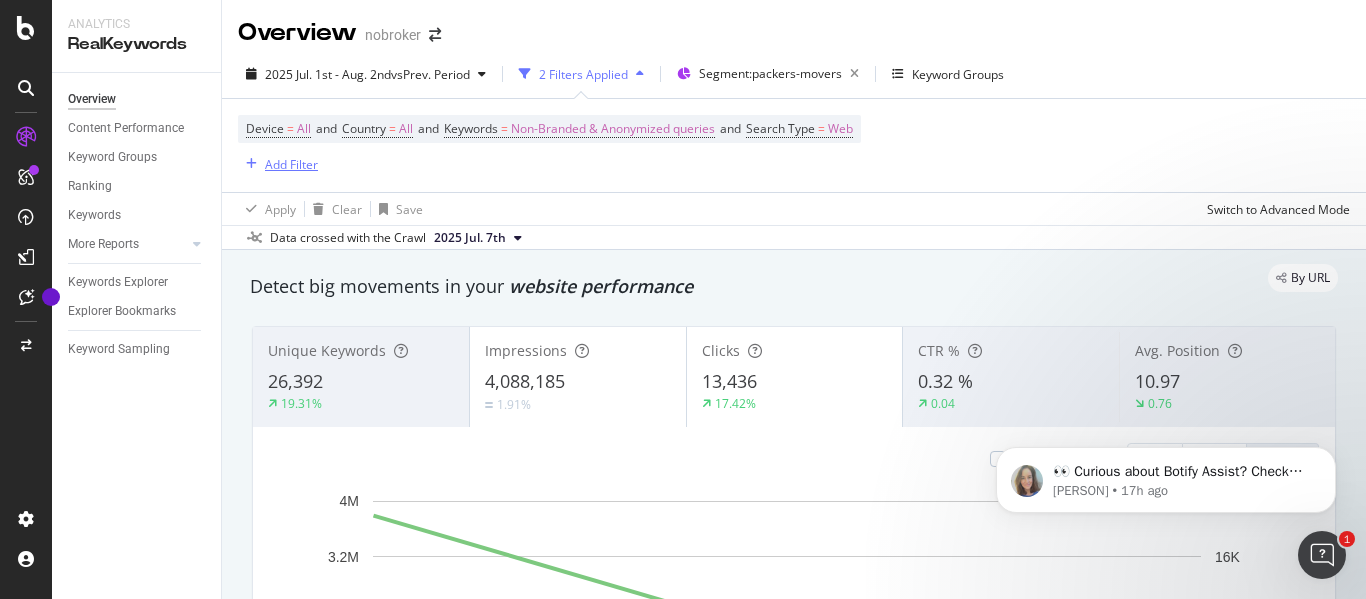 click on "Add Filter" at bounding box center [291, 164] 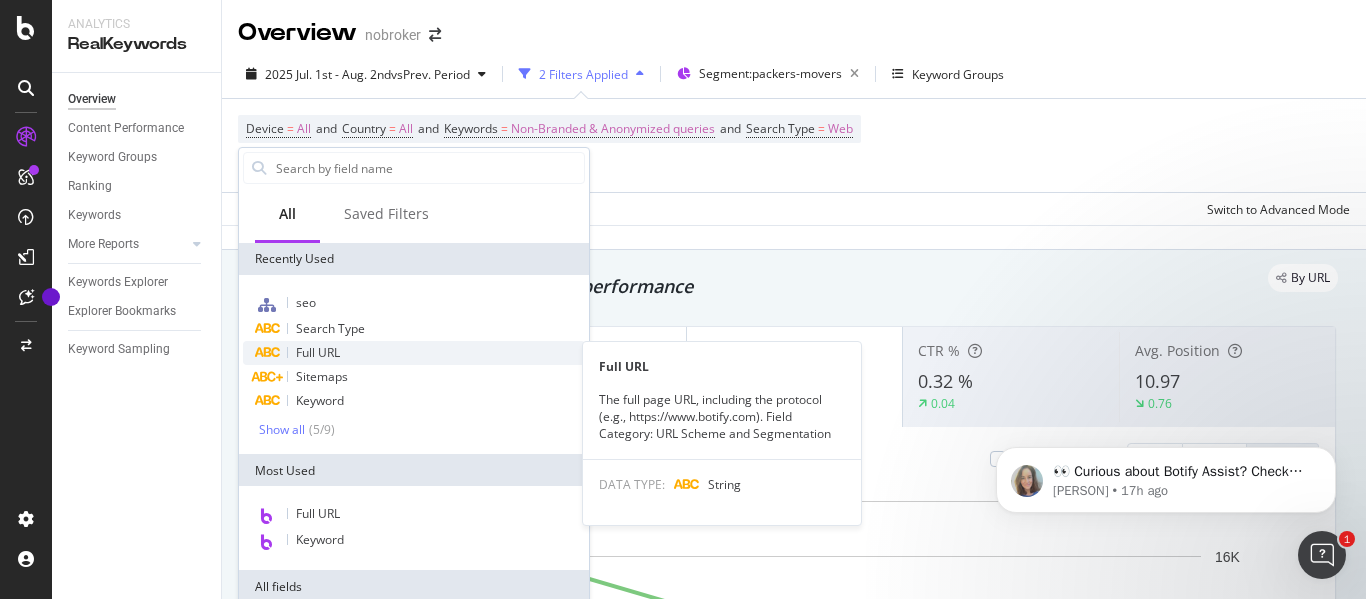 click on "Full URL" at bounding box center (414, 353) 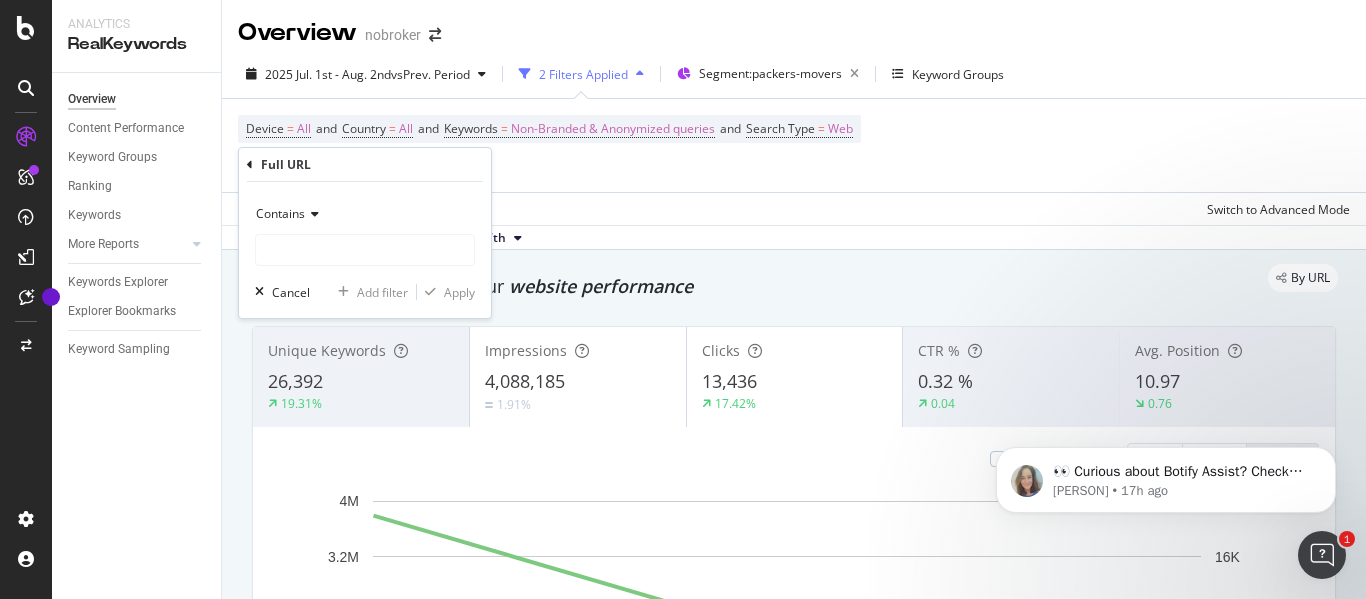 click on "Contains" at bounding box center (365, 214) 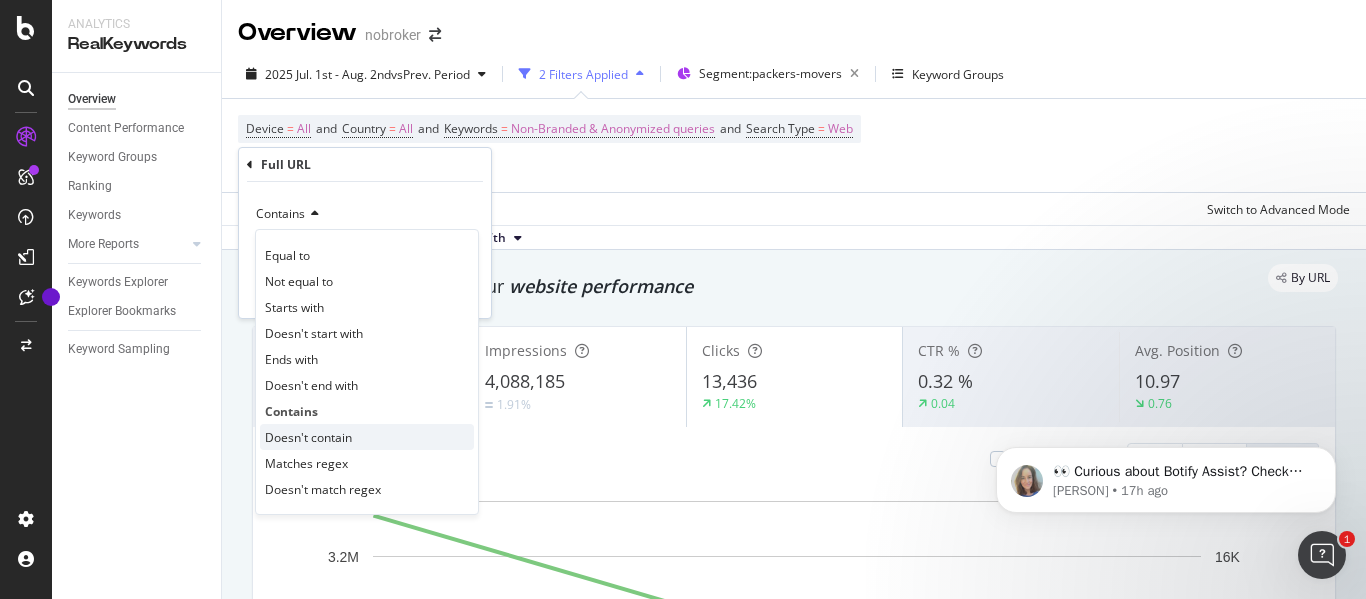 click on "Doesn't contain" at bounding box center [308, 437] 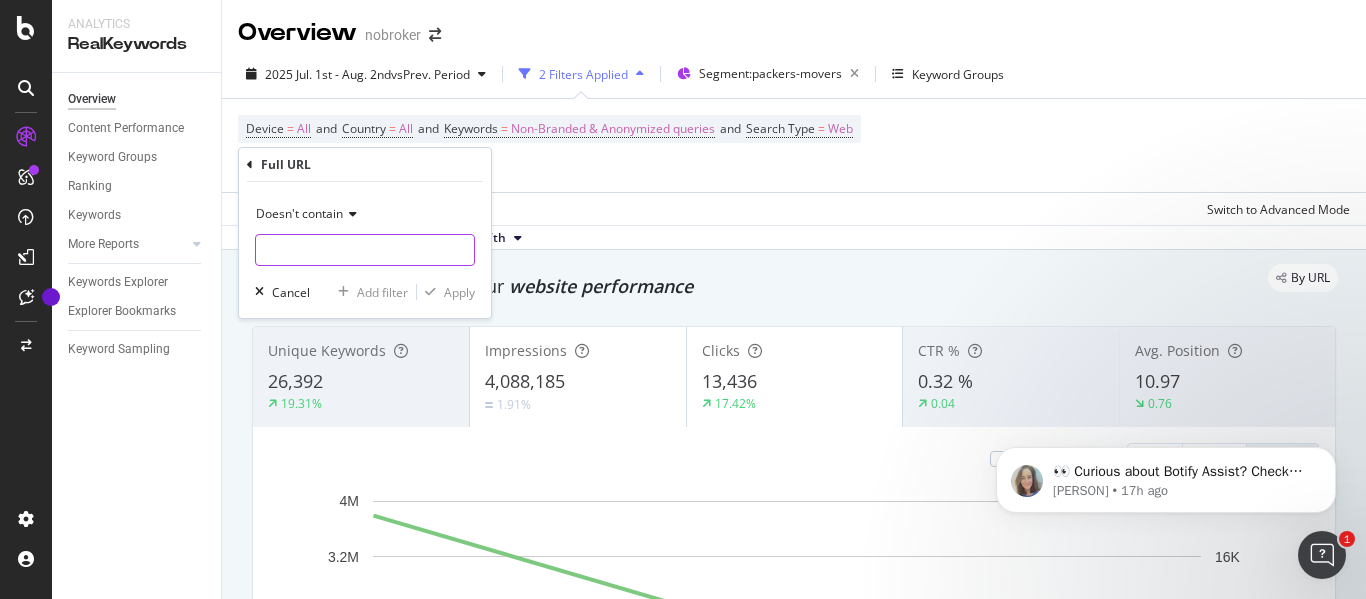 click at bounding box center (365, 250) 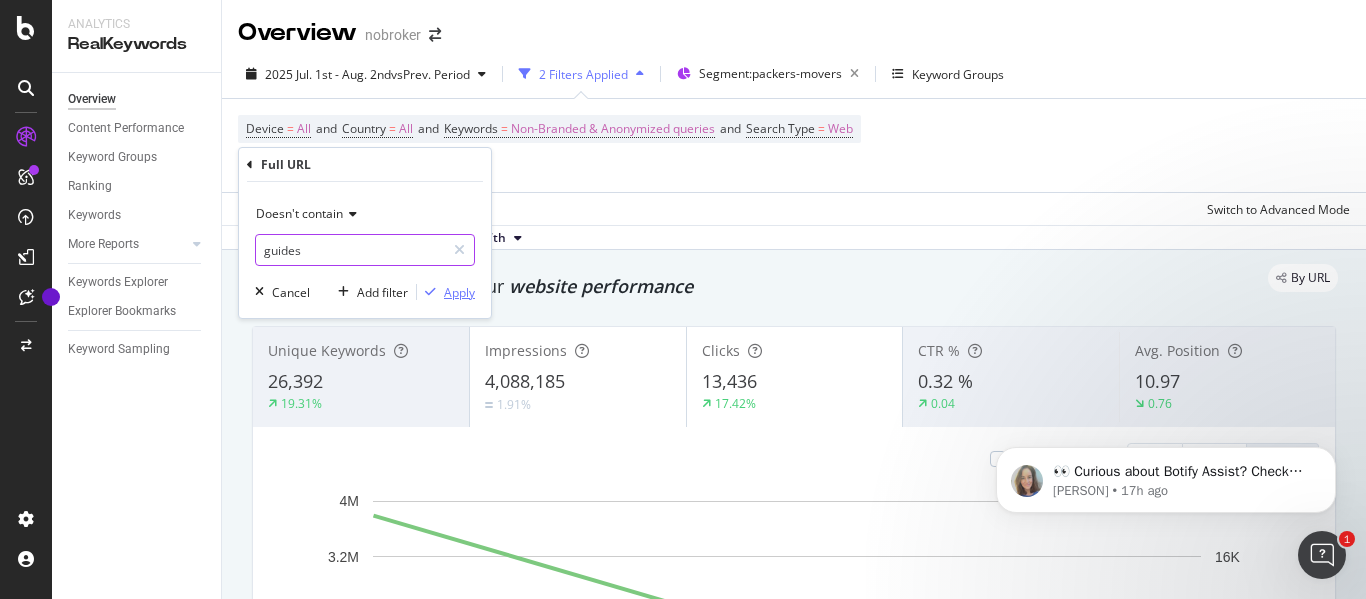type on "guides" 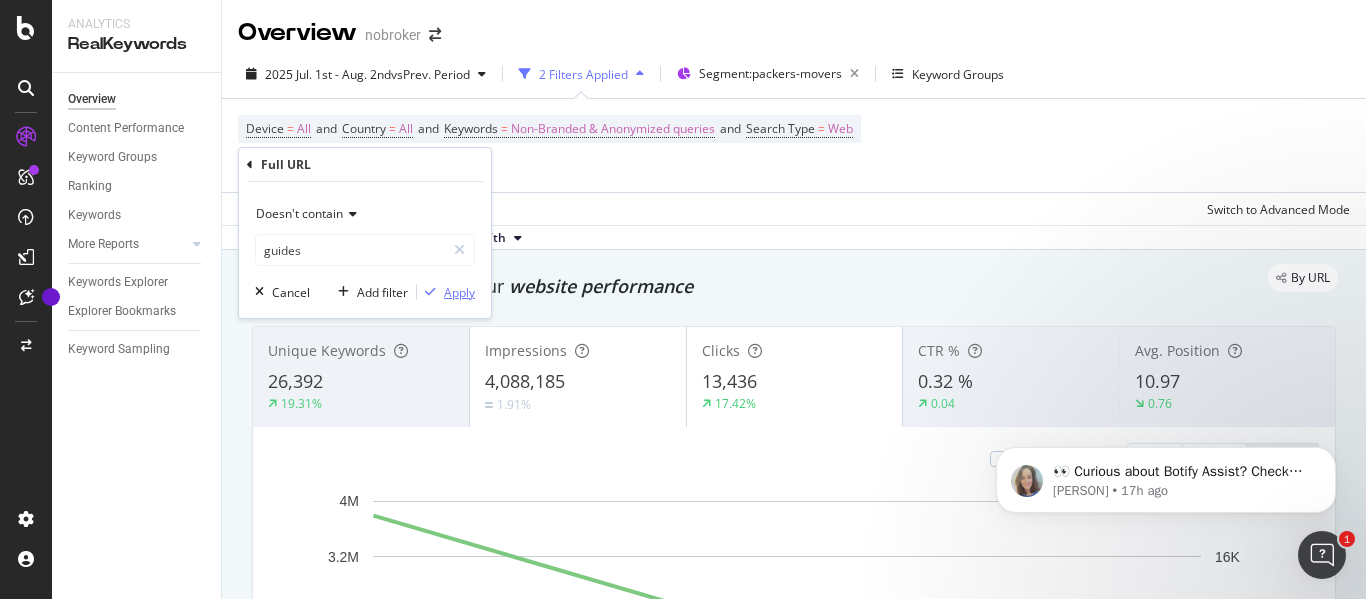 click on "Apply" at bounding box center [459, 292] 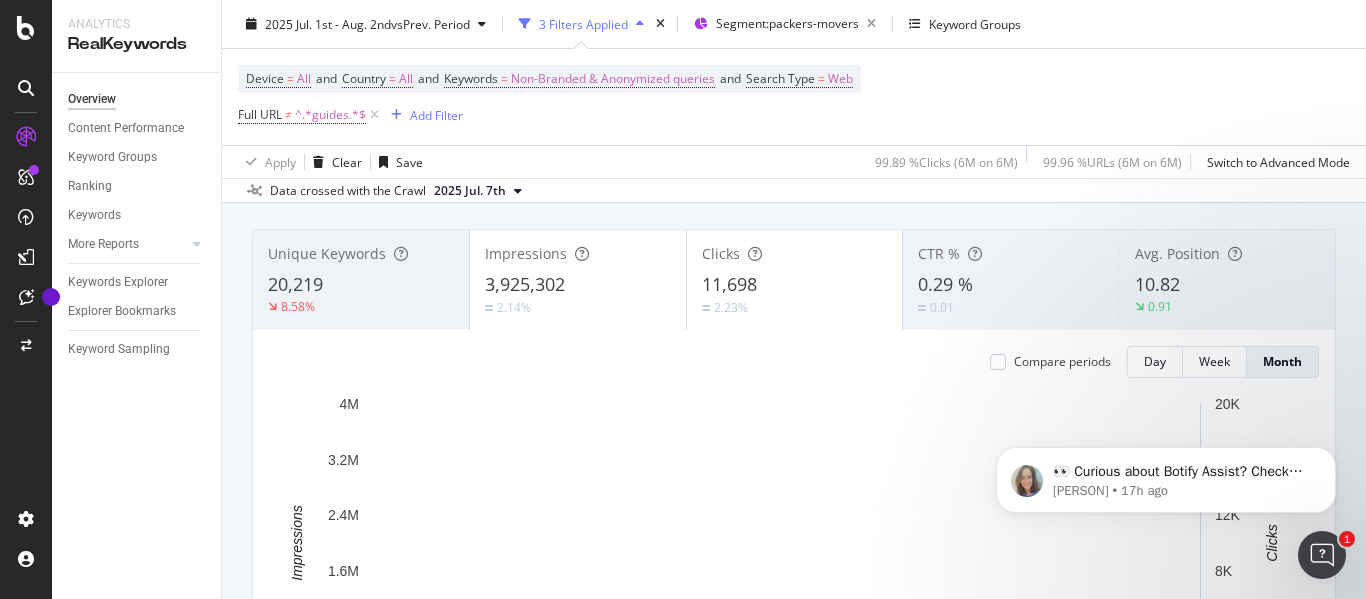 scroll, scrollTop: 0, scrollLeft: 0, axis: both 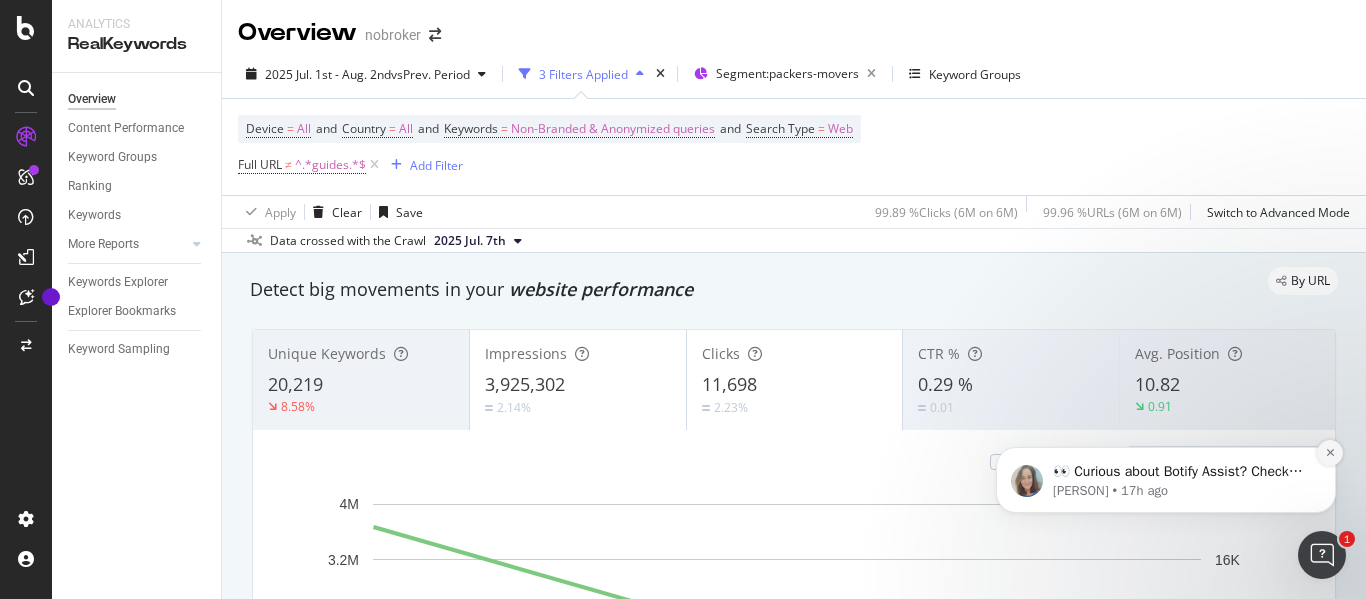 click 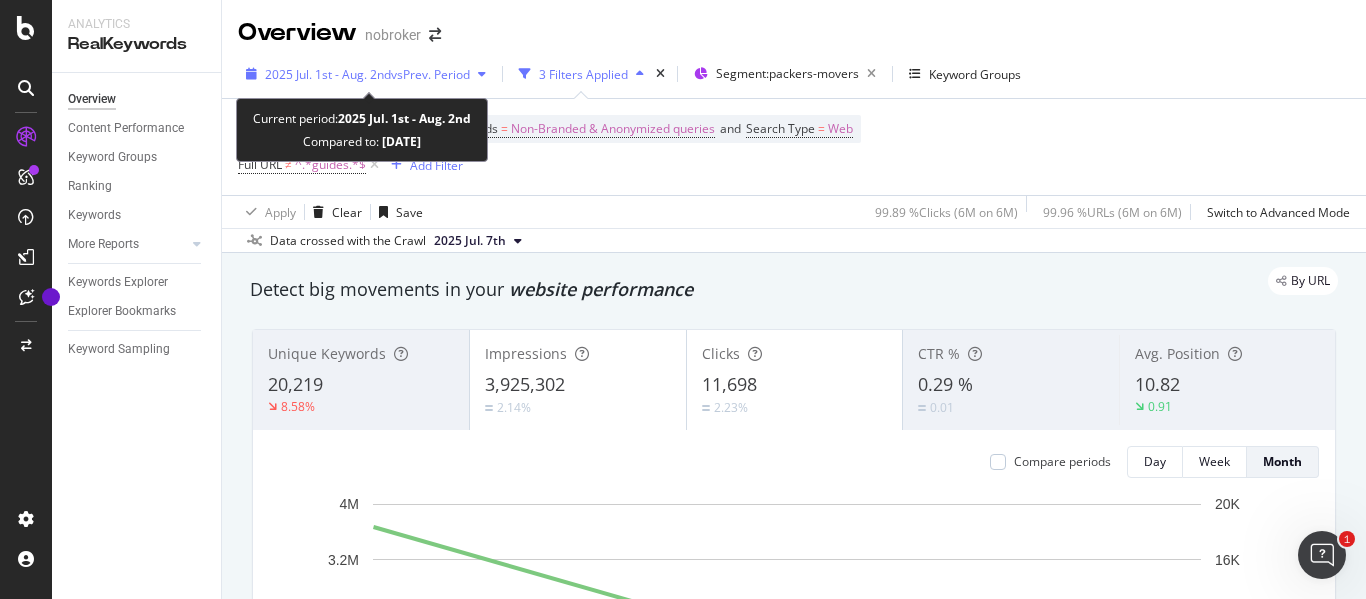 click on "2025 Jul. 1st - Aug. 2nd" at bounding box center [328, 74] 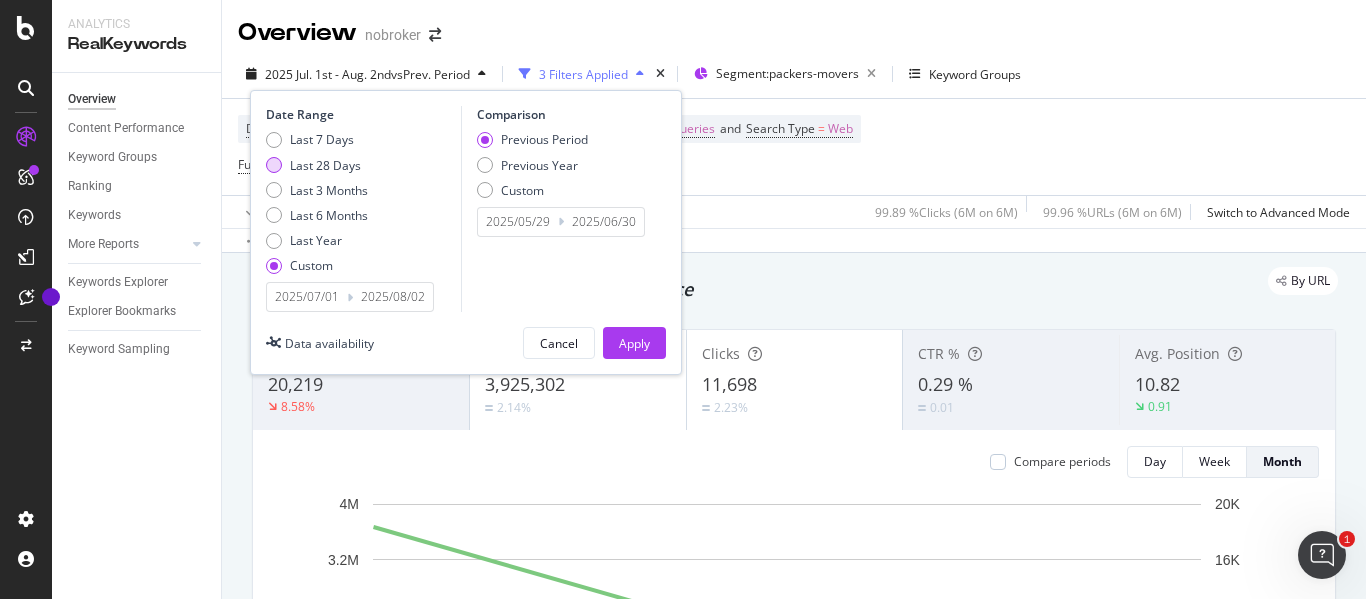 click at bounding box center [274, 165] 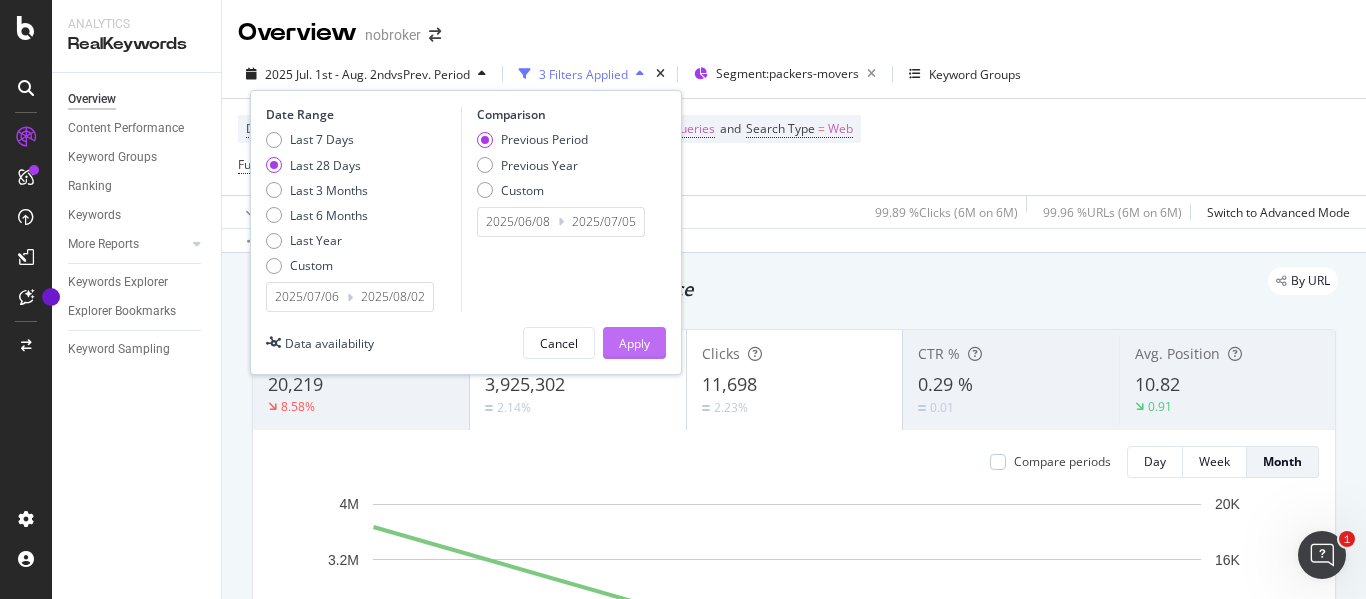 click on "Apply" at bounding box center [634, 343] 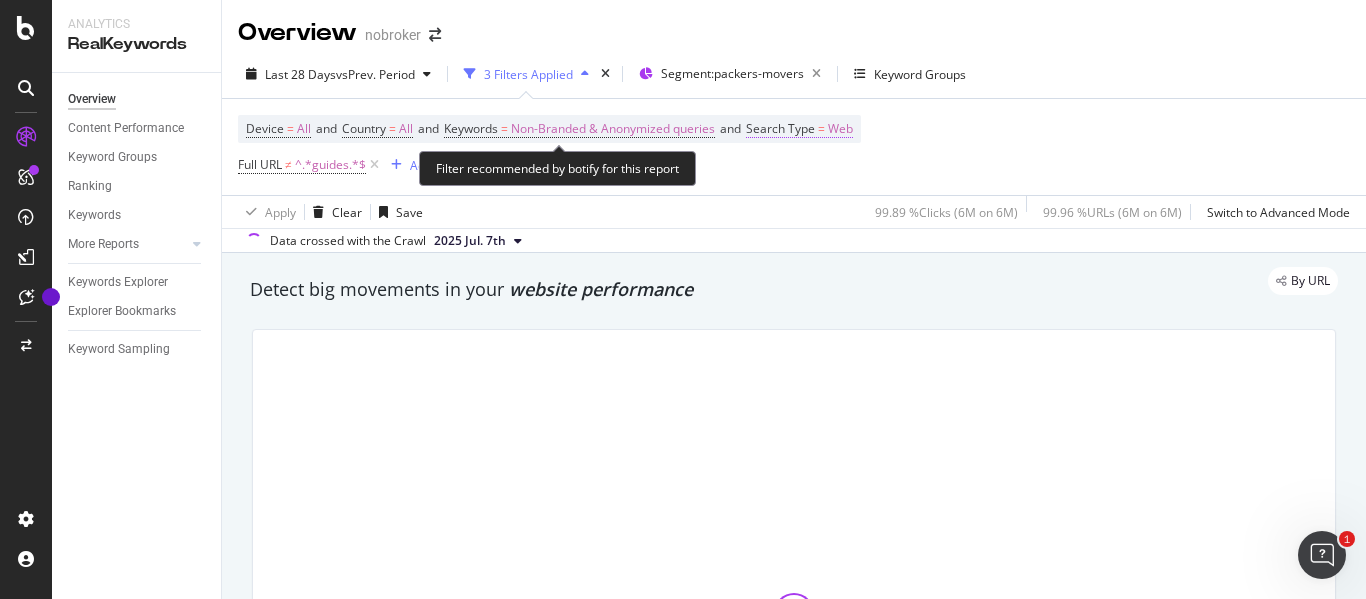 click on "Web" at bounding box center (840, 129) 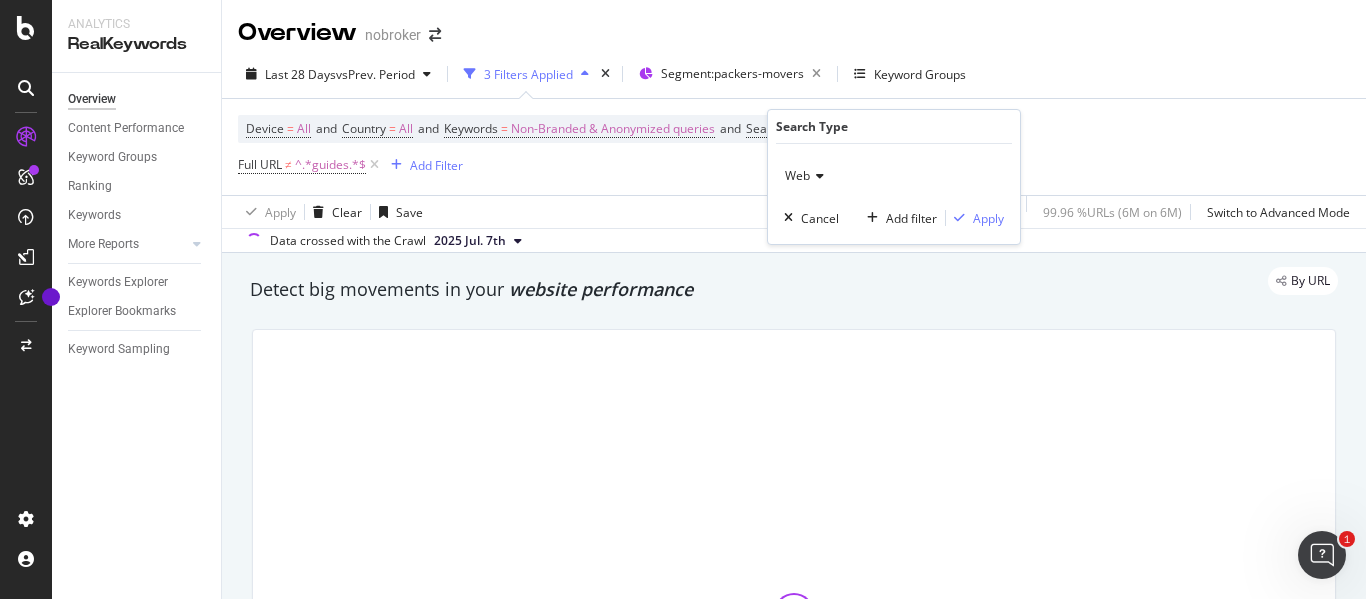click at bounding box center (817, 176) 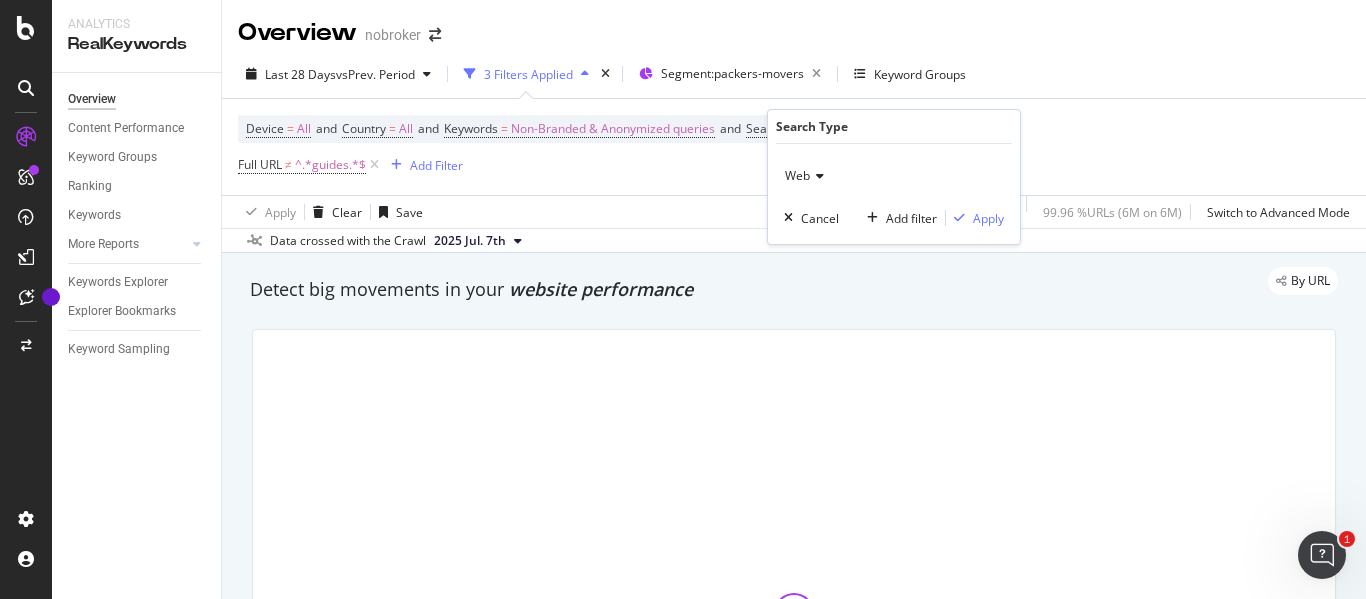 click on "Web" at bounding box center [797, 175] 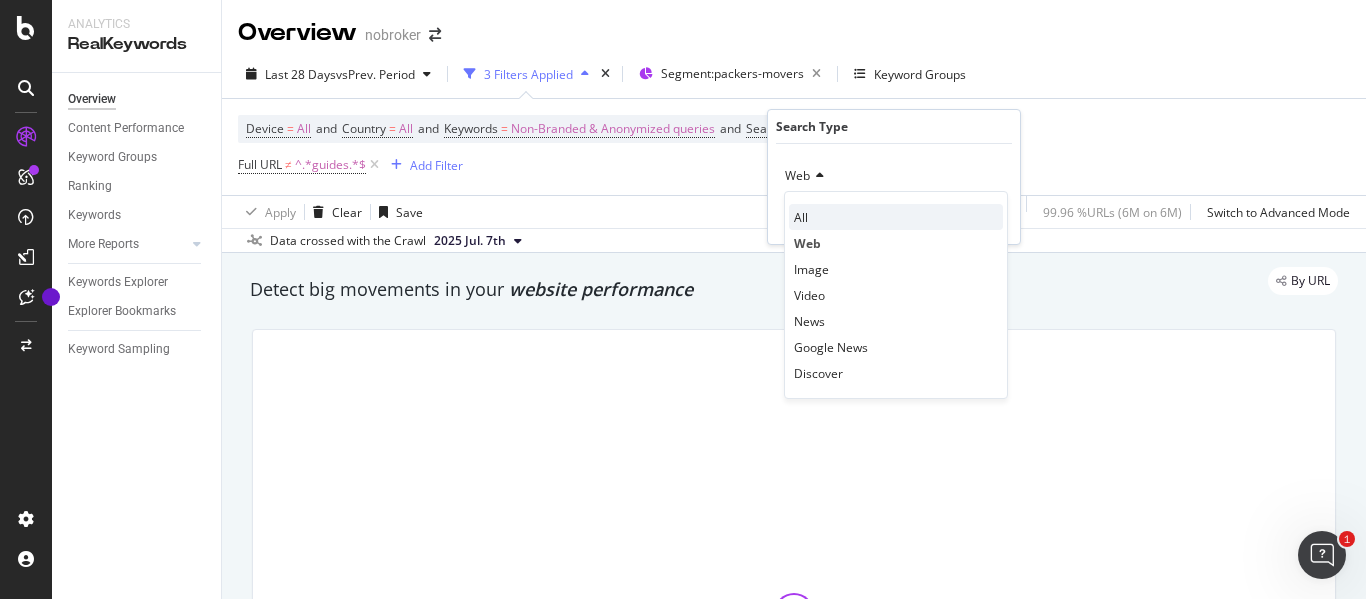 click on "All" at bounding box center [896, 217] 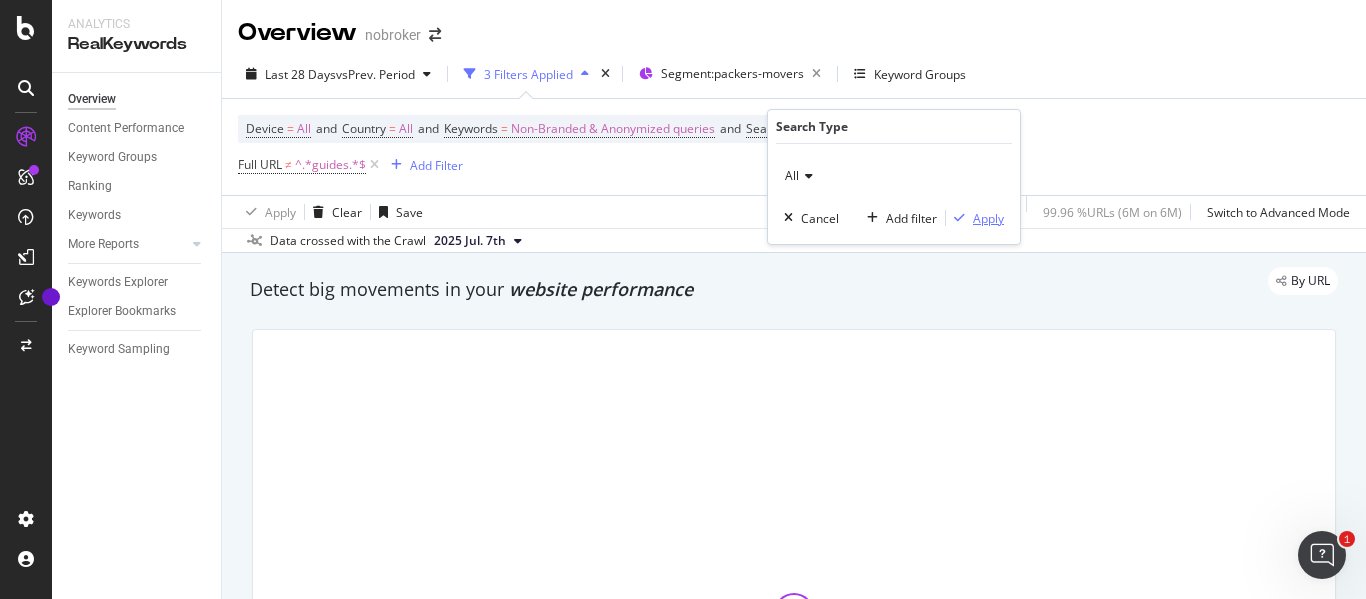 click on "Apply" at bounding box center (988, 218) 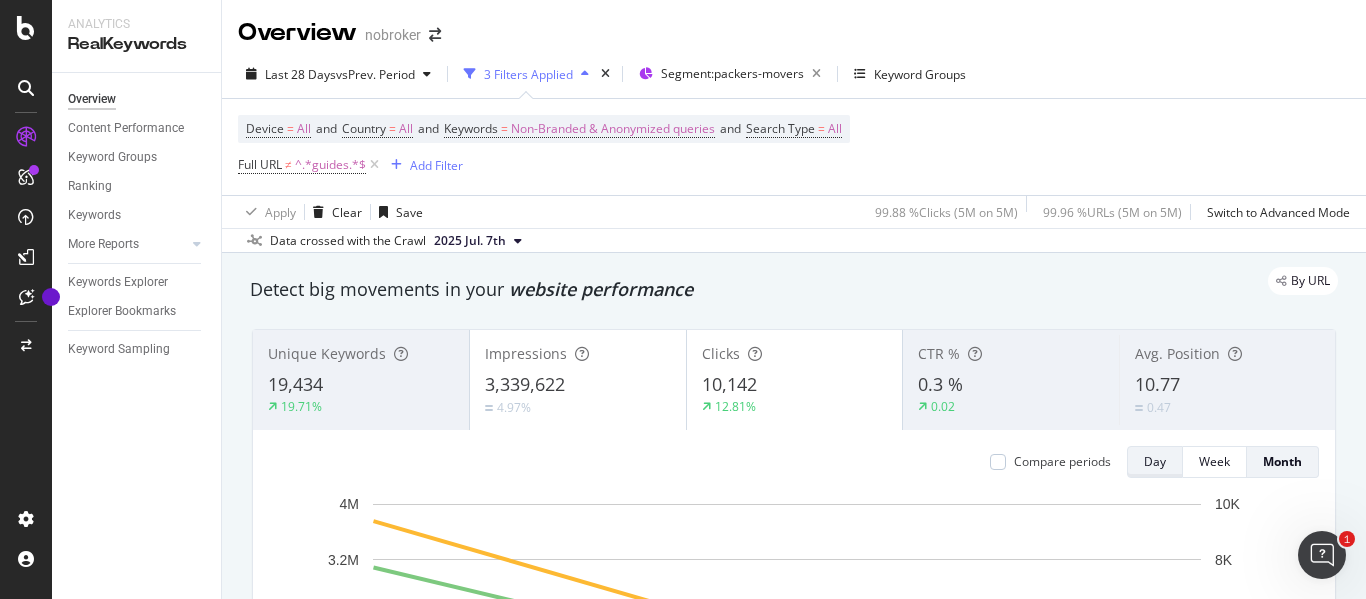click on "Day" at bounding box center [1155, 461] 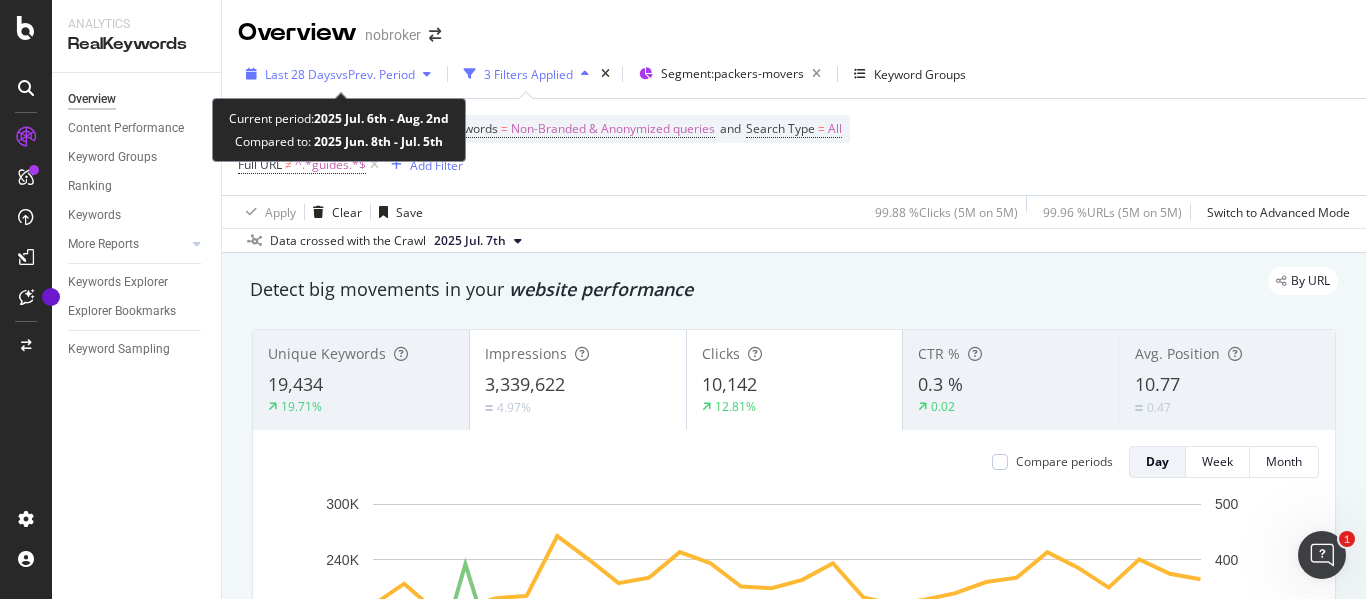 click on "vs  Prev. Period" at bounding box center (375, 74) 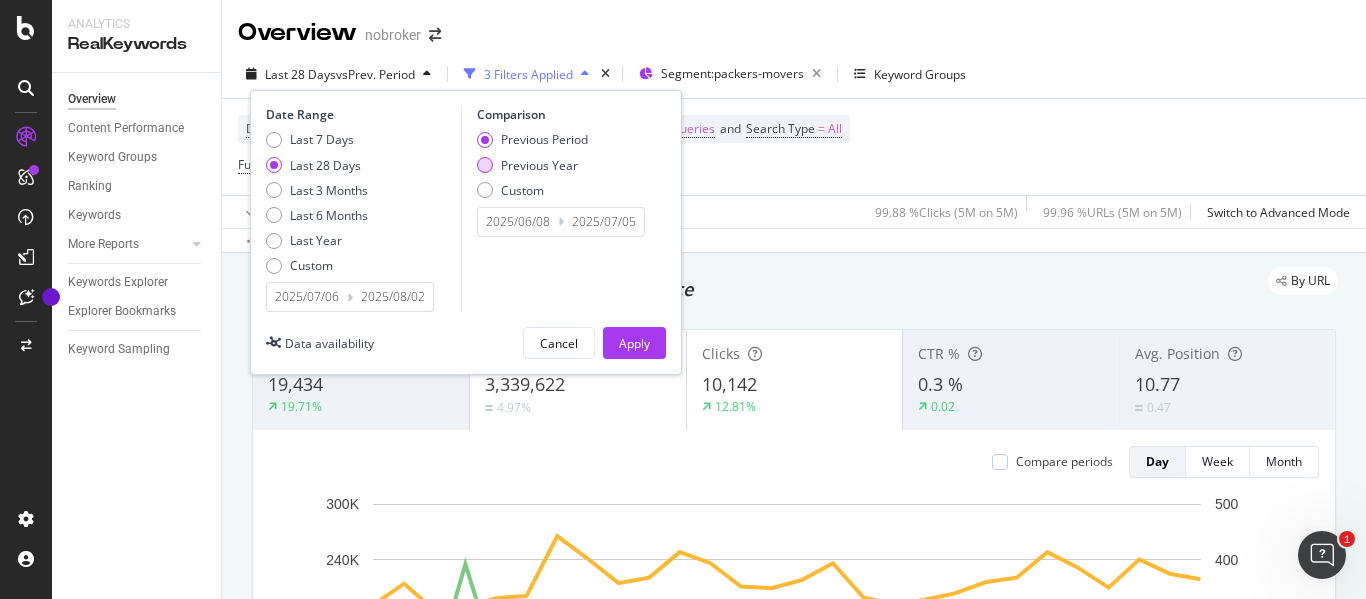 click on "Previous Year" at bounding box center [532, 165] 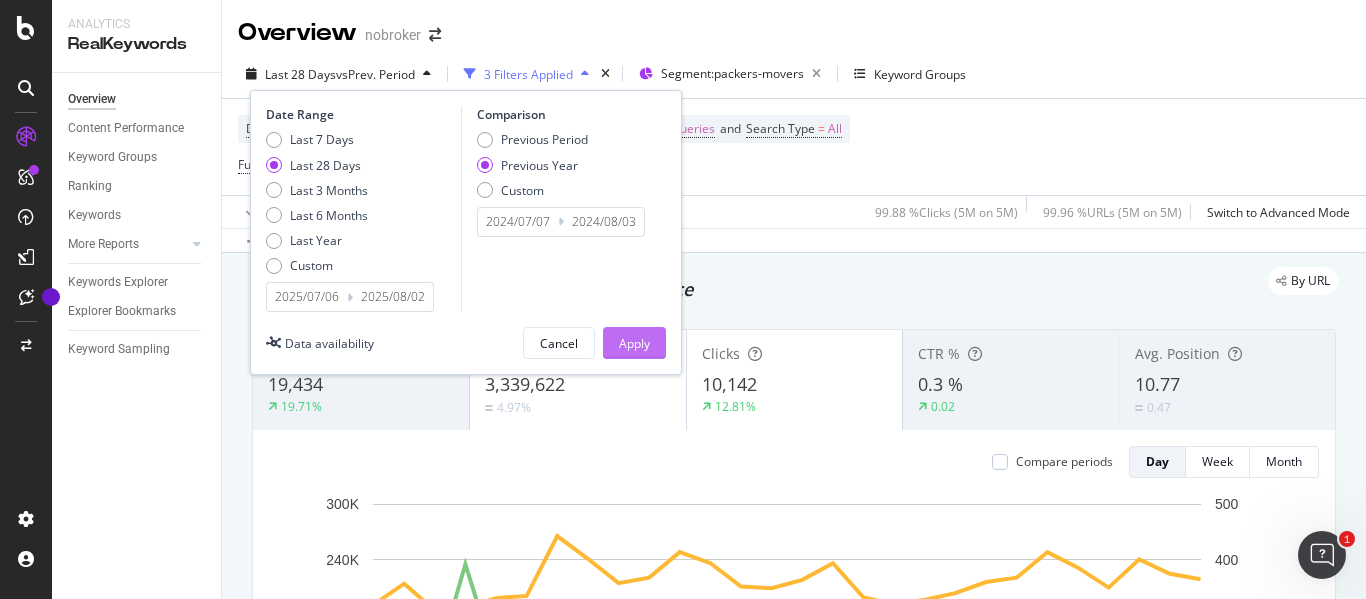 click on "Apply" at bounding box center (634, 343) 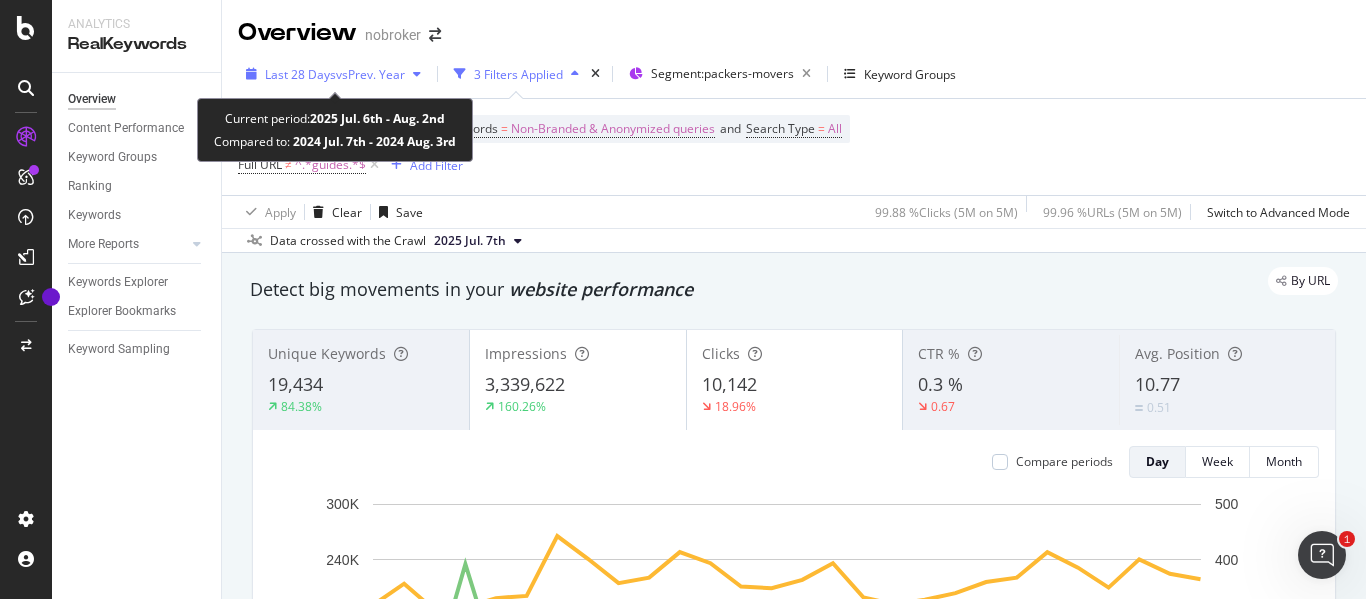 click on "Last 28 Days" at bounding box center [300, 74] 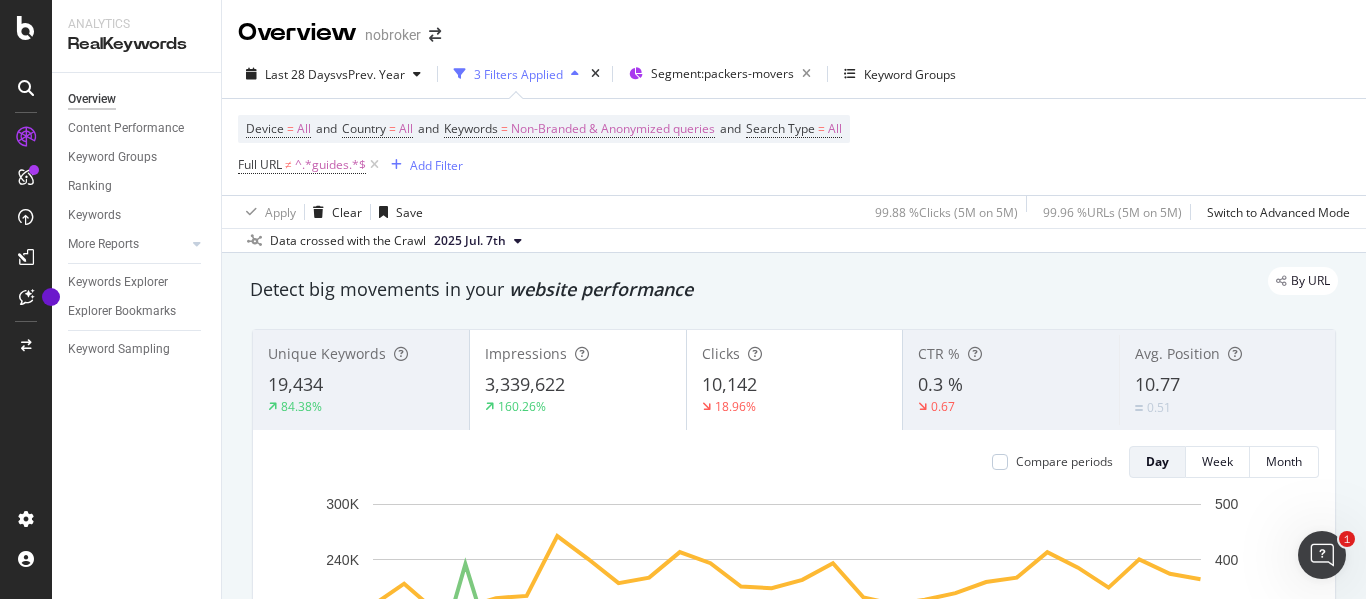 click on "Device   =     All  and  Country   =     All  and  Keywords   =     Non-Branded & Anonymized queries  and  Search Type   =     All Full URL   ≠     ^.*guides.*$ Add Filter" at bounding box center (794, 147) 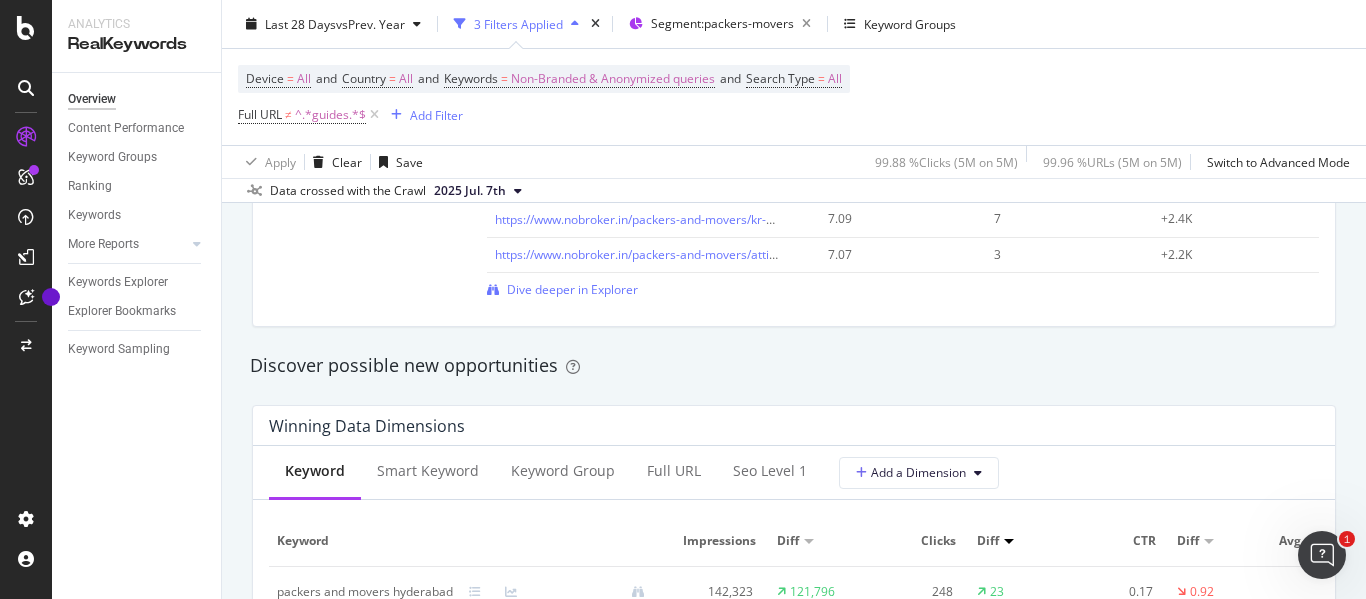 scroll, scrollTop: 1900, scrollLeft: 0, axis: vertical 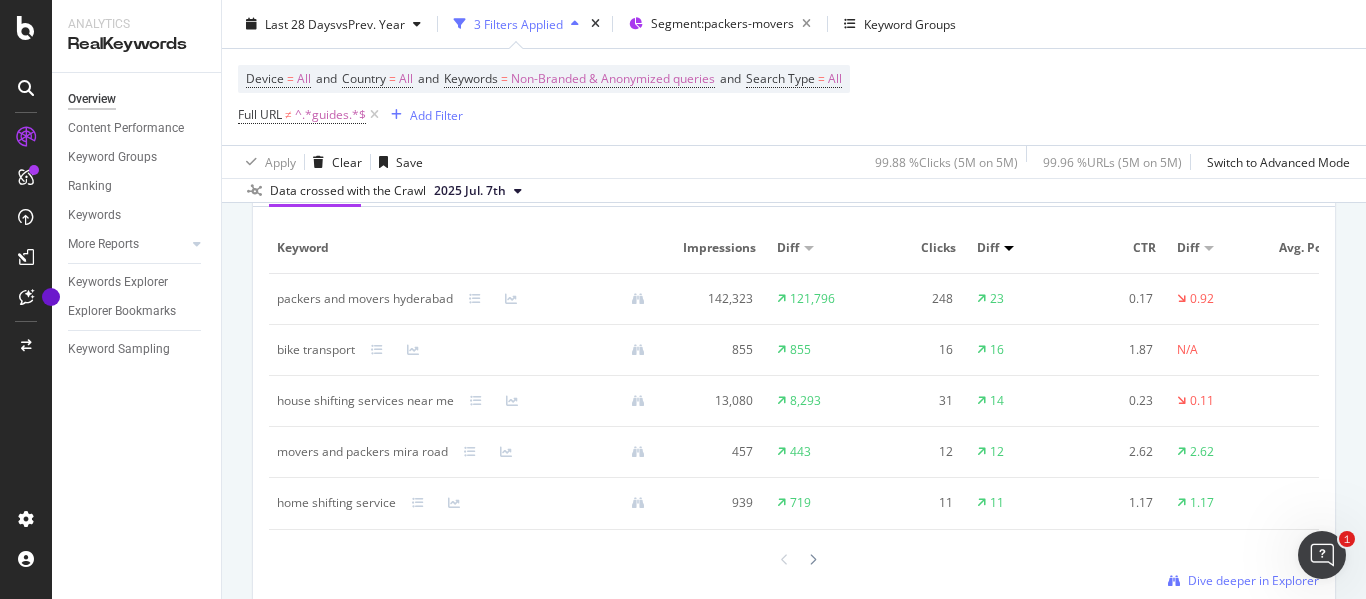 click at bounding box center (1009, 248) 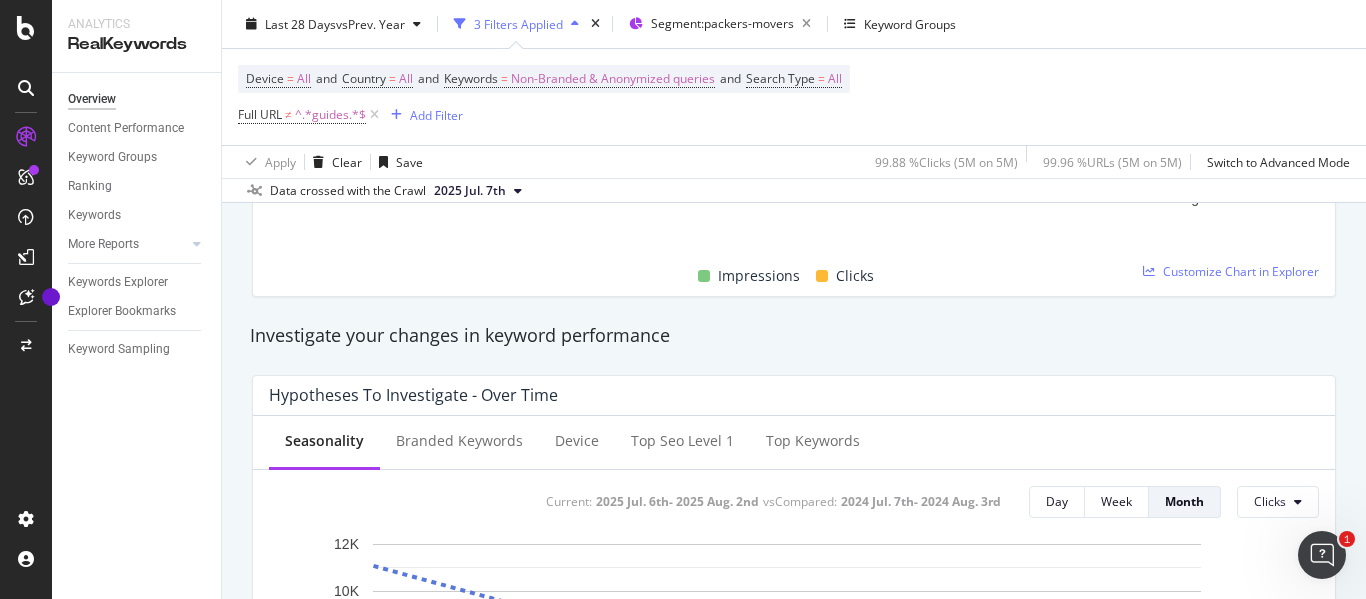 scroll, scrollTop: 0, scrollLeft: 0, axis: both 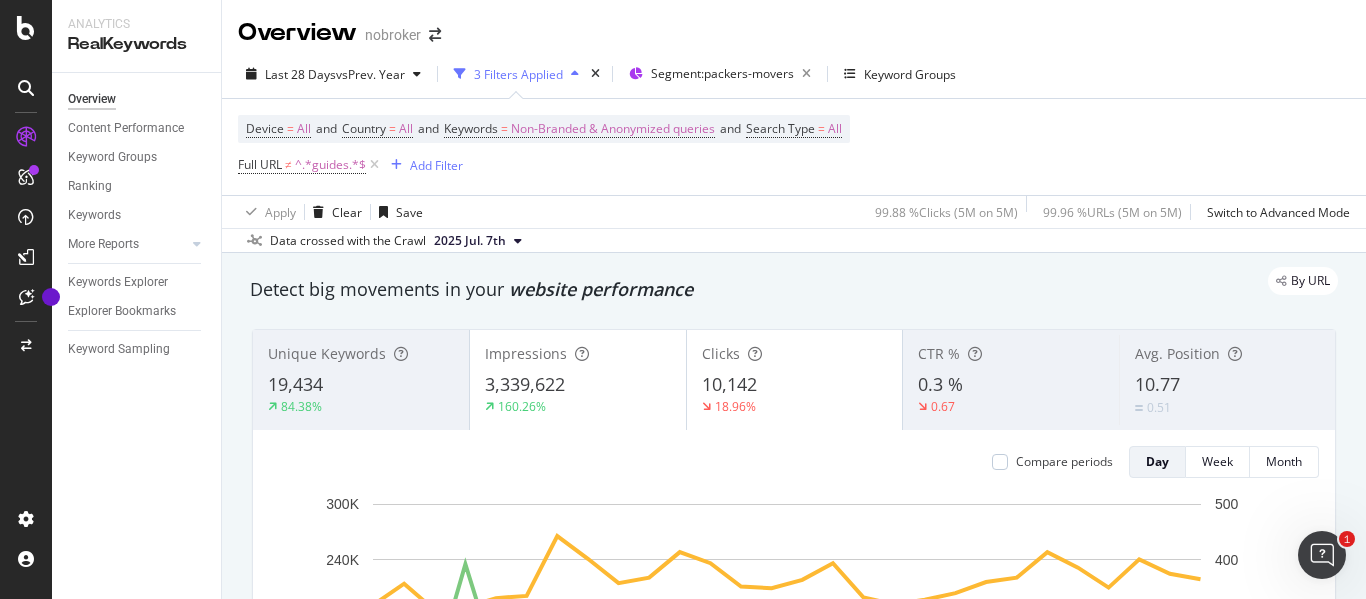click on "3 Filters Applied" at bounding box center [518, 74] 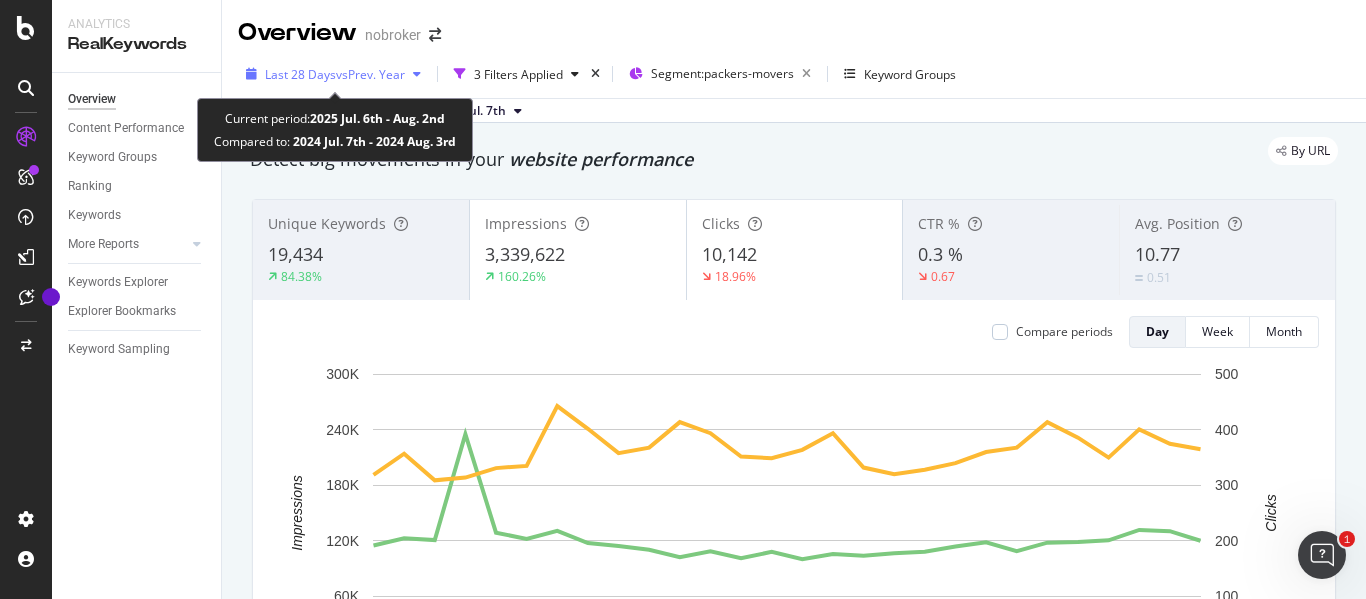 click on "vs  Prev. Year" at bounding box center [370, 74] 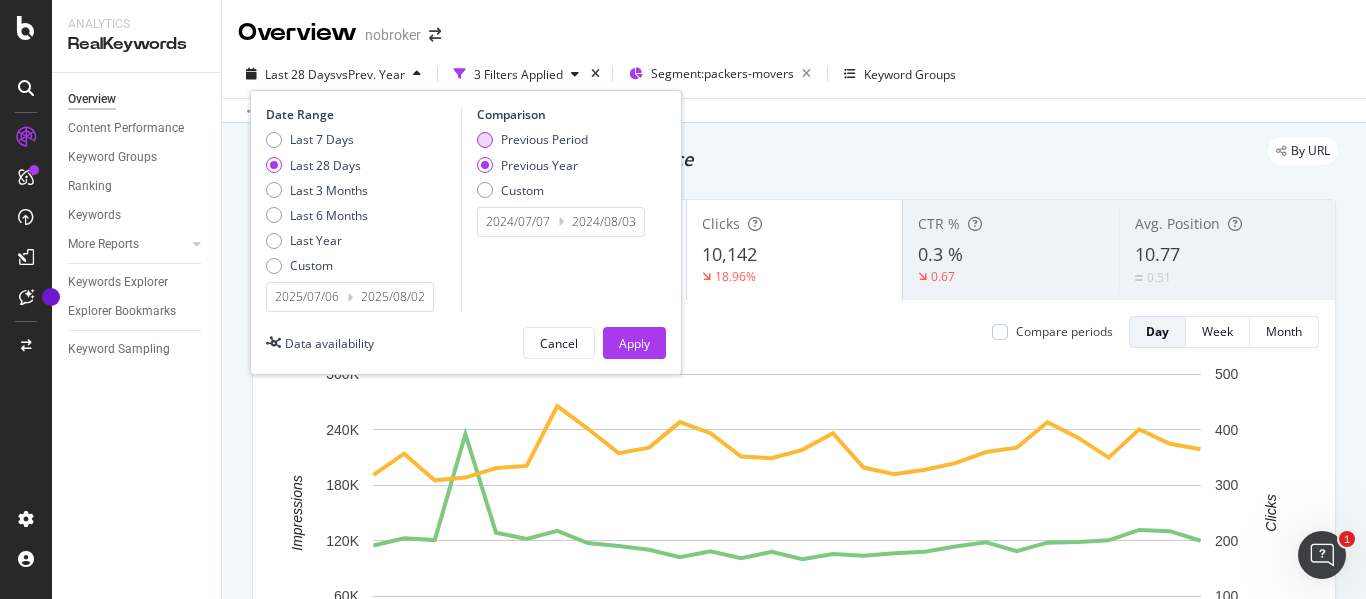click on "Previous Period" at bounding box center [544, 139] 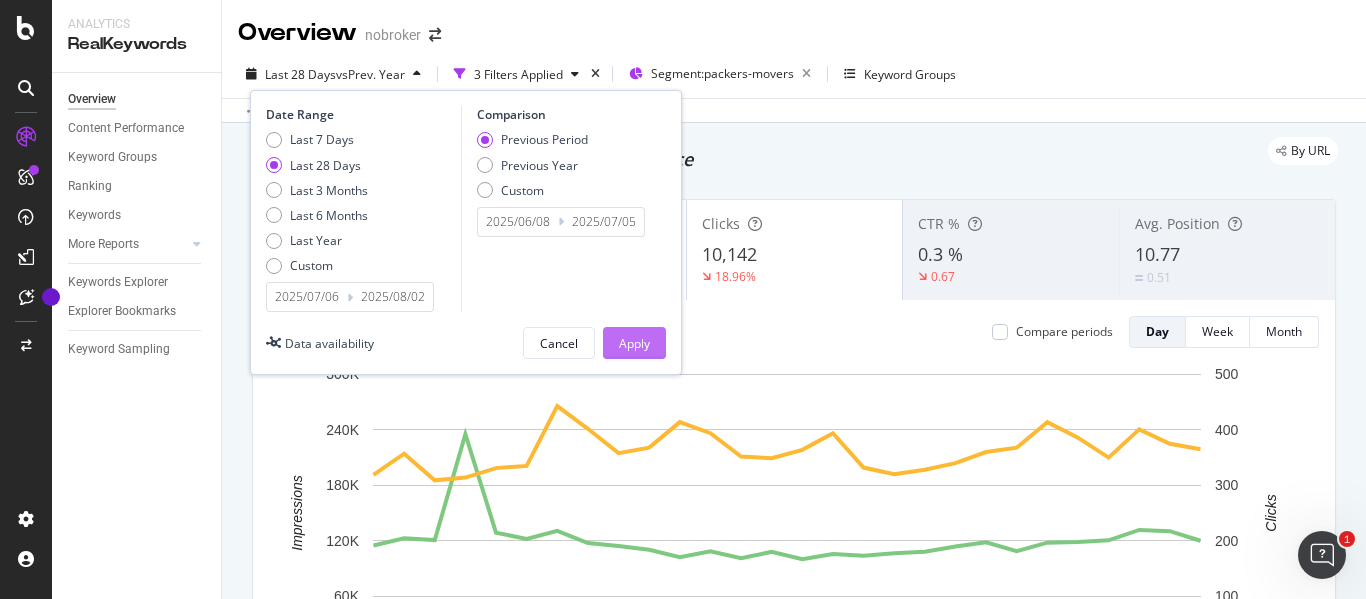 click on "Apply" at bounding box center (634, 343) 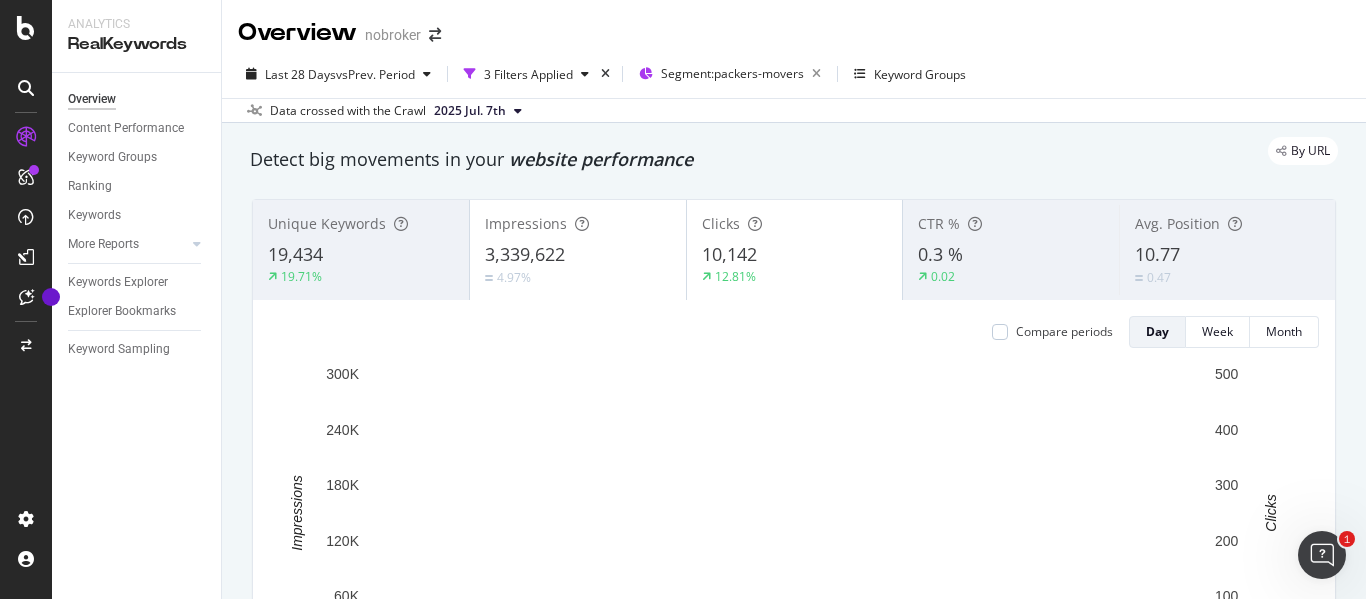 scroll, scrollTop: 100, scrollLeft: 0, axis: vertical 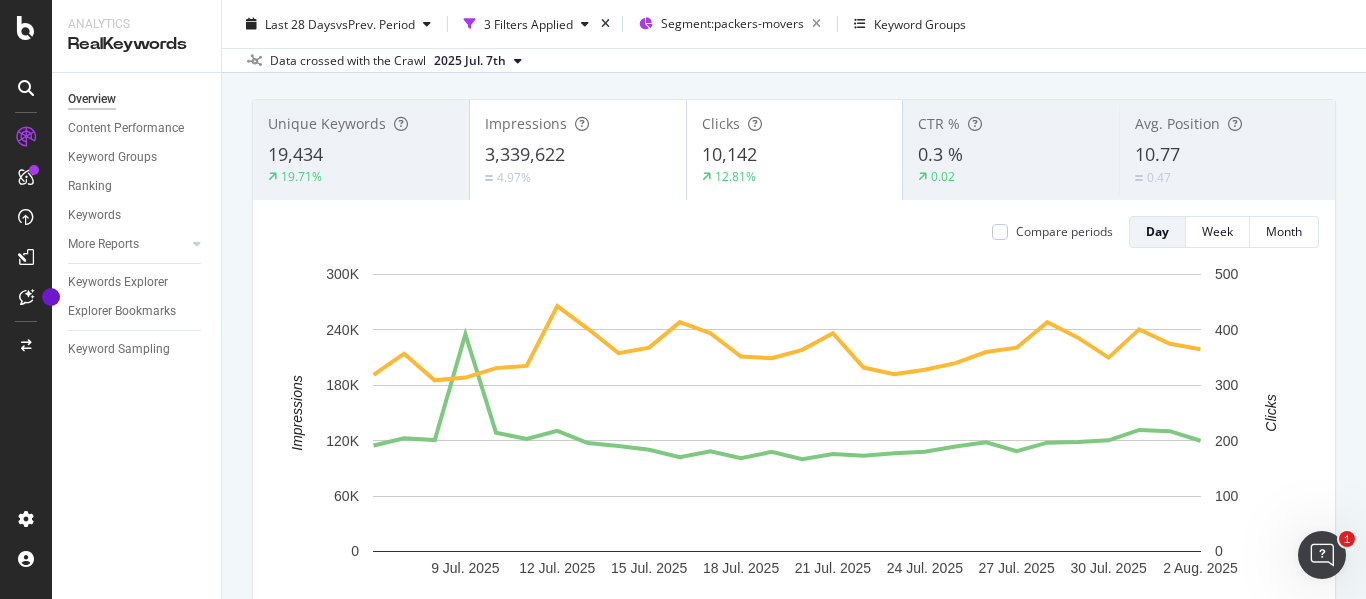 click on "3,339,622" at bounding box center [525, 154] 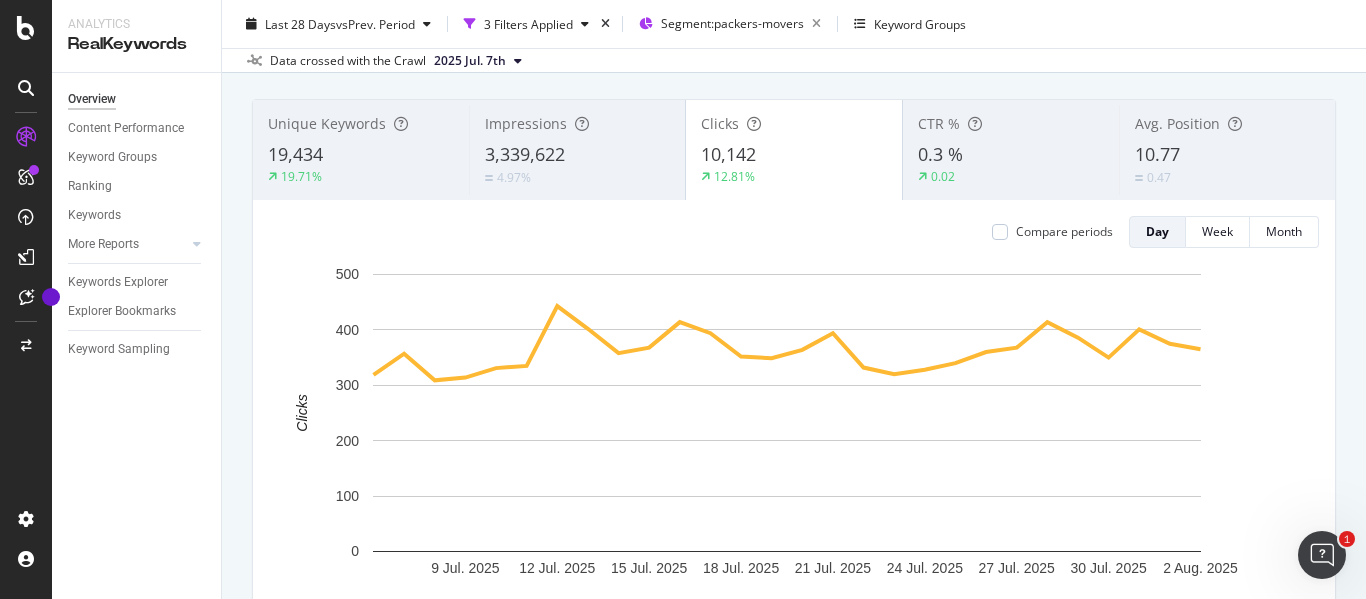 click on "10.77" at bounding box center (1227, 155) 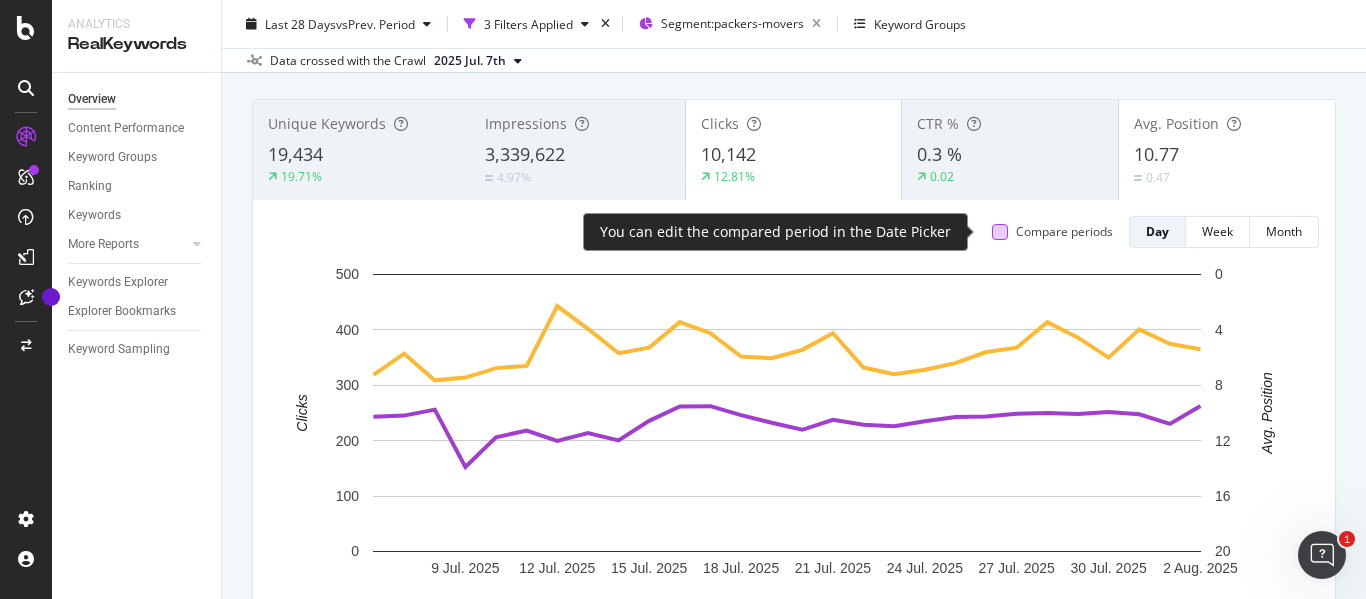 click at bounding box center [1000, 232] 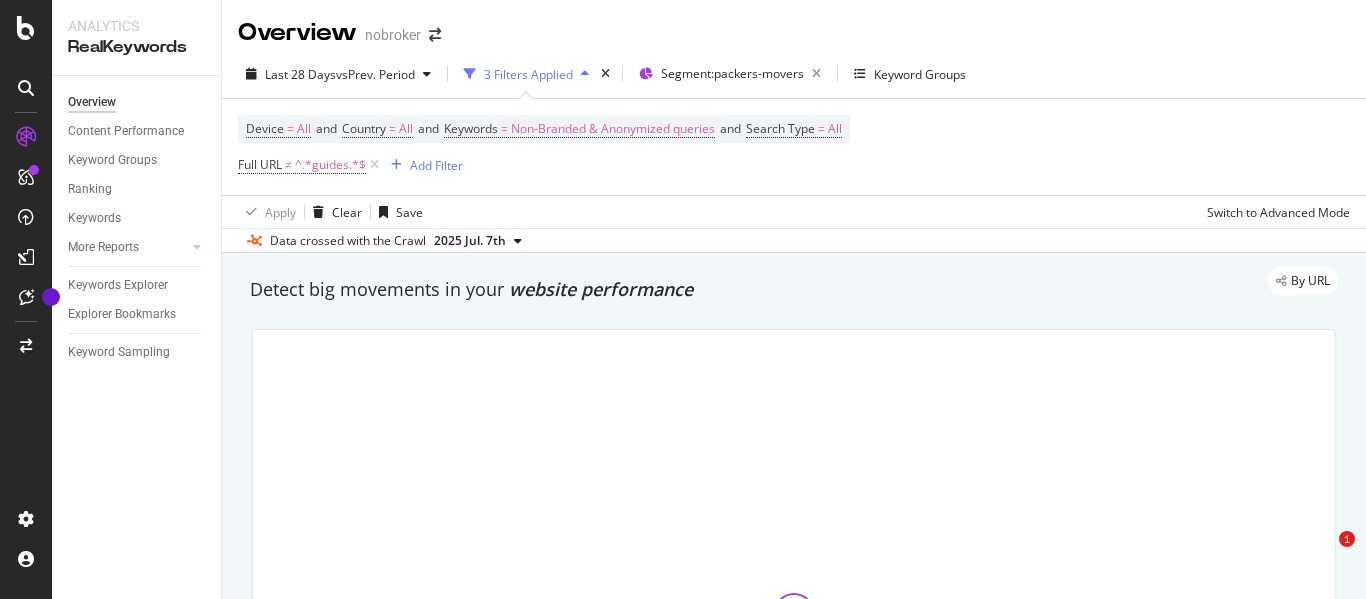 scroll, scrollTop: 0, scrollLeft: 0, axis: both 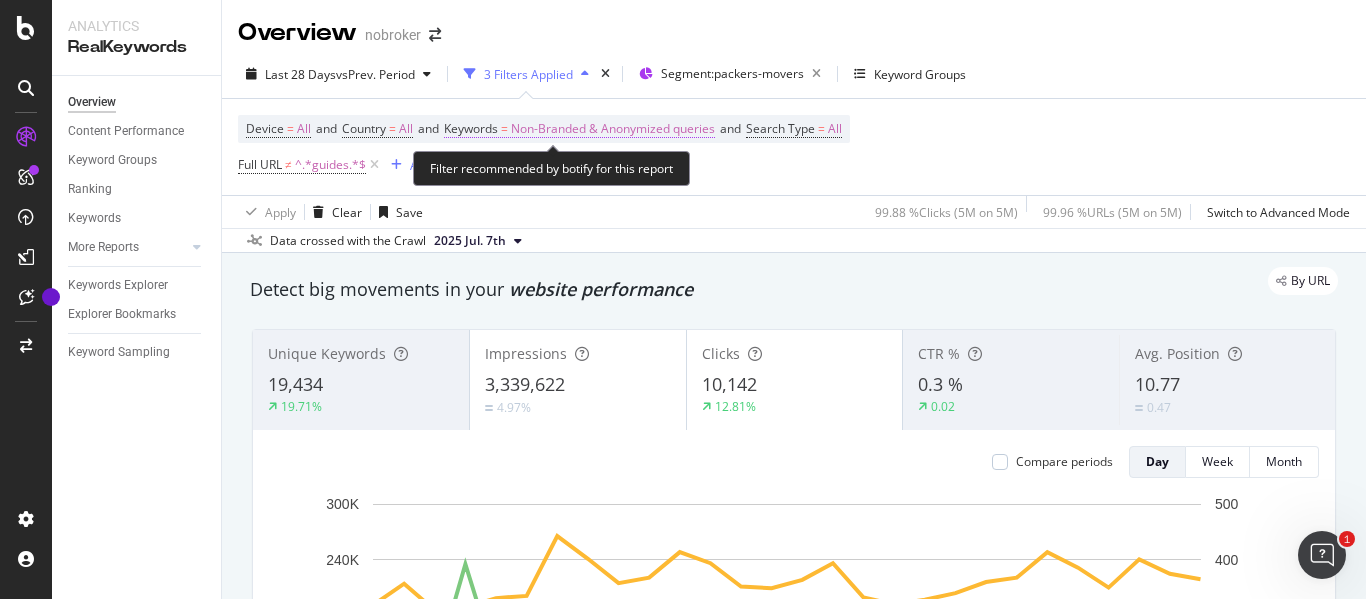 click on "Non-Branded & Anonymized queries" at bounding box center (613, 129) 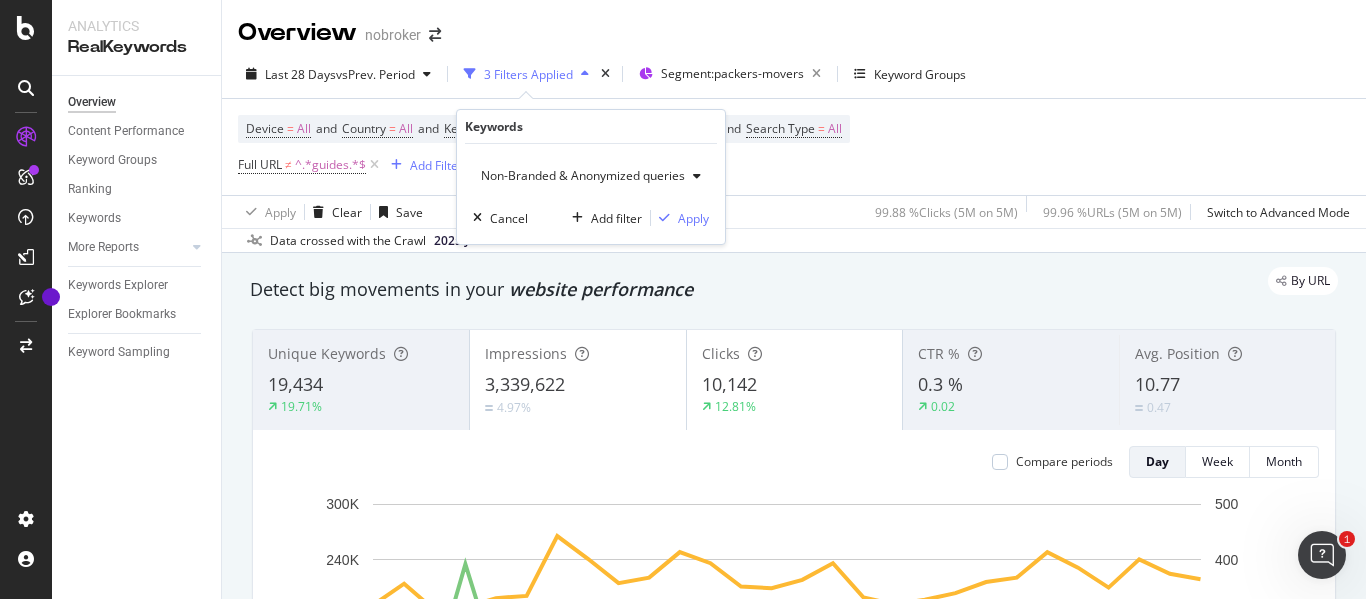 click on "Non-Branded & Anonymized queries" at bounding box center [579, 175] 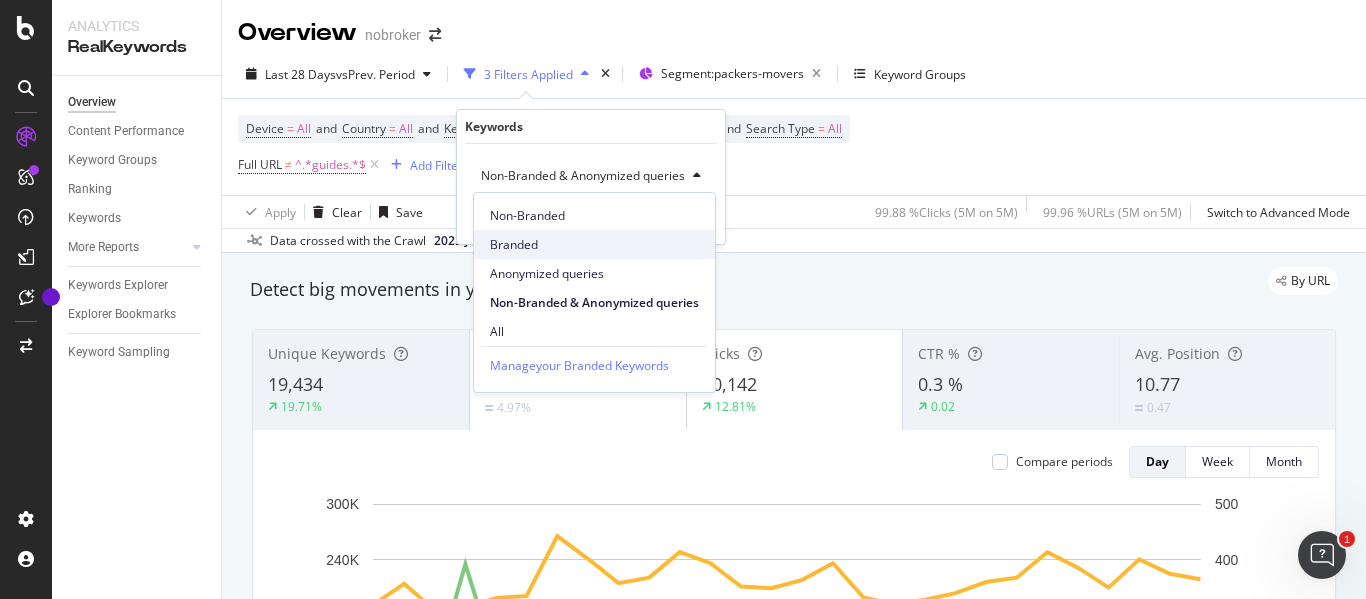 click on "Branded" at bounding box center (594, 245) 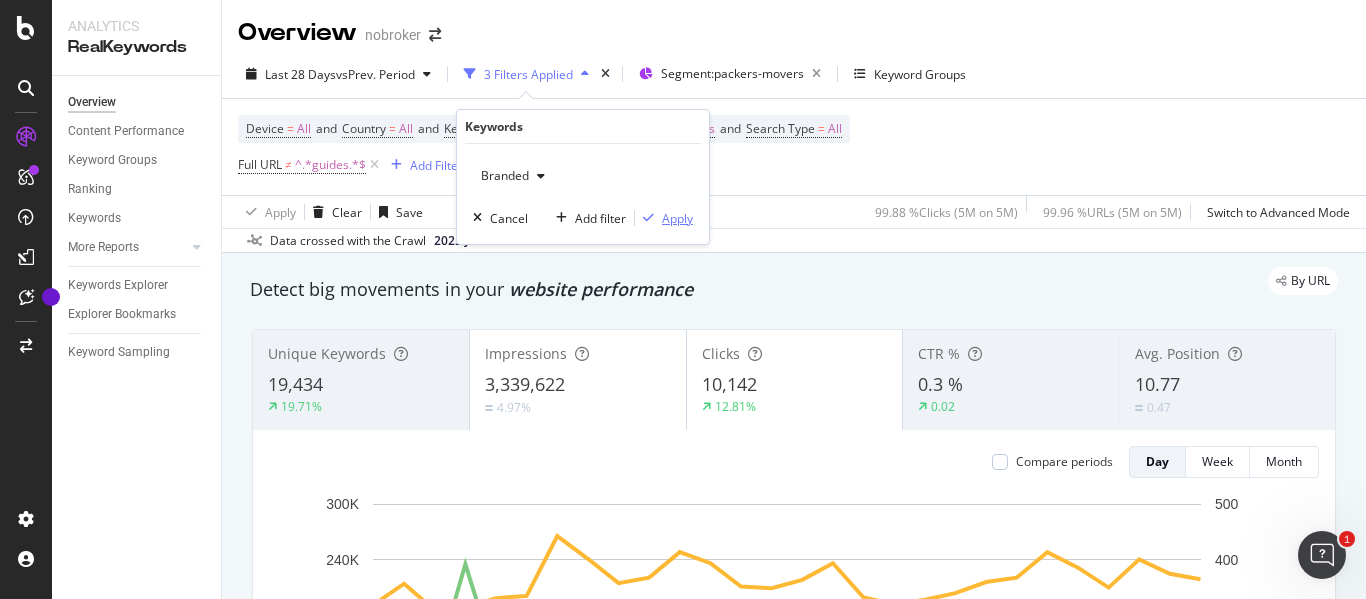 click on "Apply" at bounding box center (677, 218) 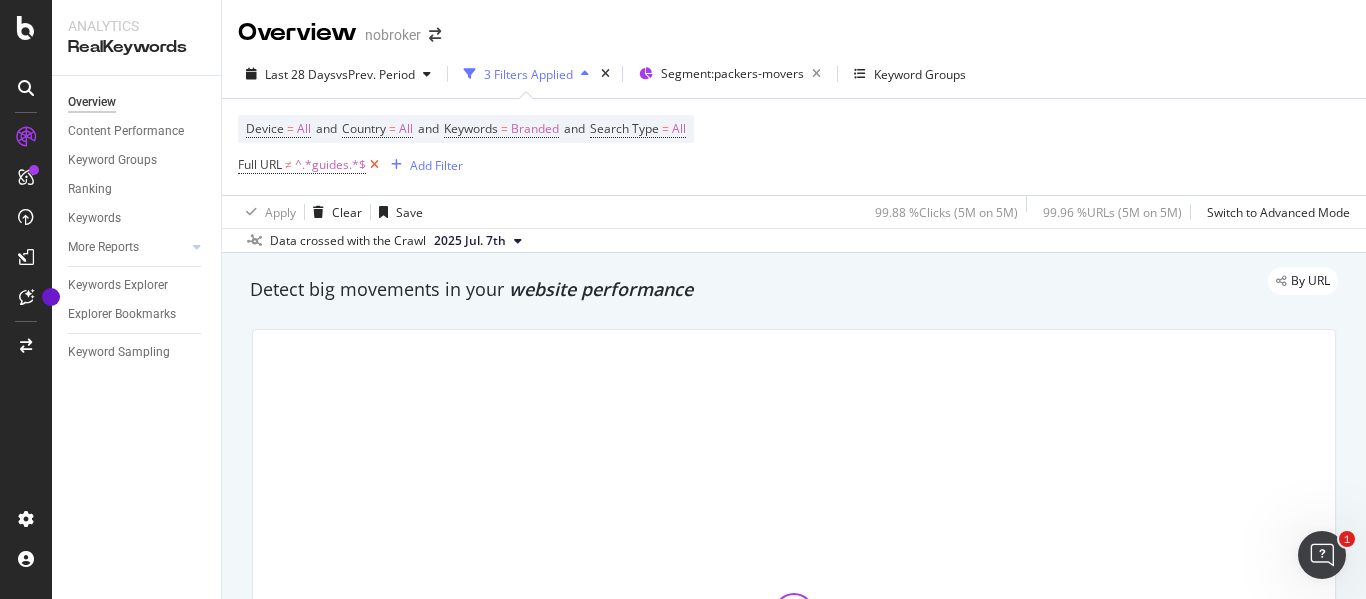 click at bounding box center (374, 165) 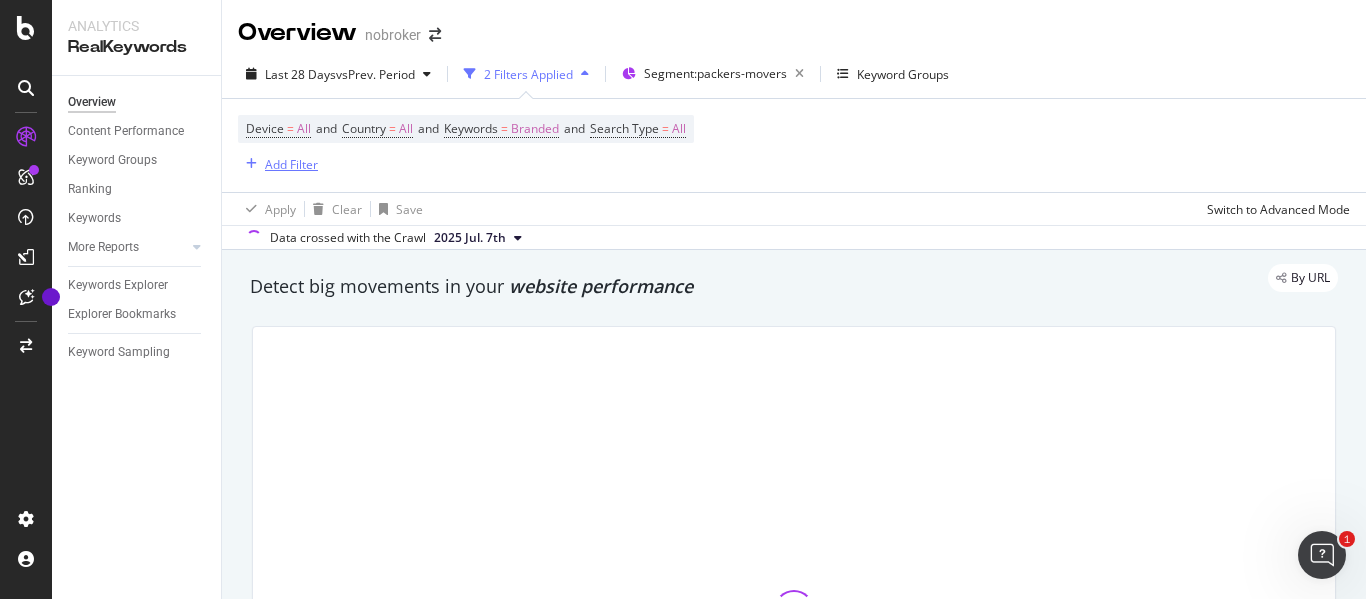 click on "Add Filter" at bounding box center (291, 164) 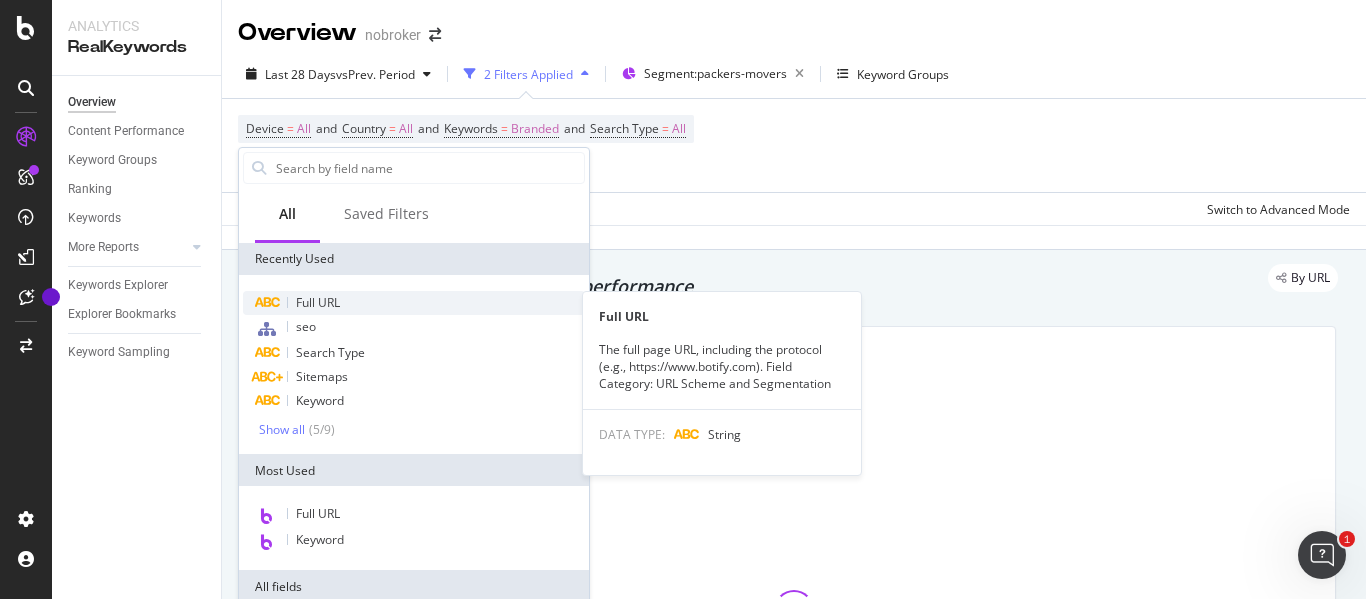 click on "Full URL" at bounding box center (318, 302) 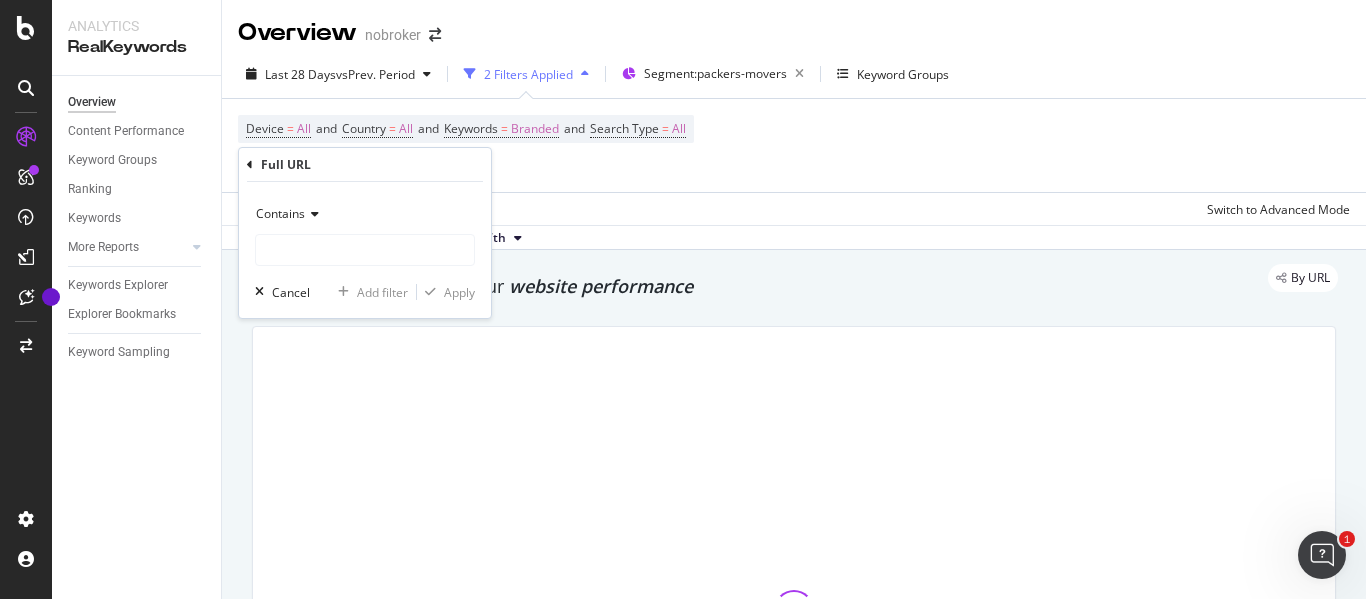 click on "Contains" at bounding box center [280, 213] 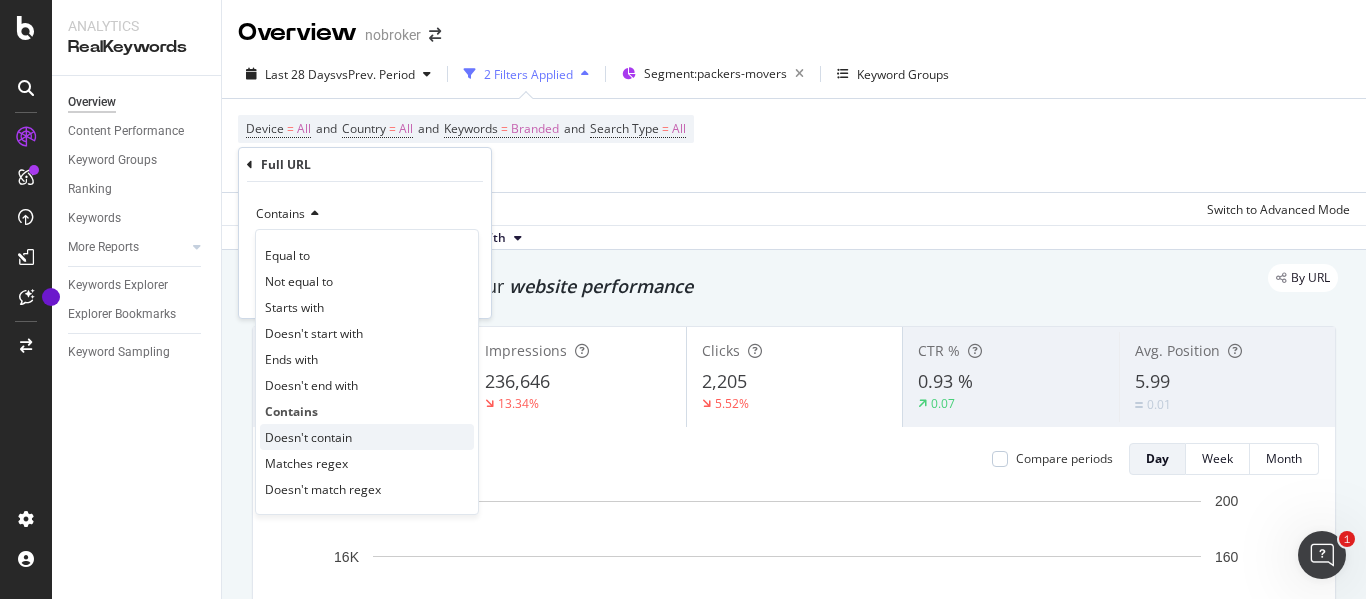 click on "Doesn't contain" at bounding box center (308, 437) 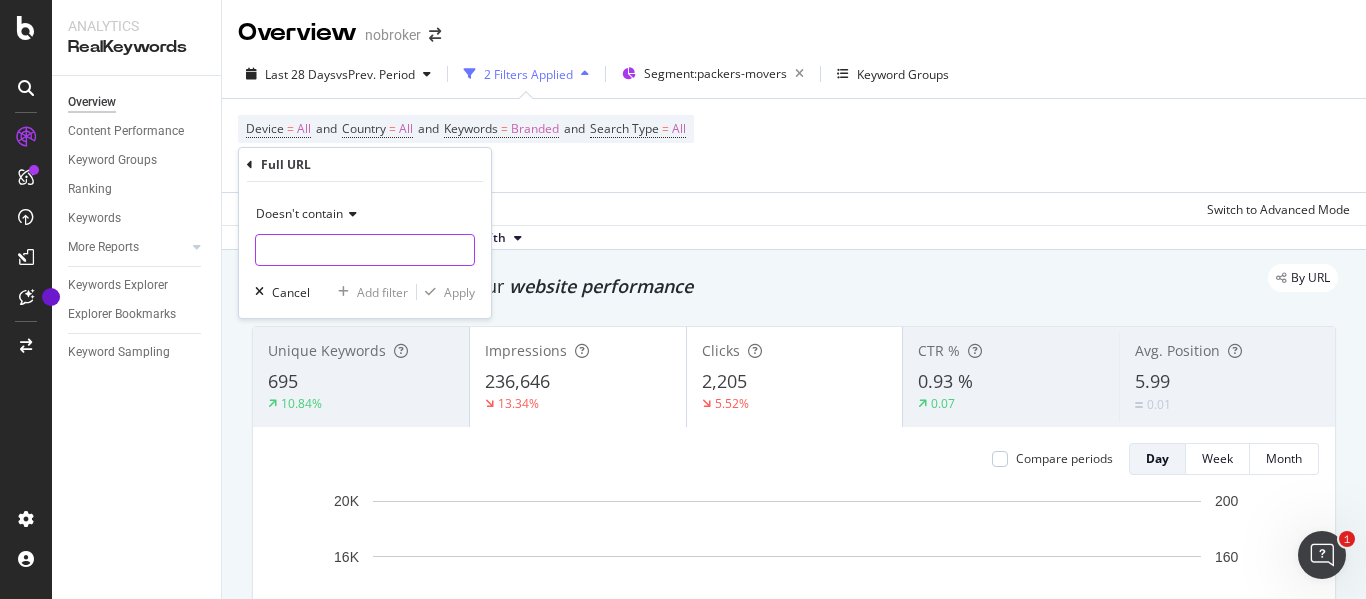 click at bounding box center [365, 250] 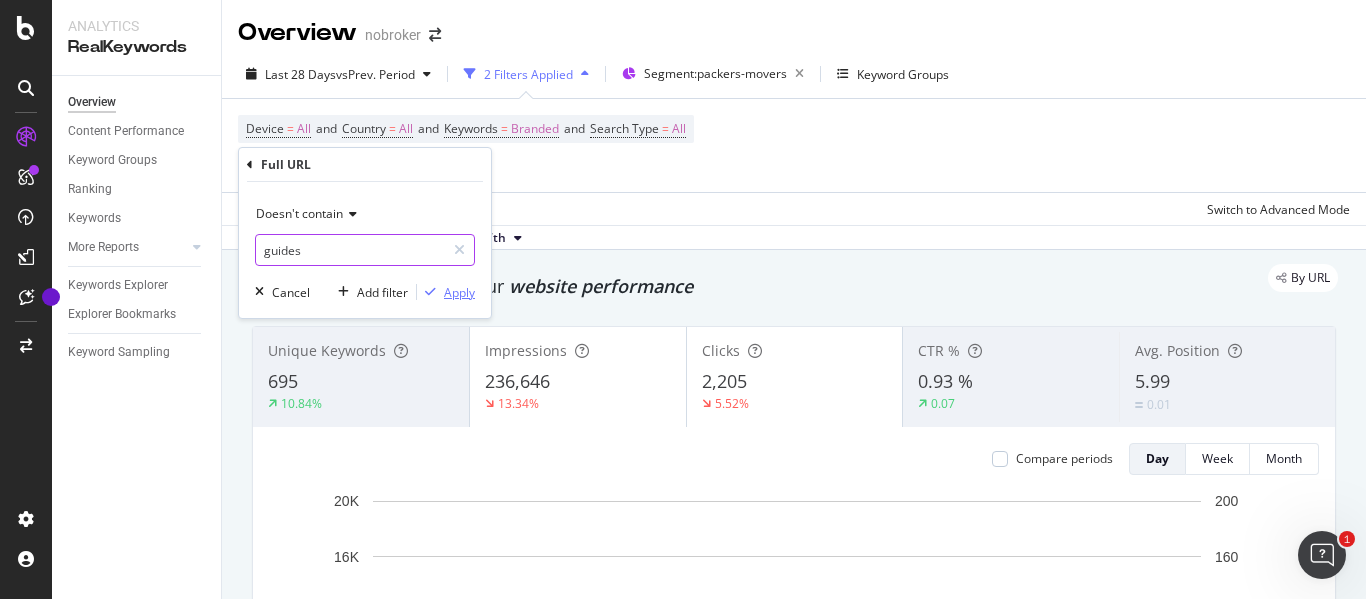 type on "guides" 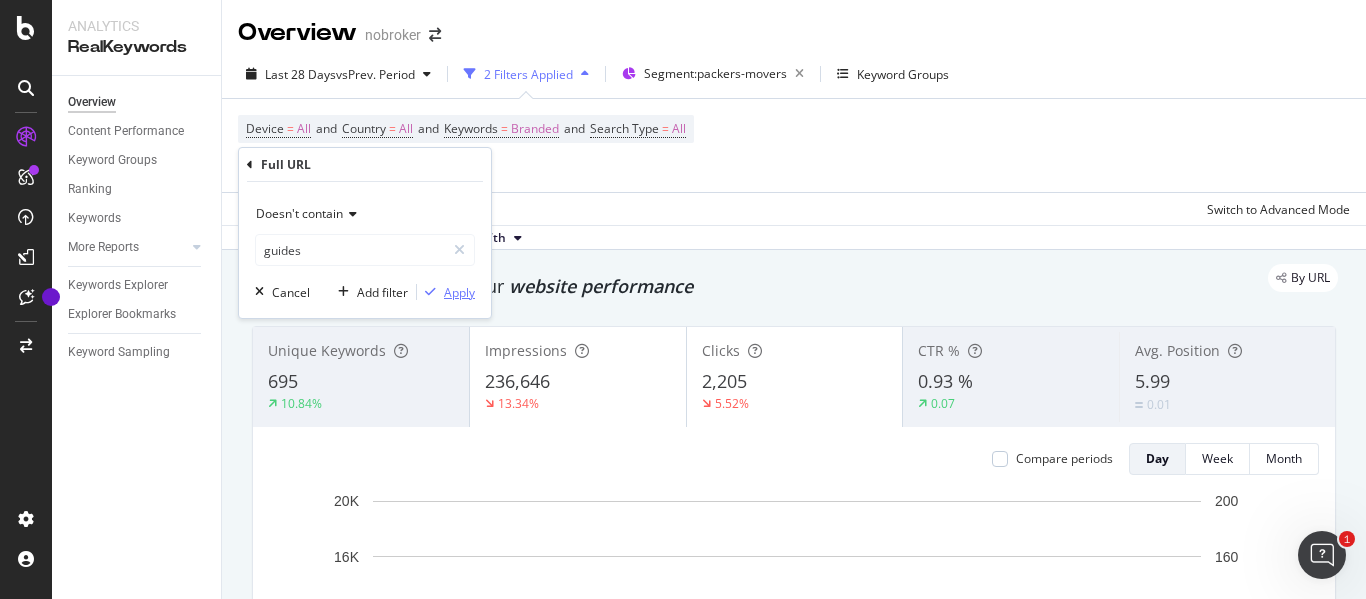 click on "Apply" at bounding box center (459, 292) 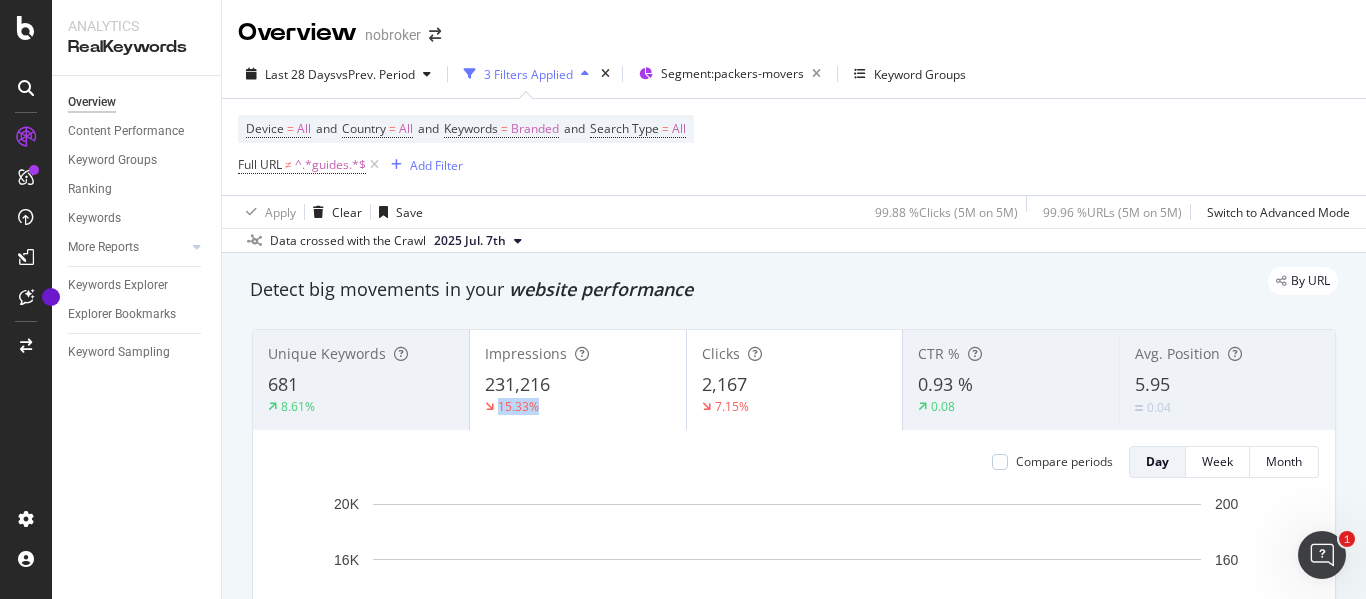 drag, startPoint x: 634, startPoint y: 422, endPoint x: 470, endPoint y: 398, distance: 165.7468 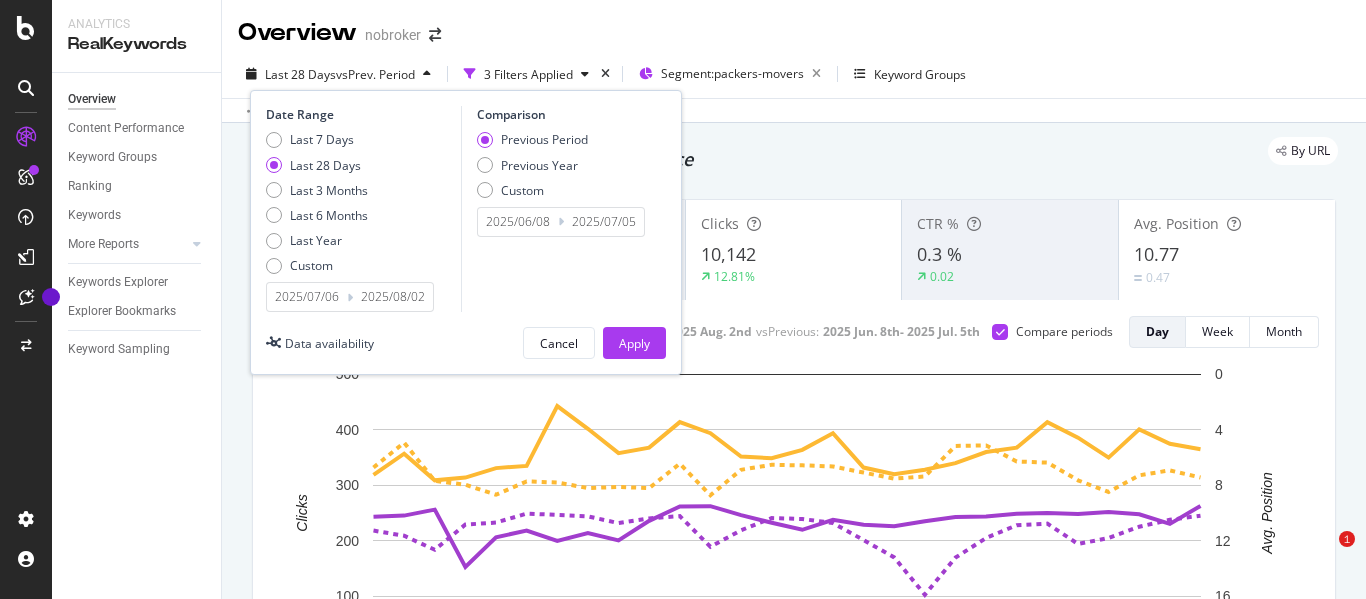 scroll, scrollTop: 0, scrollLeft: 0, axis: both 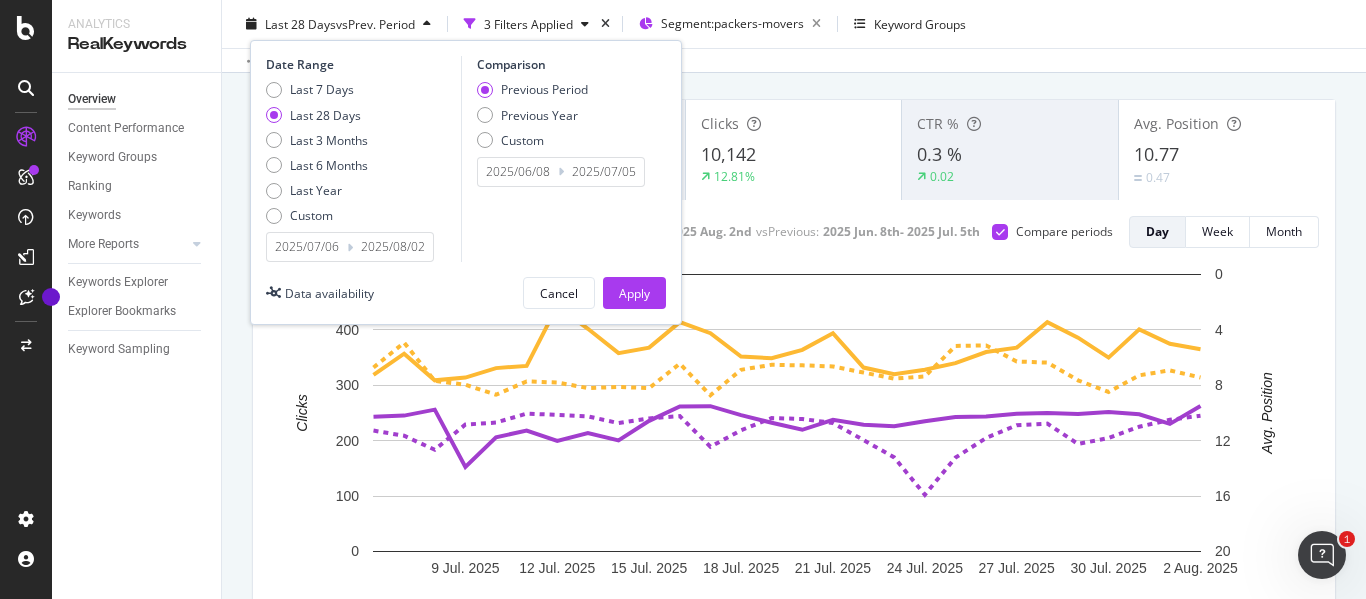 click on "2025/07/06" at bounding box center [307, 247] 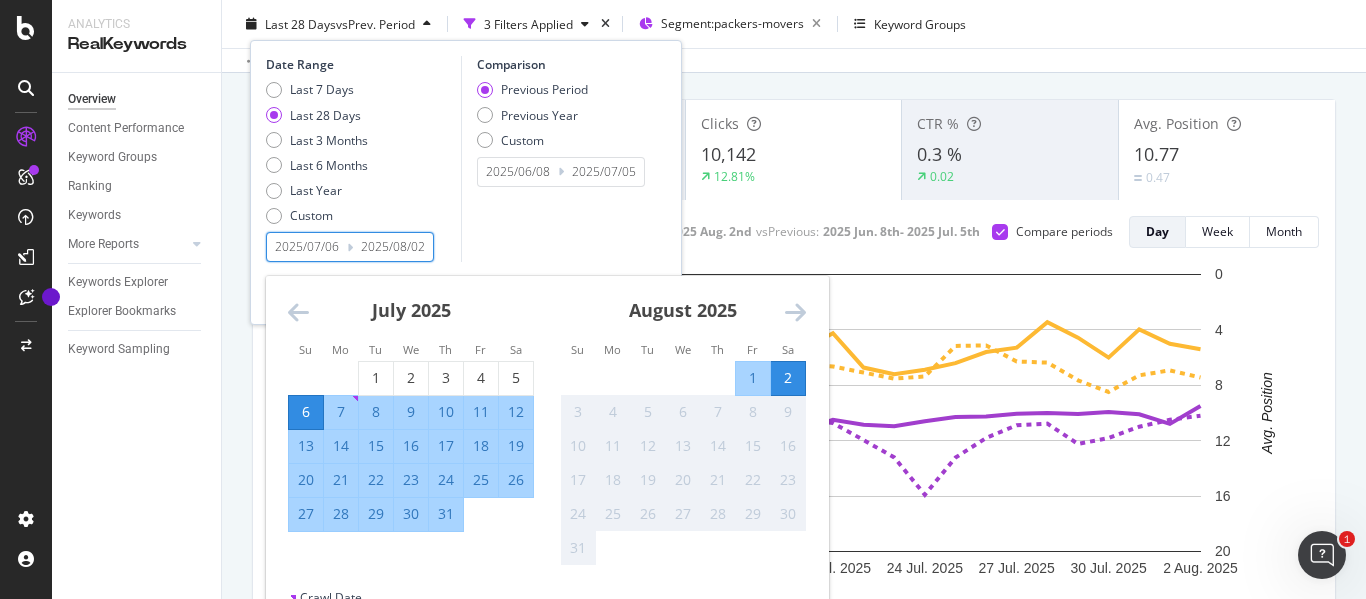 click at bounding box center (298, 312) 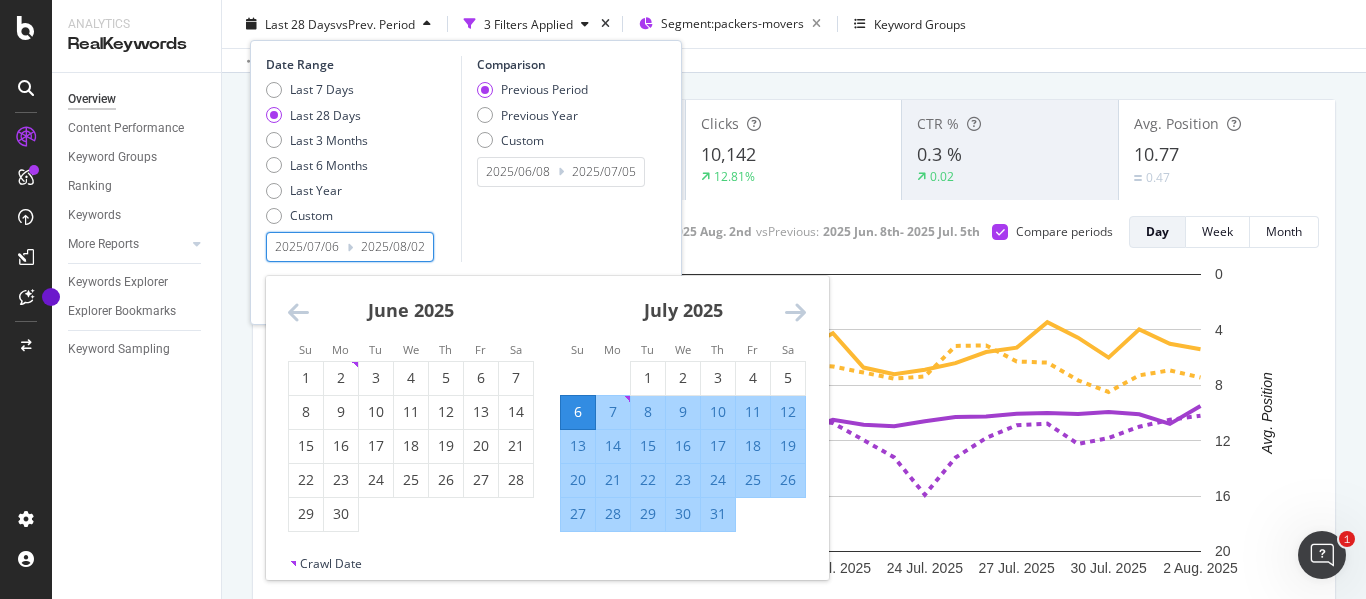 click at bounding box center (298, 312) 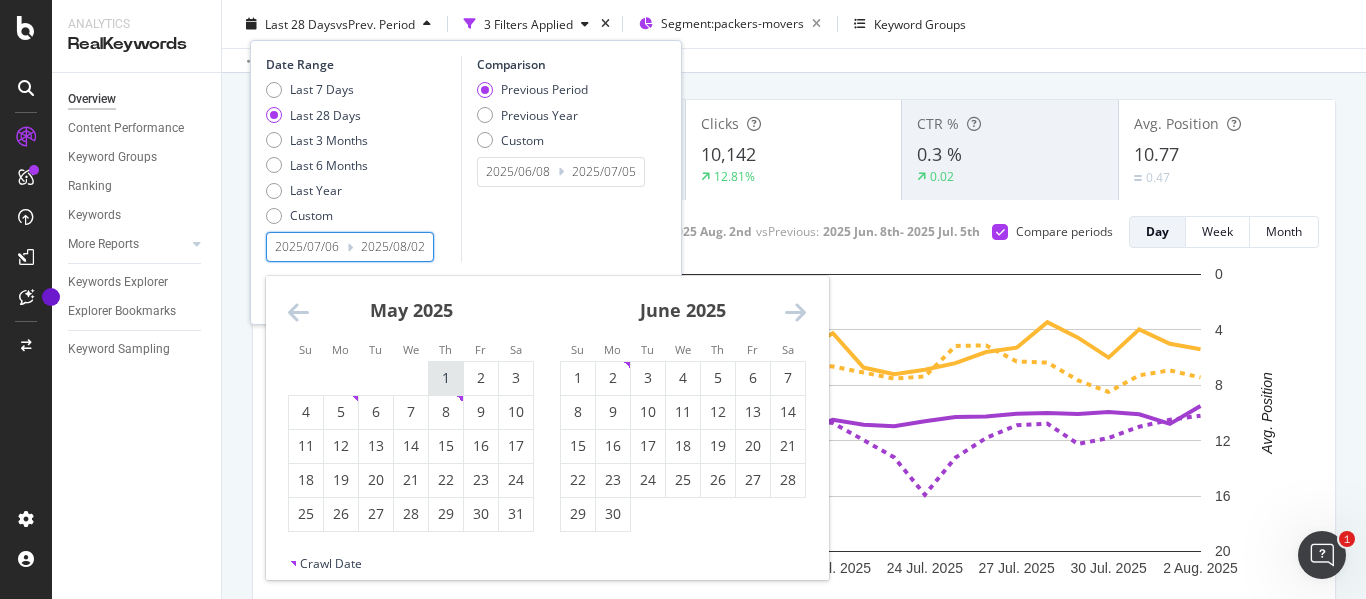 click on "1" at bounding box center (446, 378) 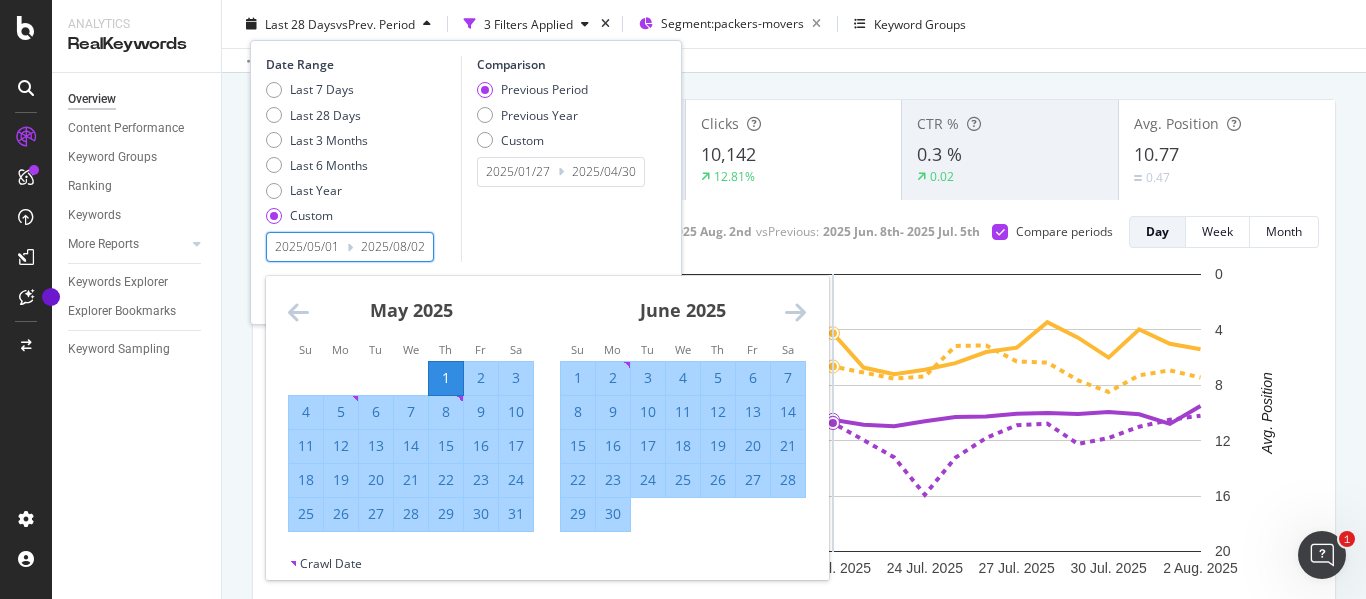 click at bounding box center [795, 312] 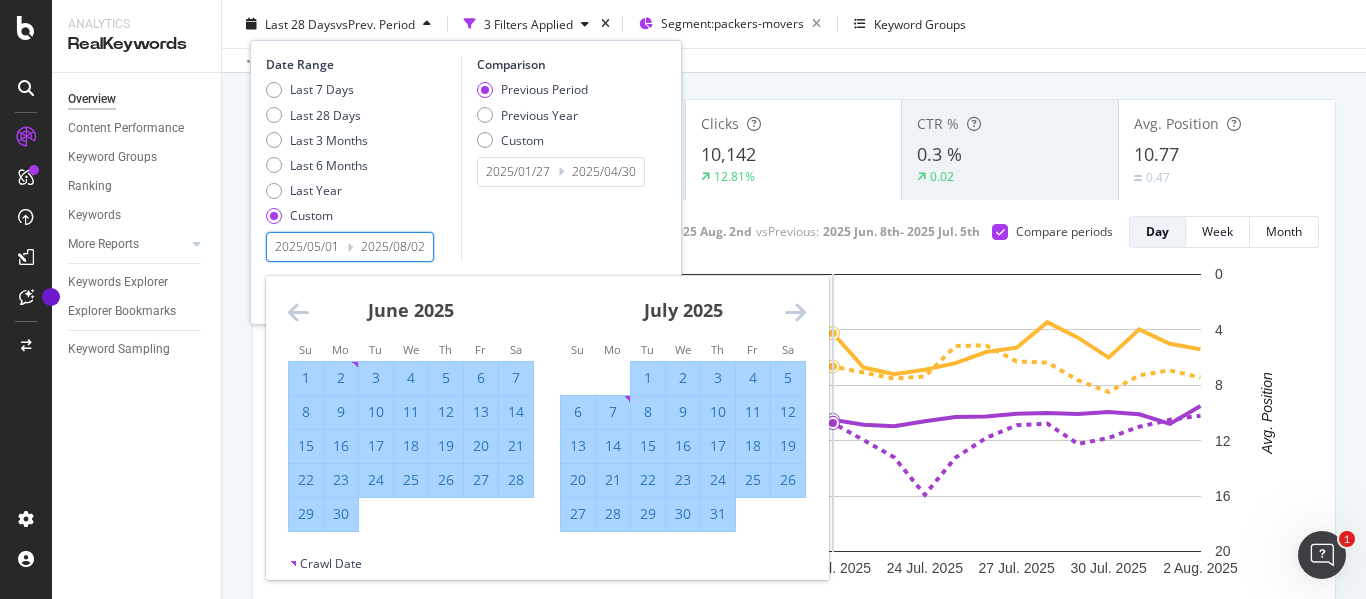click at bounding box center (795, 312) 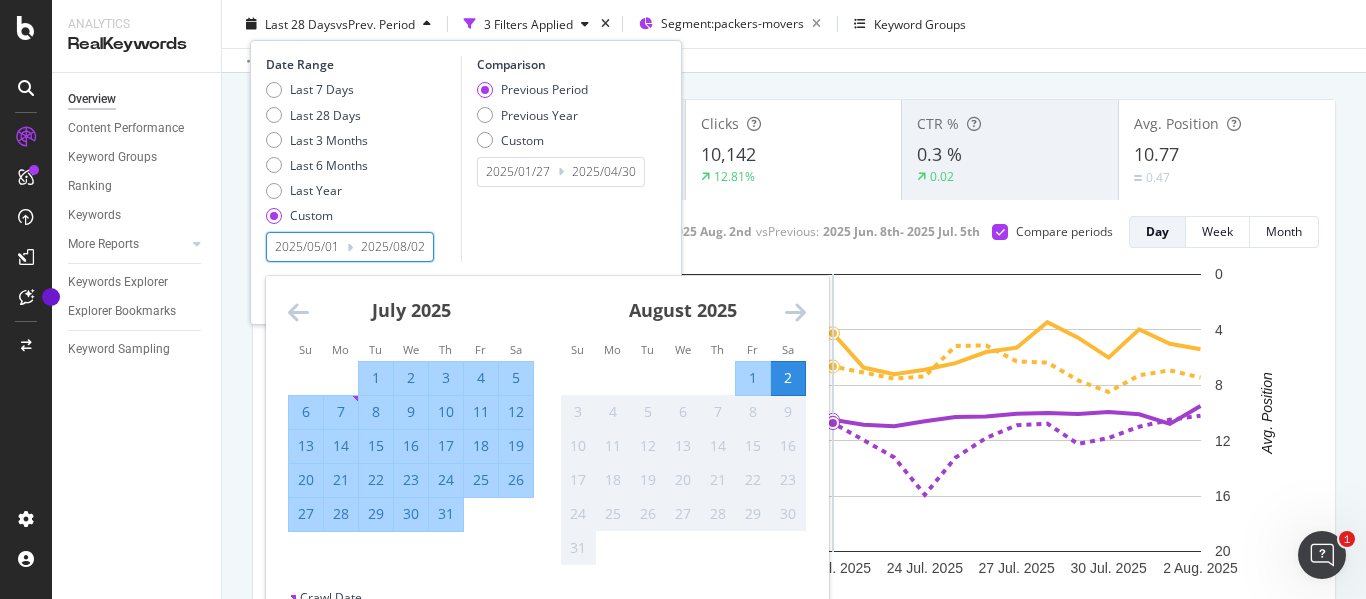 click on "2" at bounding box center (788, 378) 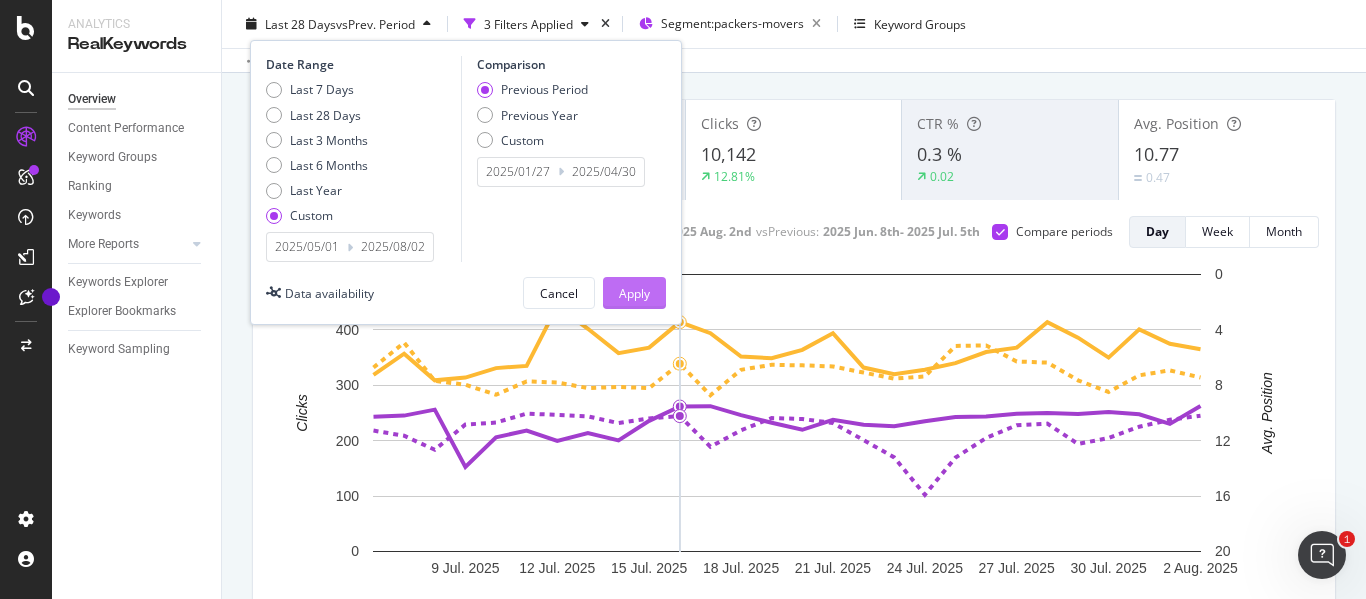 click on "Apply" at bounding box center [634, 292] 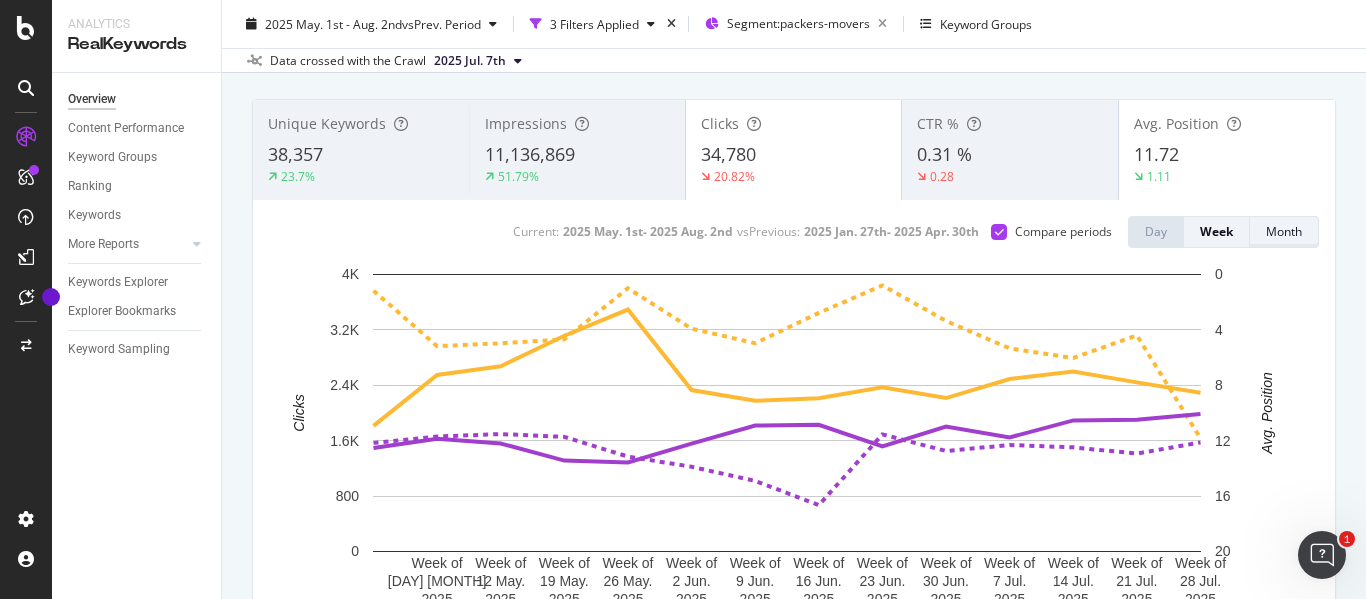click on "Month" at bounding box center [1284, 231] 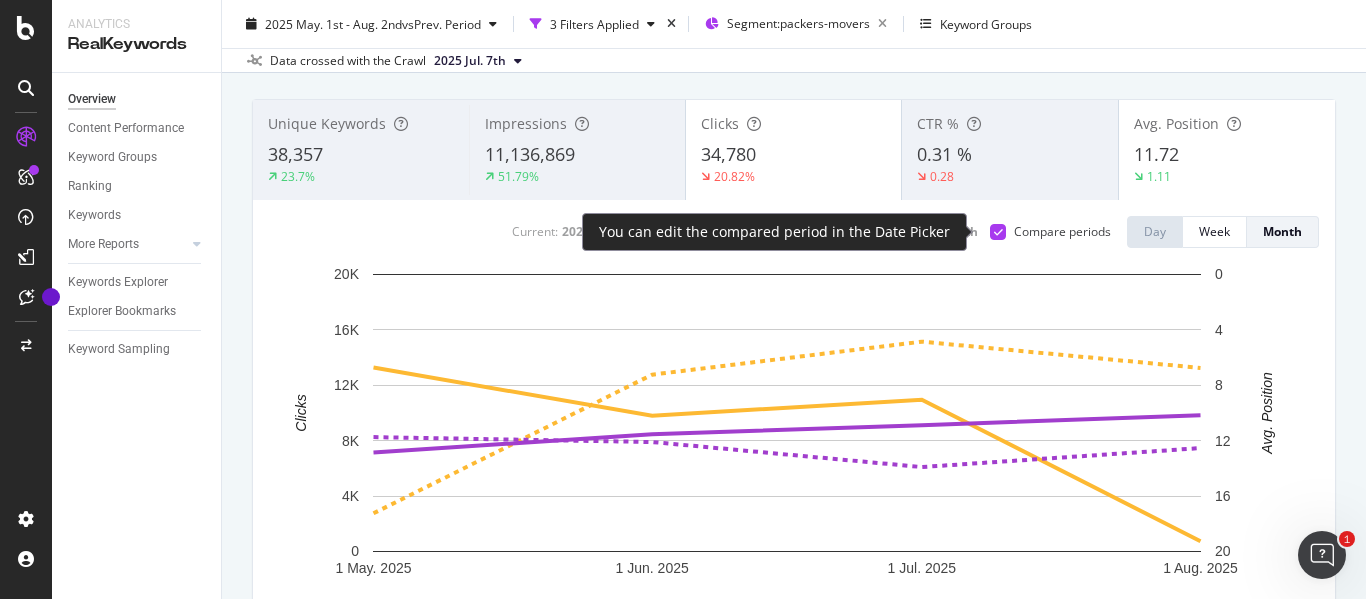 click on "Compare periods" at bounding box center [1050, 231] 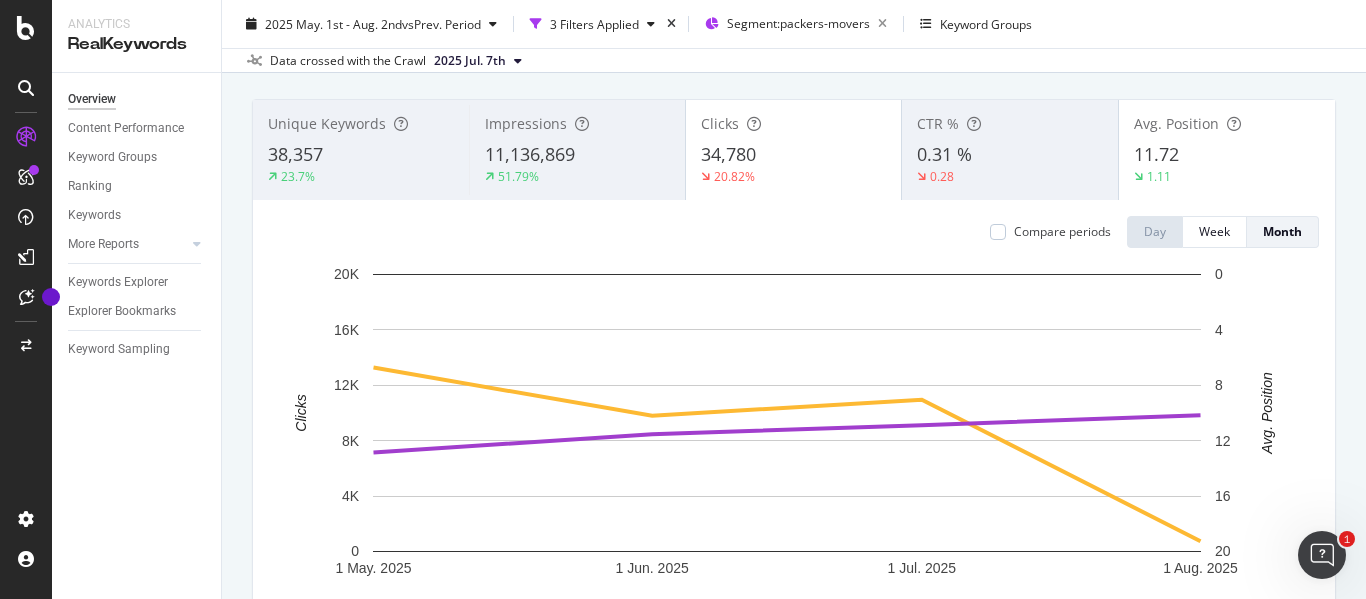 click on "Clicks" at bounding box center (794, 124) 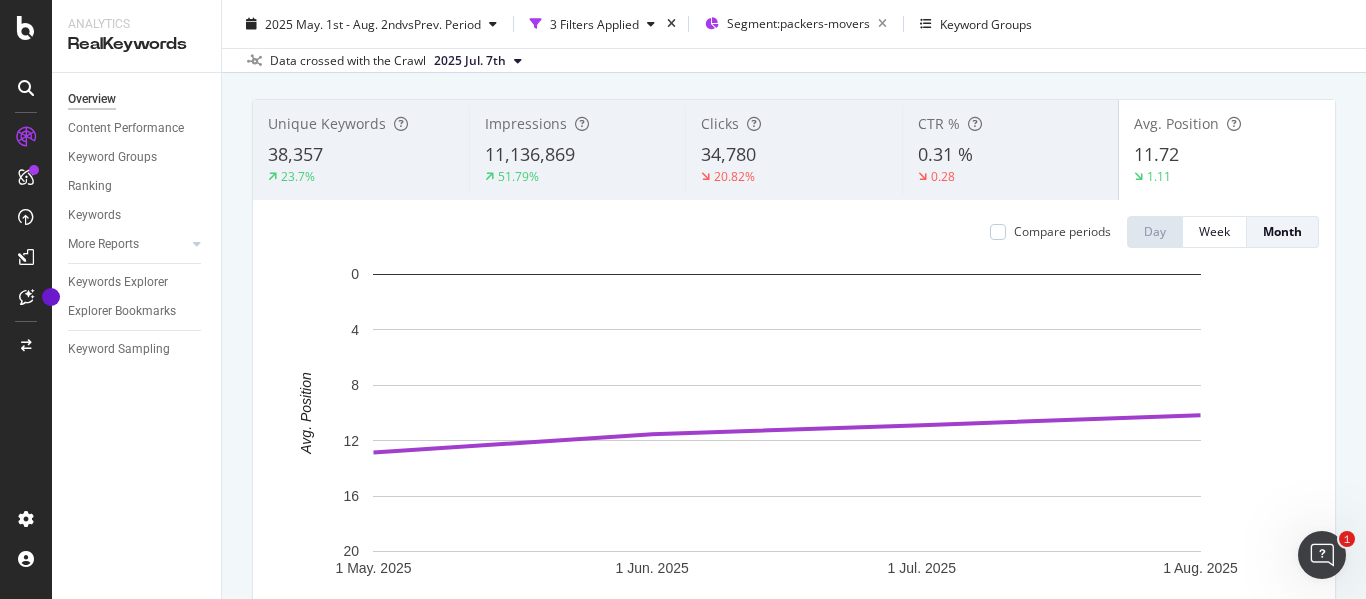 click on "[YEAR] [MONTH] [DAY]  vs  Prev. Period 3 Filters Applied Segment:  packers-movers Keyword Groups Data crossed with the Crawl [YEAR] [MONTH] [DAY]" at bounding box center [794, 36] 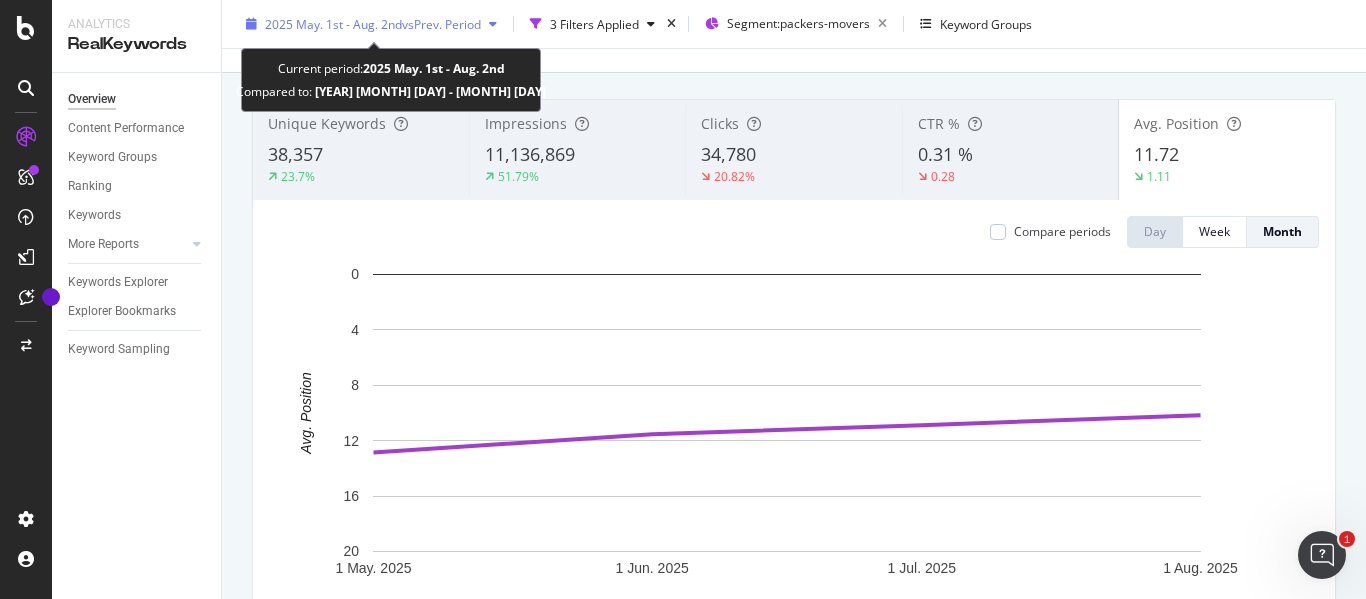 click on "[YEAR] [MONTH] [DAY]  vs  Prev. Period" at bounding box center [371, 24] 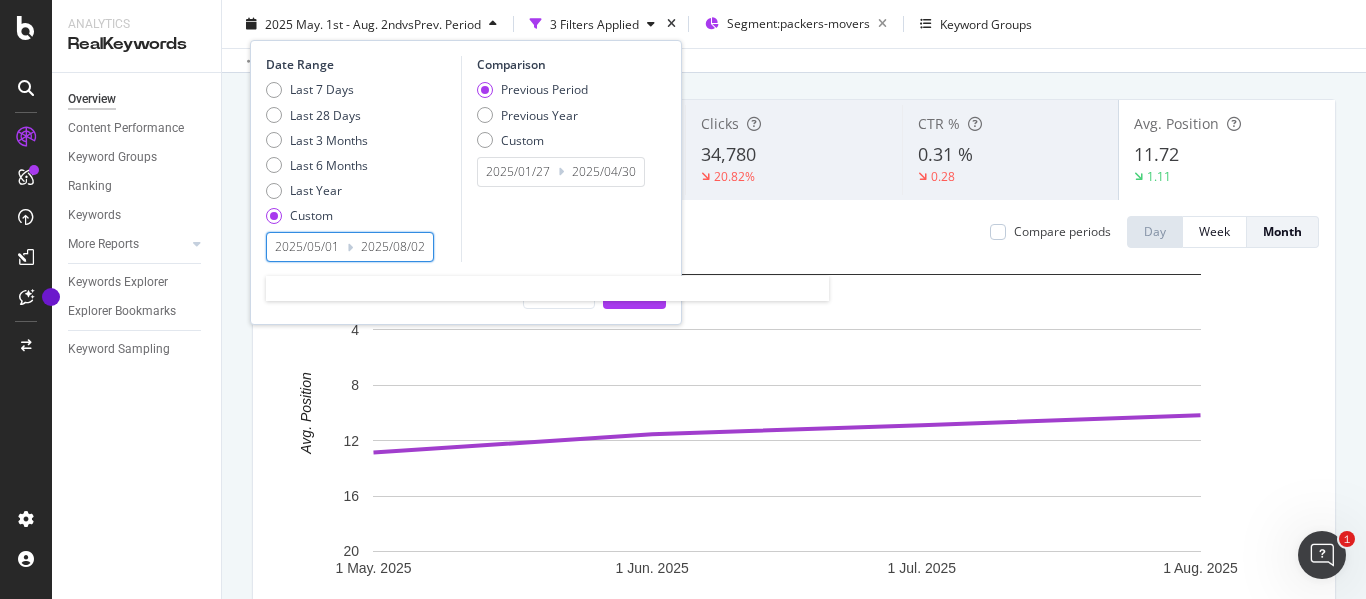 click on "2025/05/01" at bounding box center [307, 247] 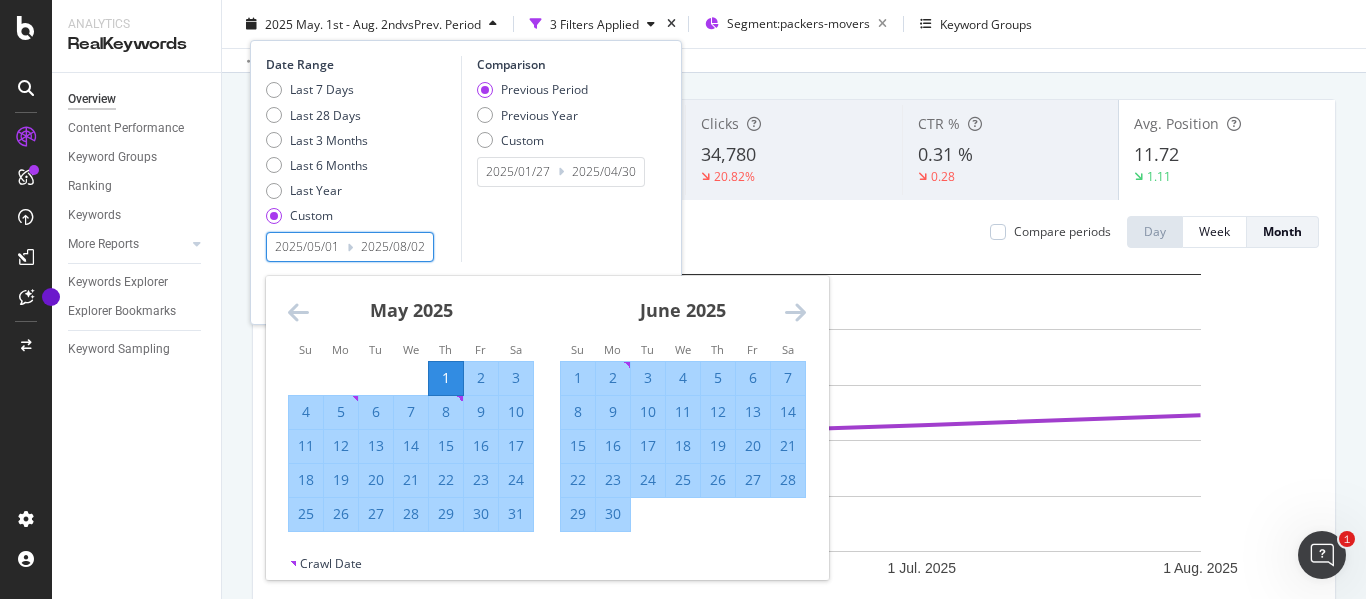 click on "May 2025 1 2 3 4 5 6 7 8 9 10 11 12 13 14 15 16 17 18 19 20 21 22 23 24 25 26 27 28 29 30 31" at bounding box center [411, 404] 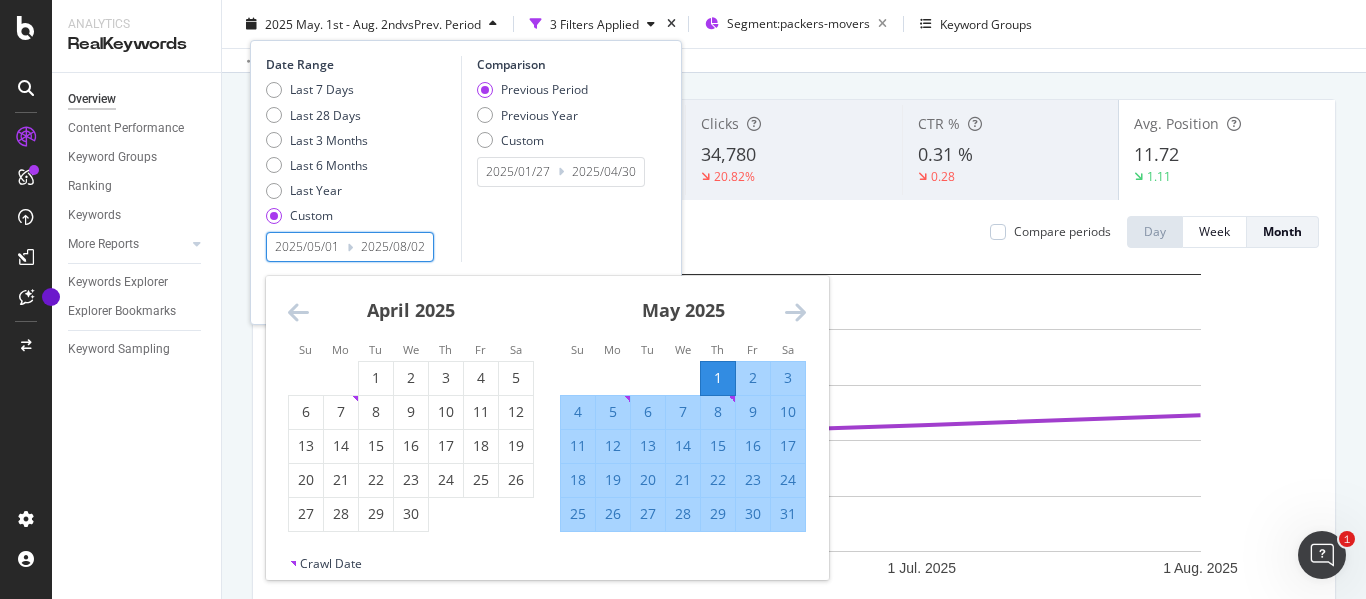click at bounding box center (298, 312) 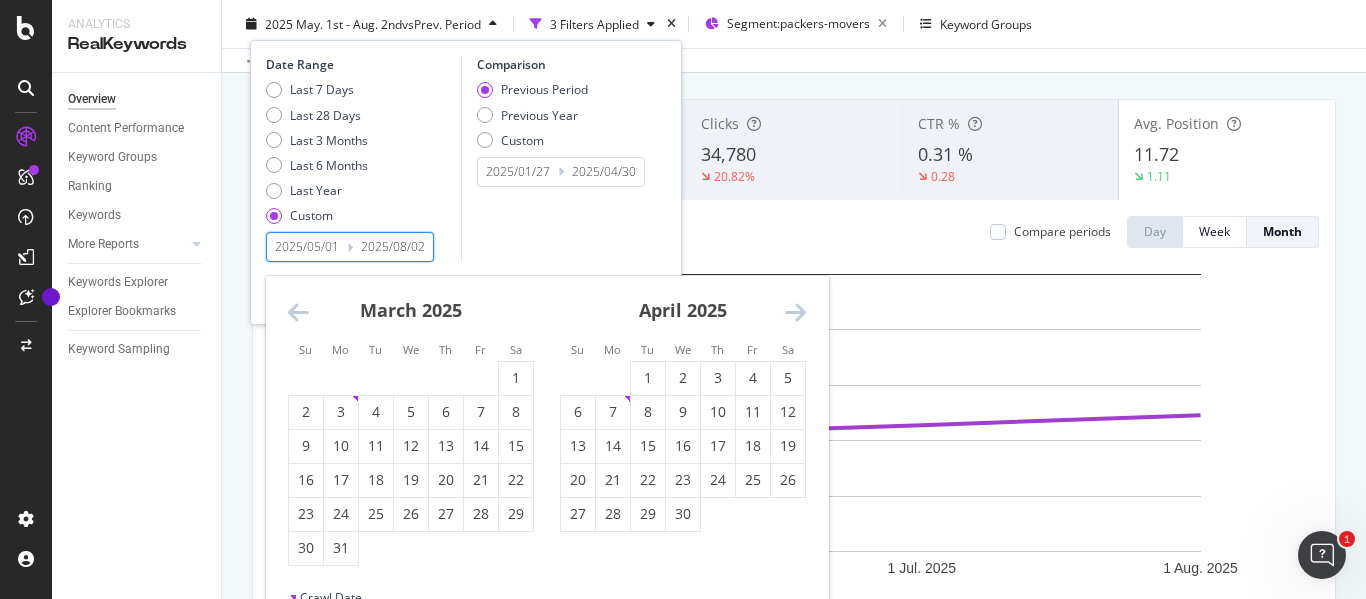 click at bounding box center (298, 312) 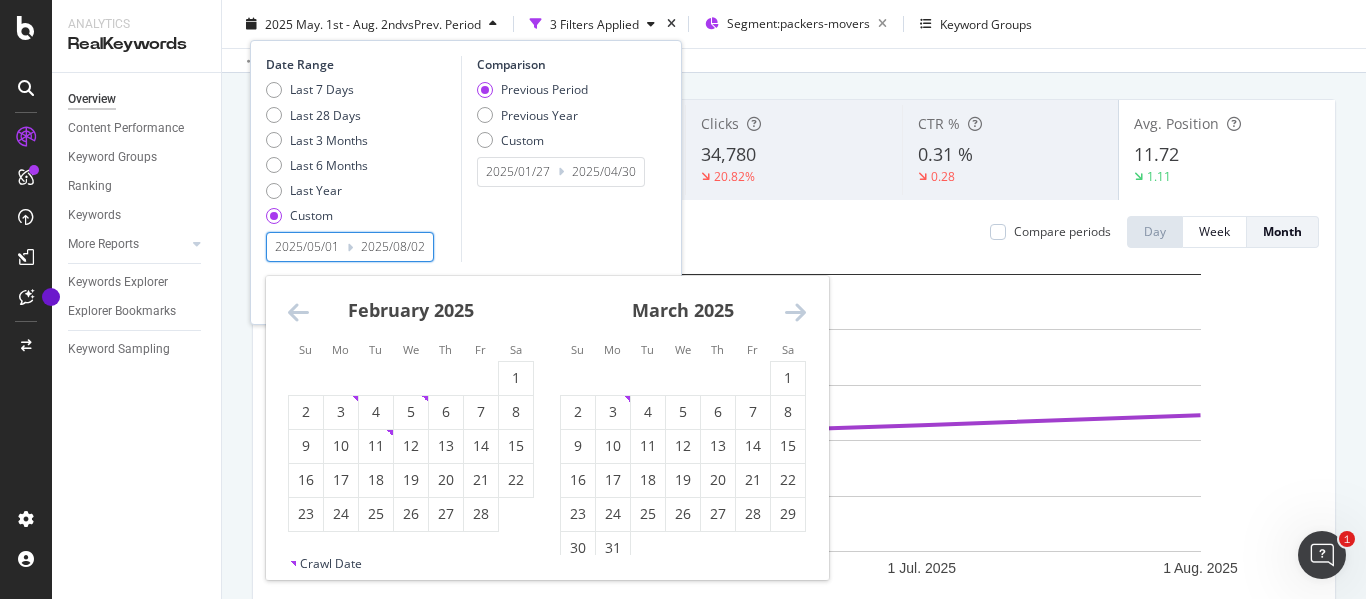 click at bounding box center [298, 312] 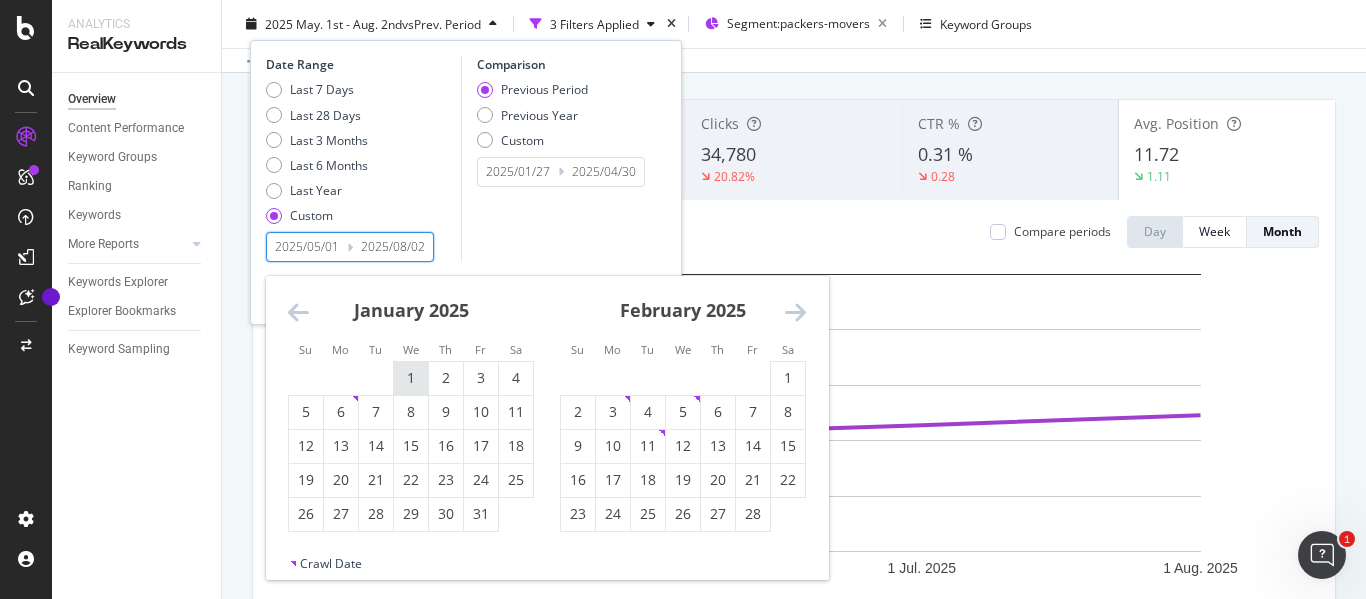 click on "1" at bounding box center (411, 378) 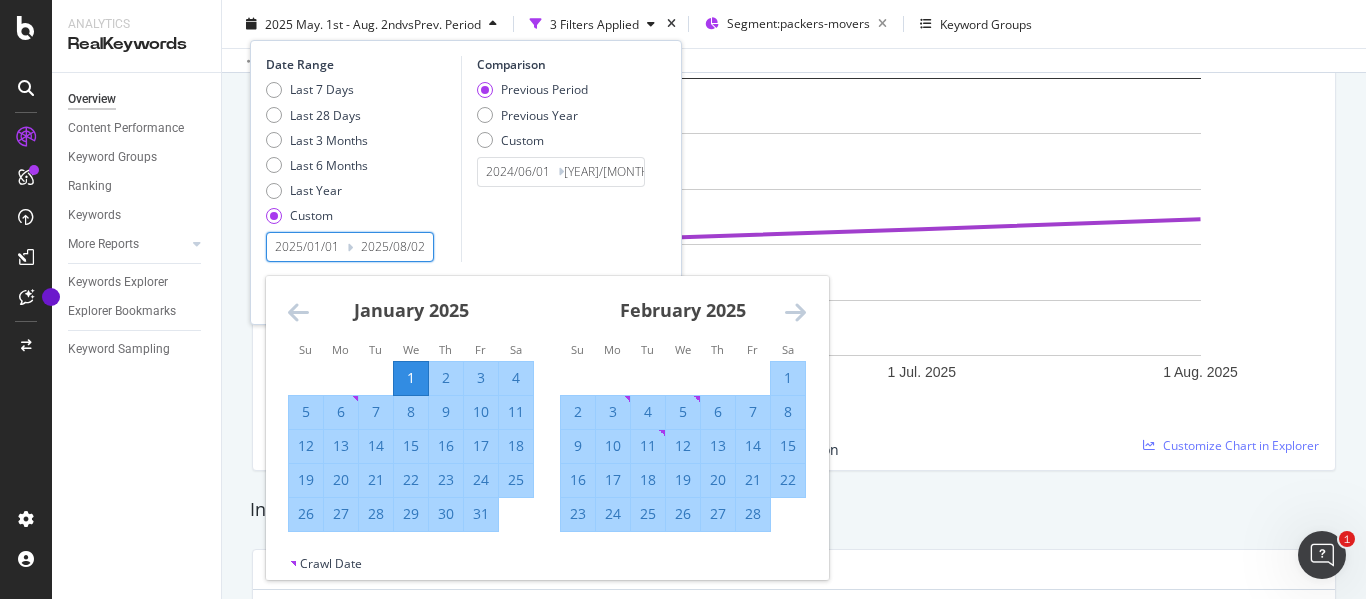 scroll, scrollTop: 300, scrollLeft: 0, axis: vertical 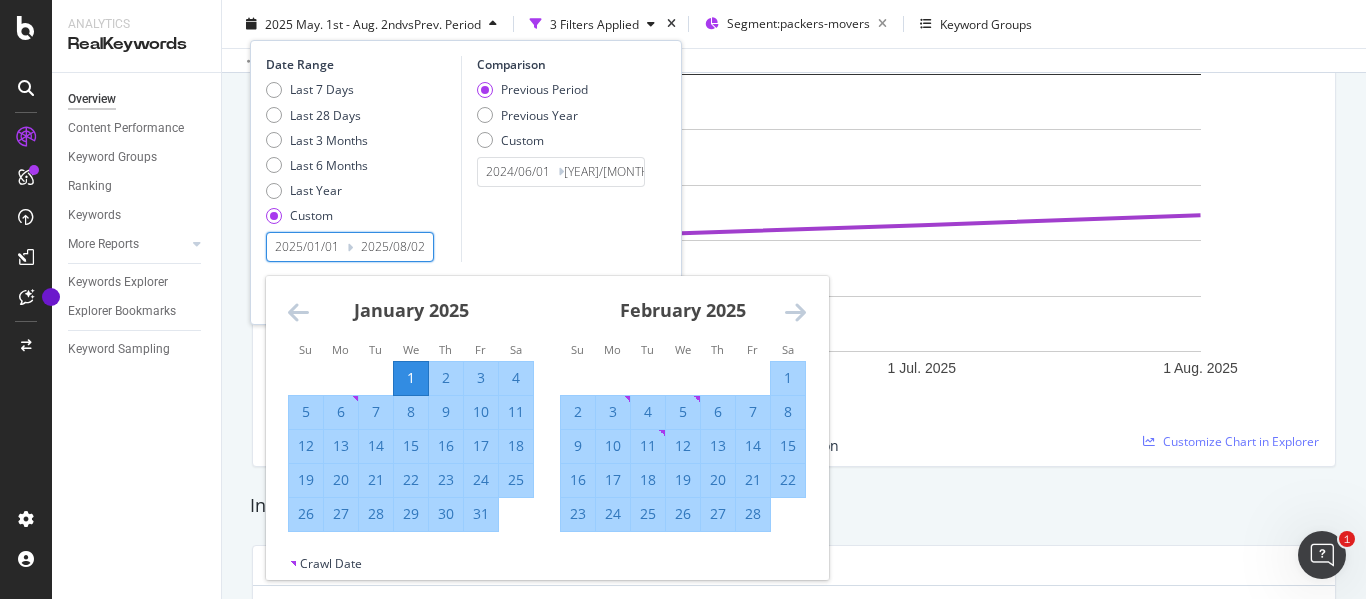 click on "Date Range Last 7 Days Last 28 Days Last 3 Months Last 6 Months Last Year Custom [YEAR]/[MONTH]/[DAY] Navigate forward to interact with the calendar and select a date. Press the question mark key to get the keyboard shortcuts for changing dates. [YEAR]/[MONTH]/[DAY] Navigate backward to interact with the calendar and select a date. Press the question mark key to get the keyboard shortcuts for changing dates." at bounding box center (556, 159) 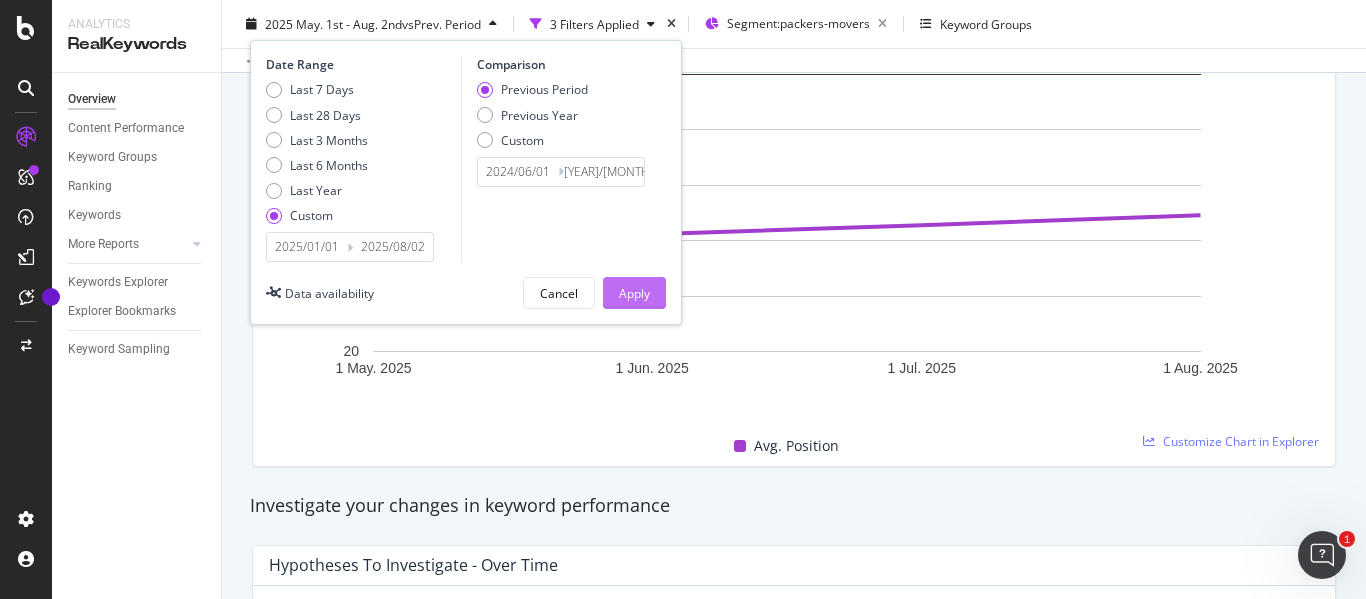 click on "Apply" at bounding box center [634, 292] 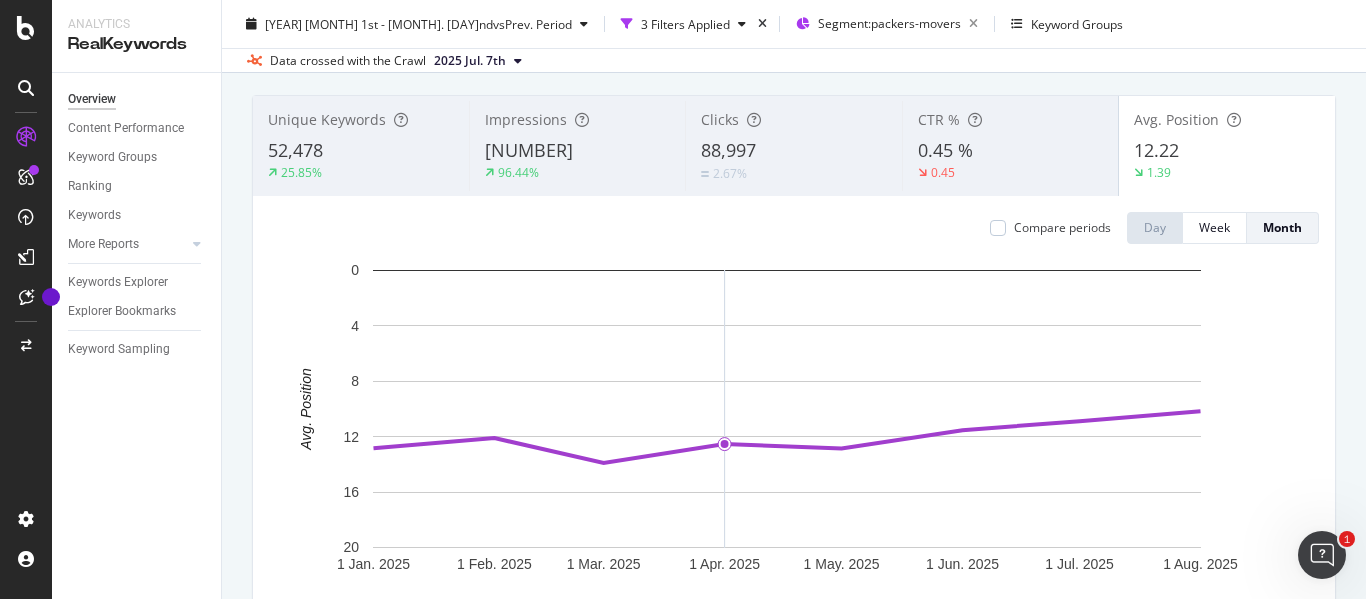 scroll, scrollTop: 200, scrollLeft: 0, axis: vertical 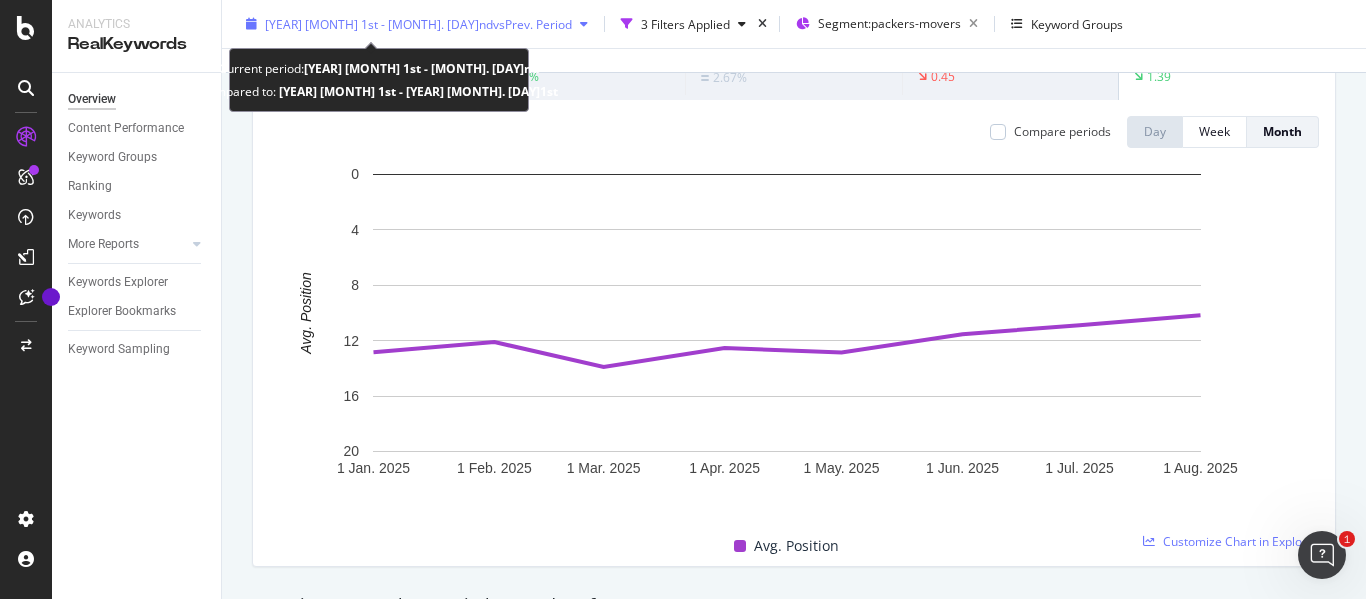 click on "vs  Prev. Period" at bounding box center (532, 23) 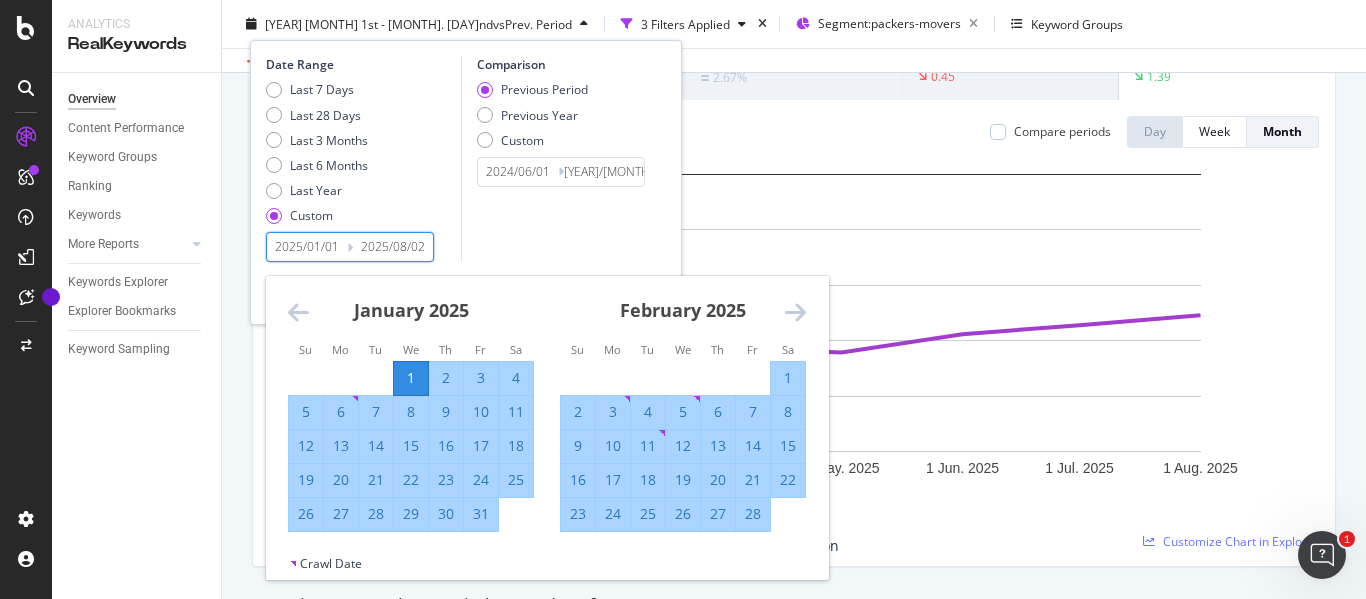 click on "2025/01/01" at bounding box center (307, 247) 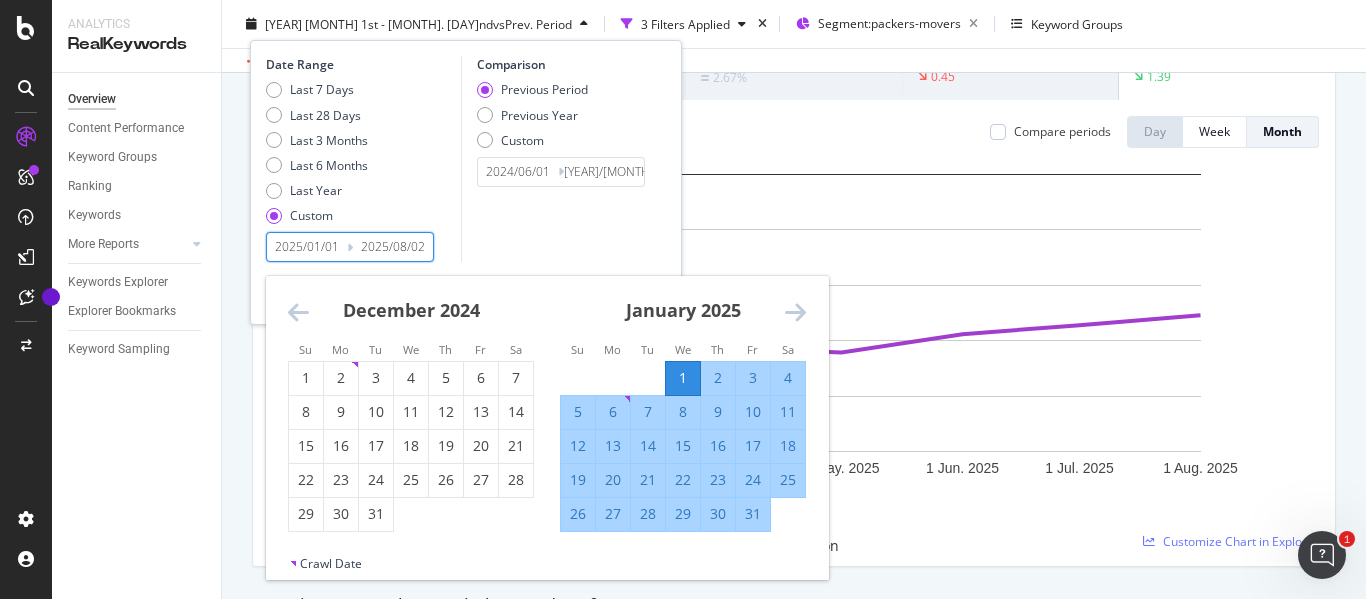 click at bounding box center (298, 312) 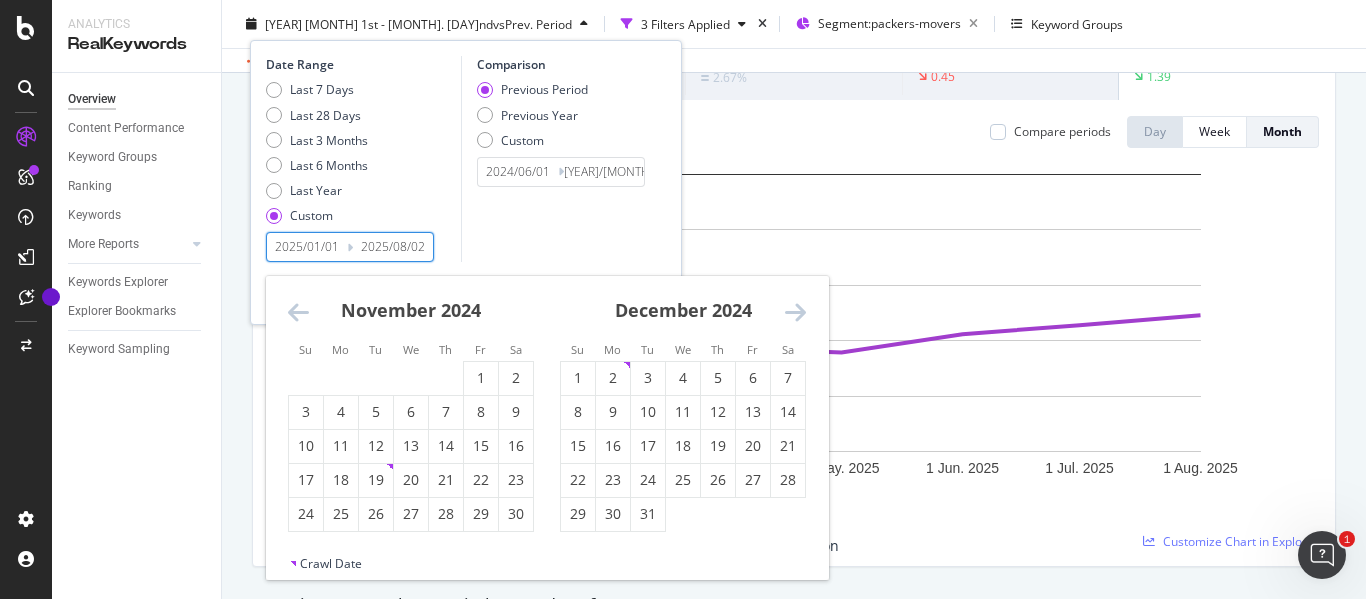 click at bounding box center [298, 312] 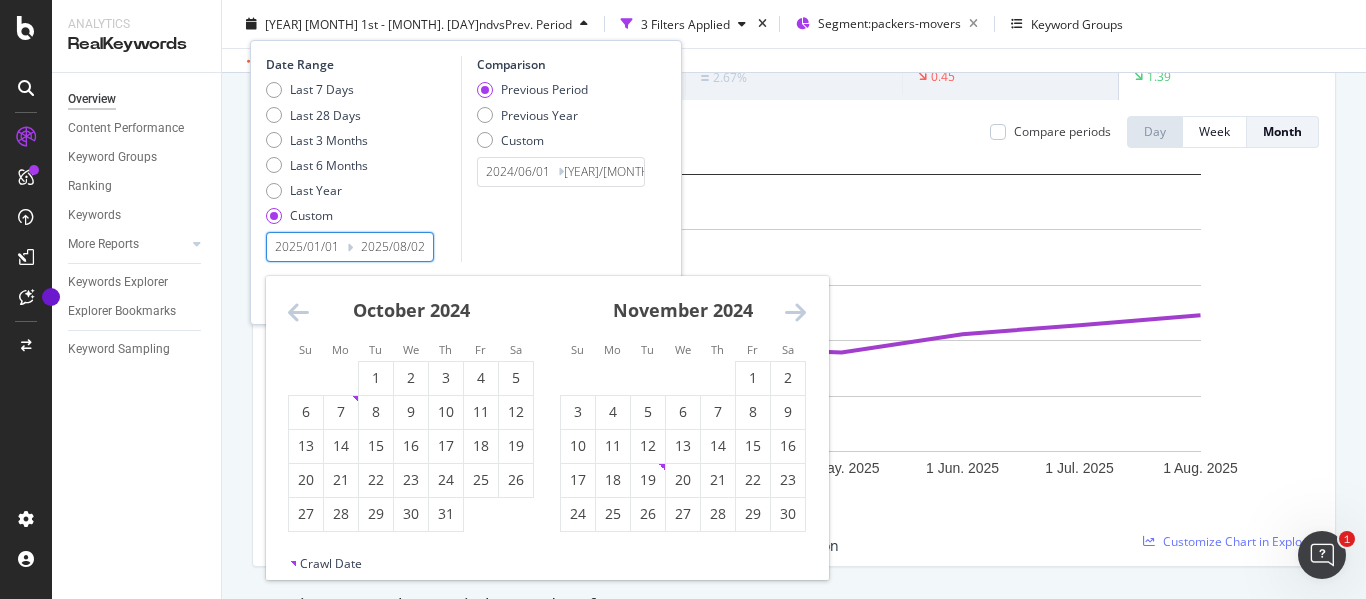 click at bounding box center (298, 312) 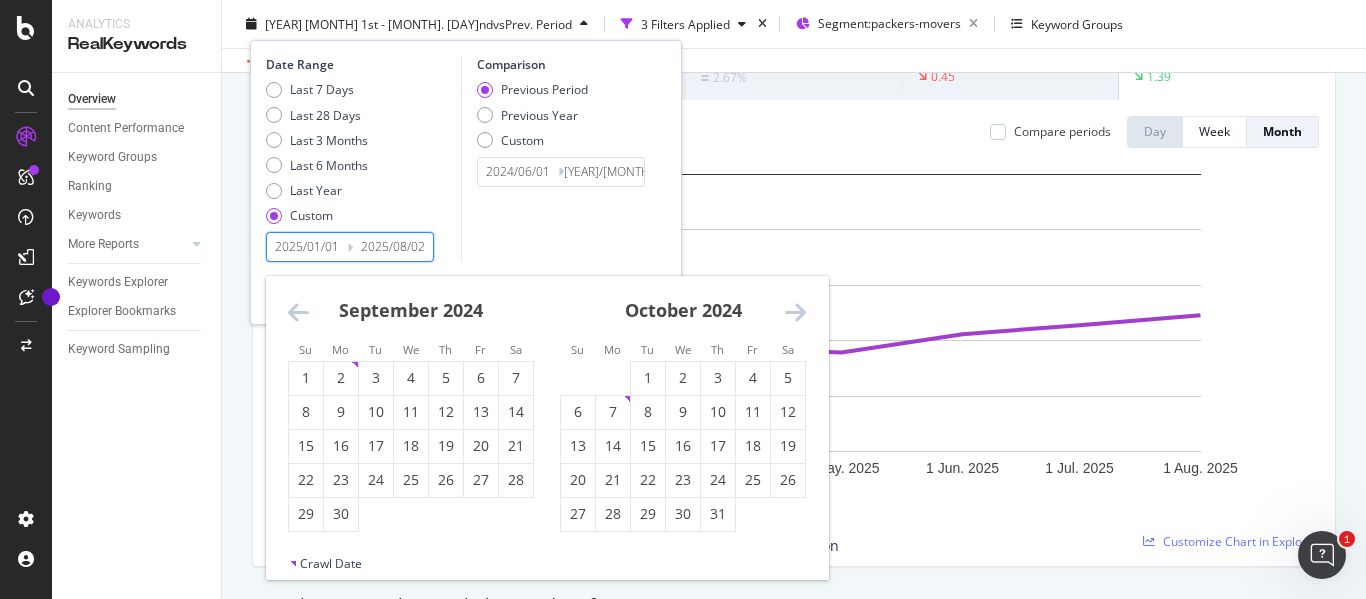 click at bounding box center (298, 312) 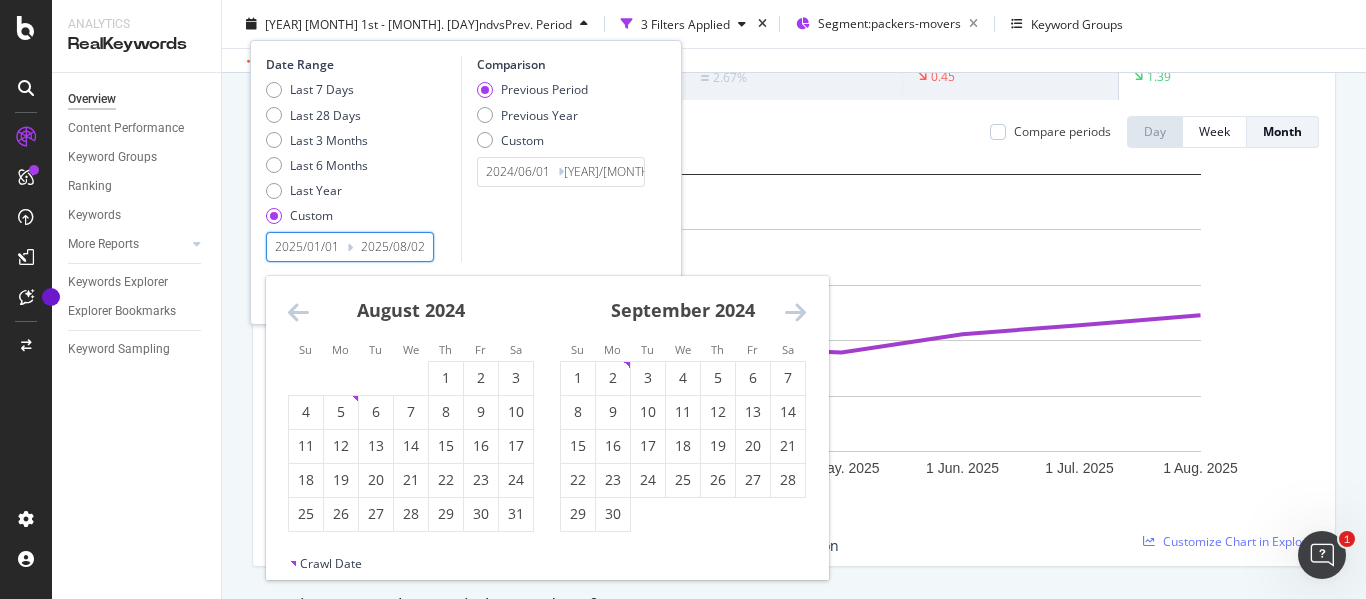 click at bounding box center [298, 312] 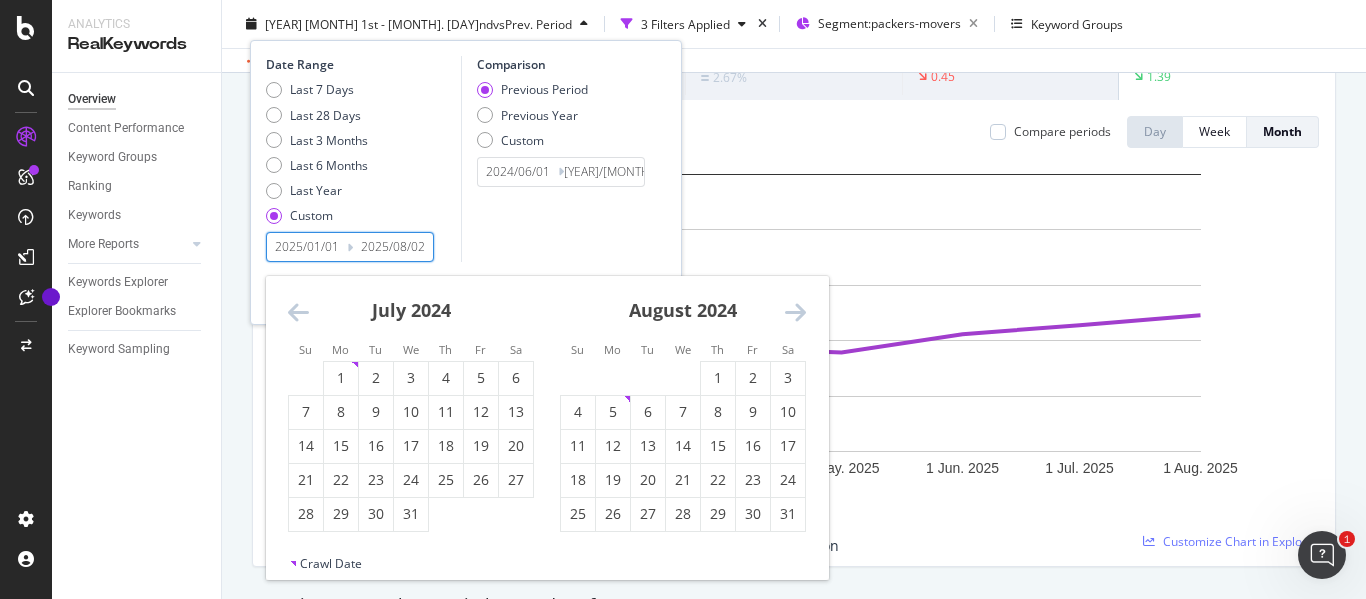 click at bounding box center (298, 312) 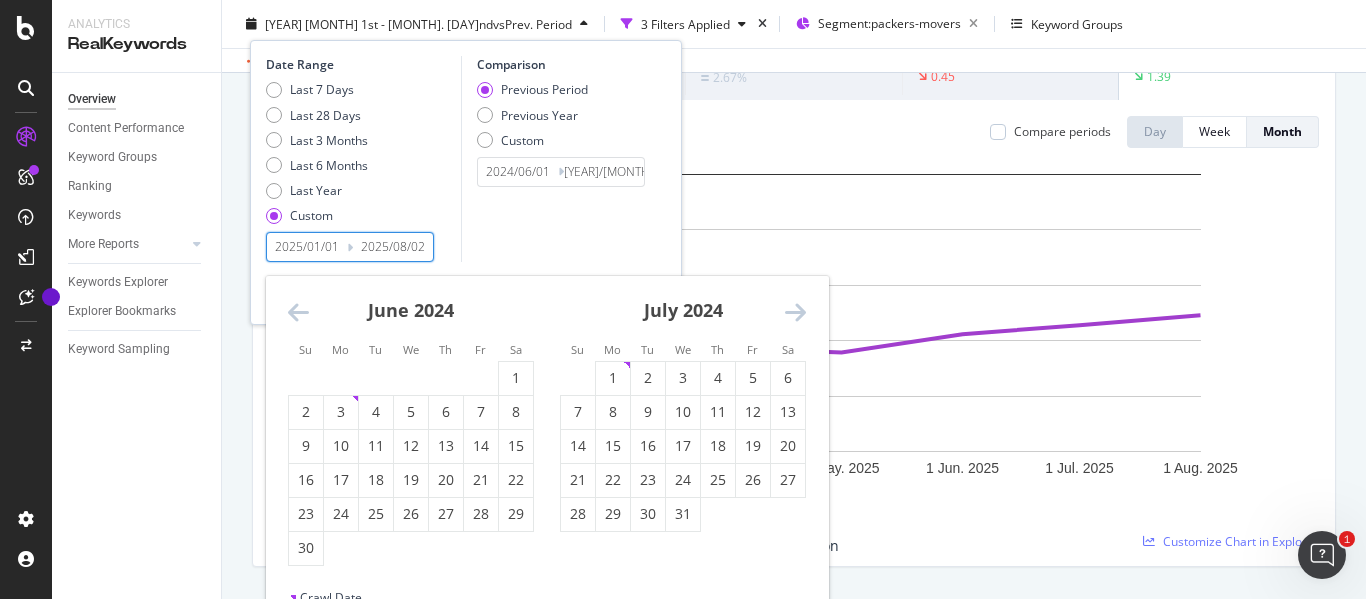 click at bounding box center [298, 312] 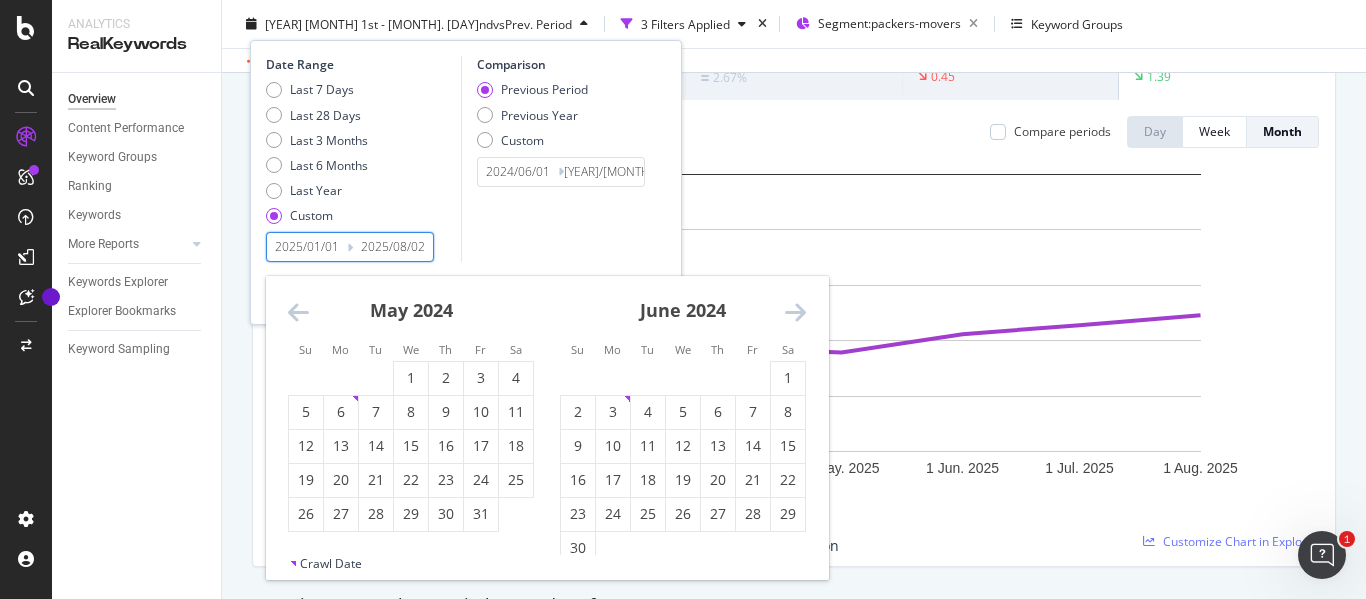 click at bounding box center (298, 312) 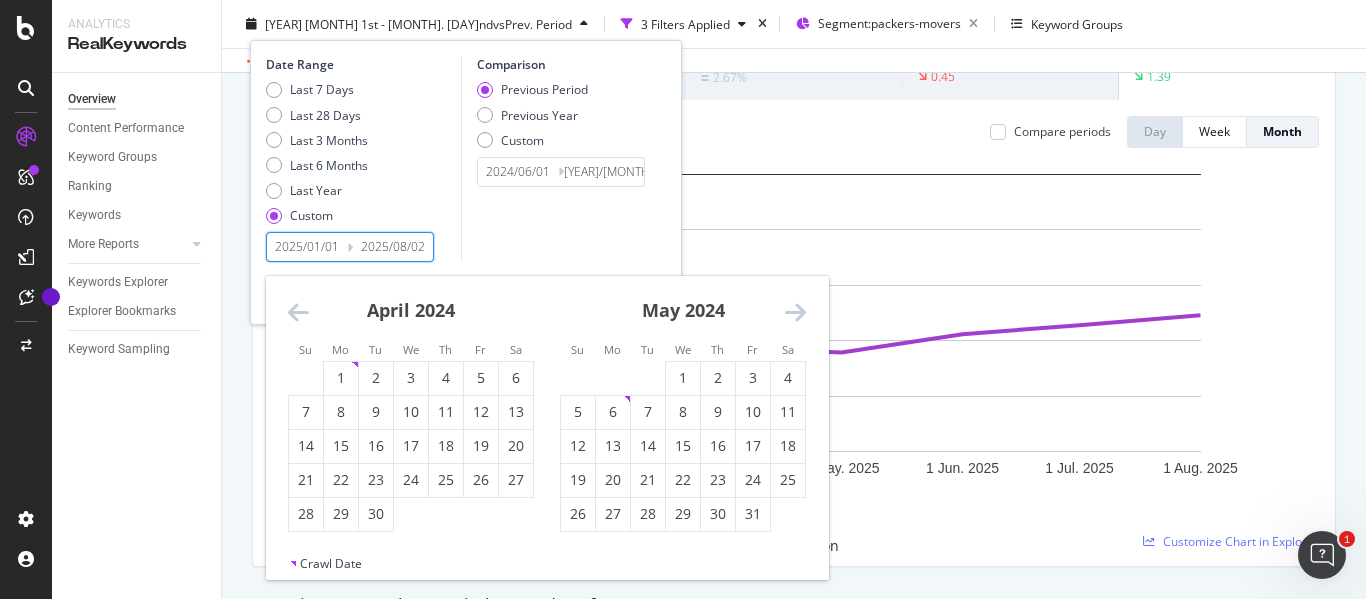click at bounding box center (298, 312) 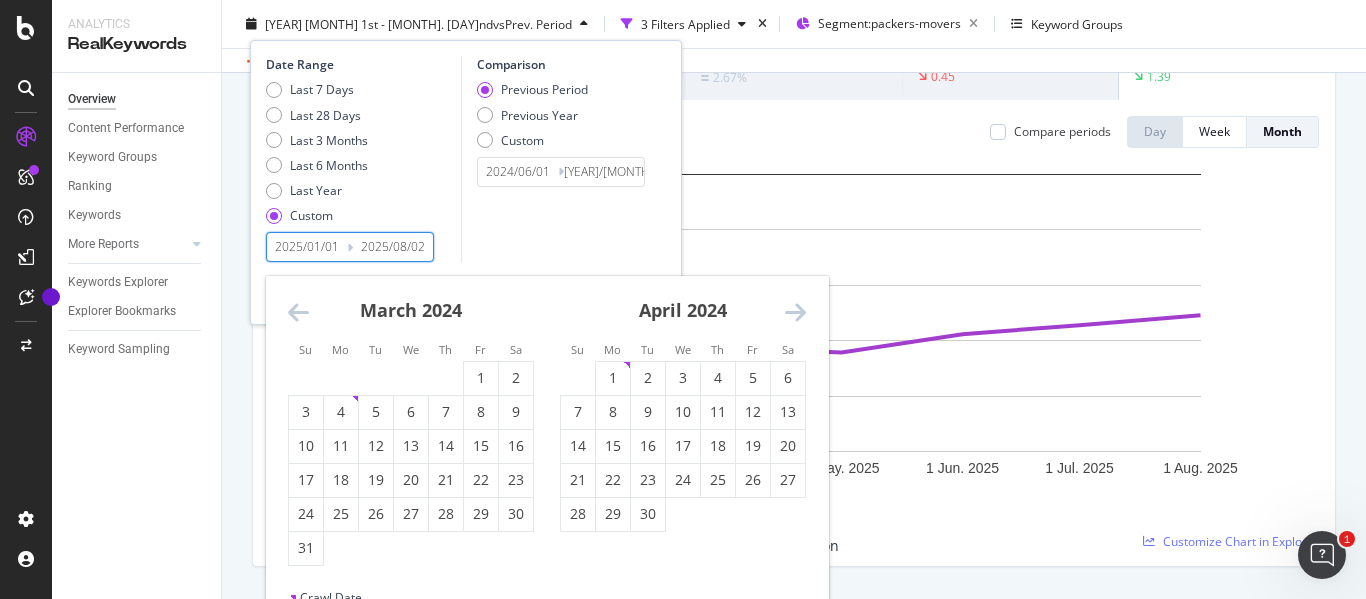 click at bounding box center [298, 312] 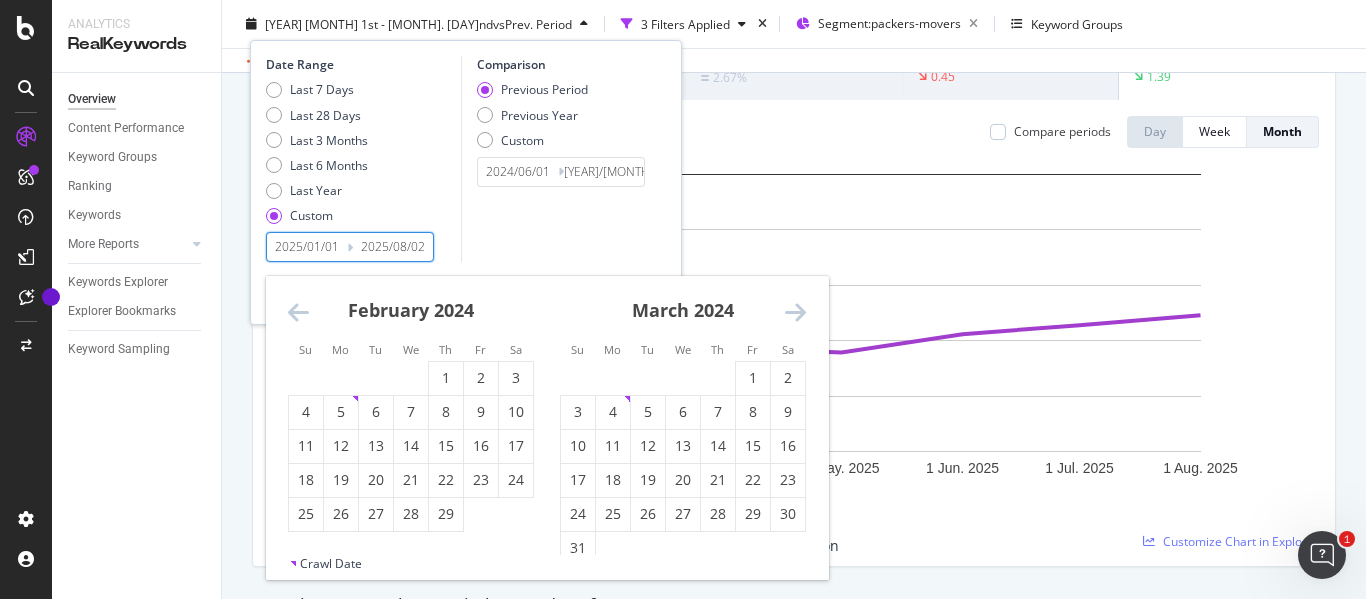 click at bounding box center (298, 312) 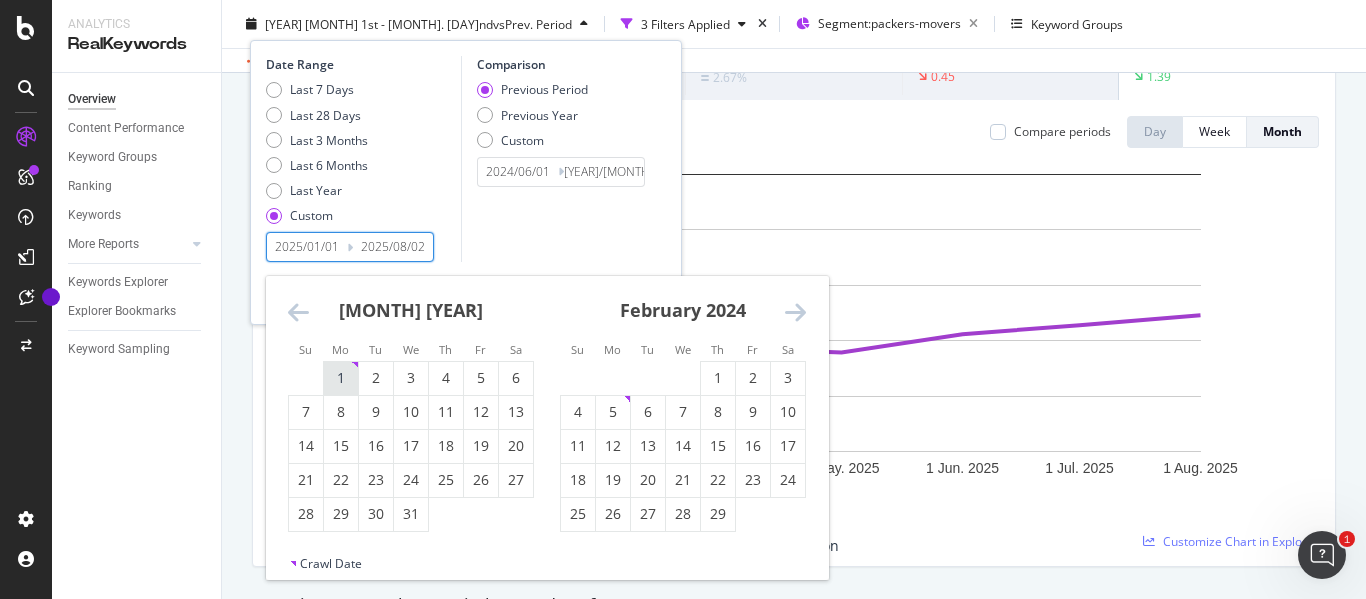 click on "1" at bounding box center (341, 378) 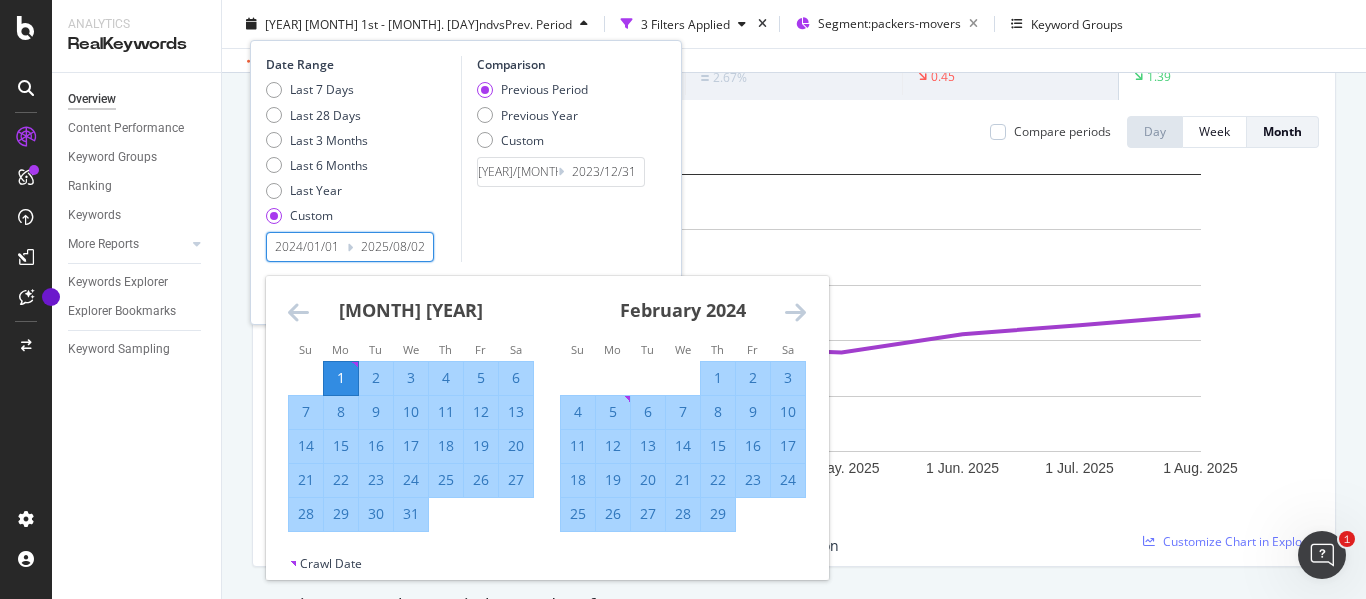 click on "Comparison Previous Period Previous Year Custom [YEAR]/[MONTH]/[DAY] Navigate forward to interact with the calendar and select a date. Press the question mark key to get the keyboard shortcuts for changing dates. [YEAR]/[MONTH]/[DAY] Navigate backward to interact with the calendar and select a date. Press the question mark key to get the keyboard shortcuts for changing dates." at bounding box center (556, 159) 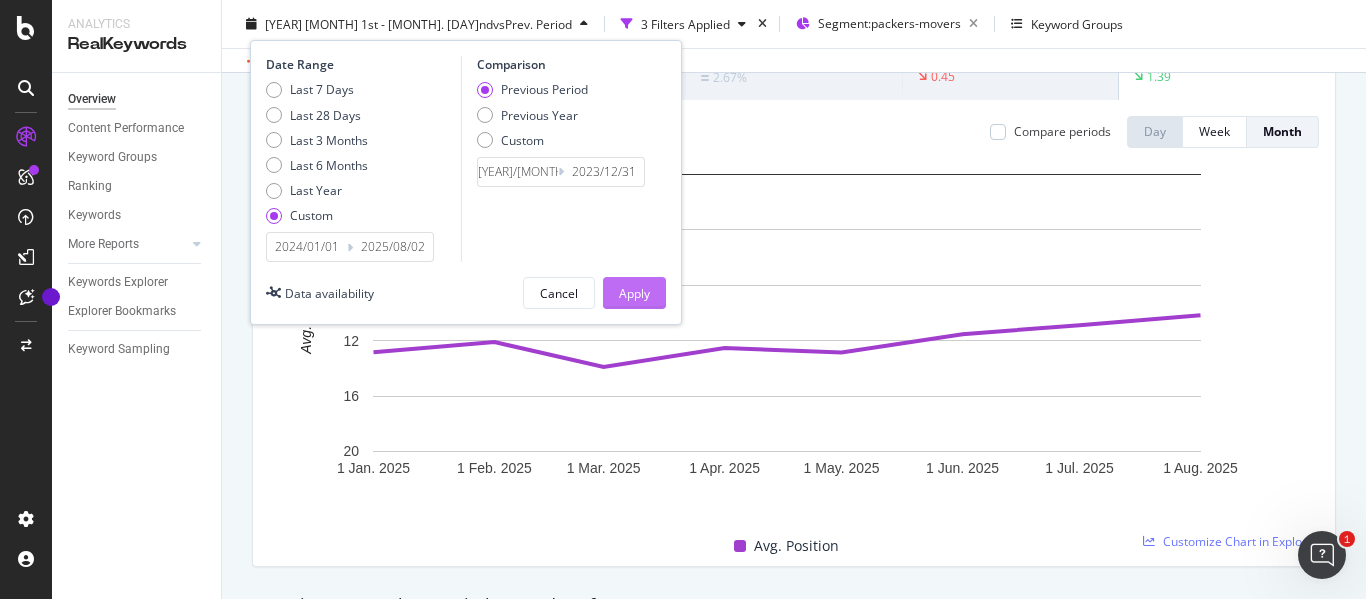 click on "Apply" at bounding box center [634, 292] 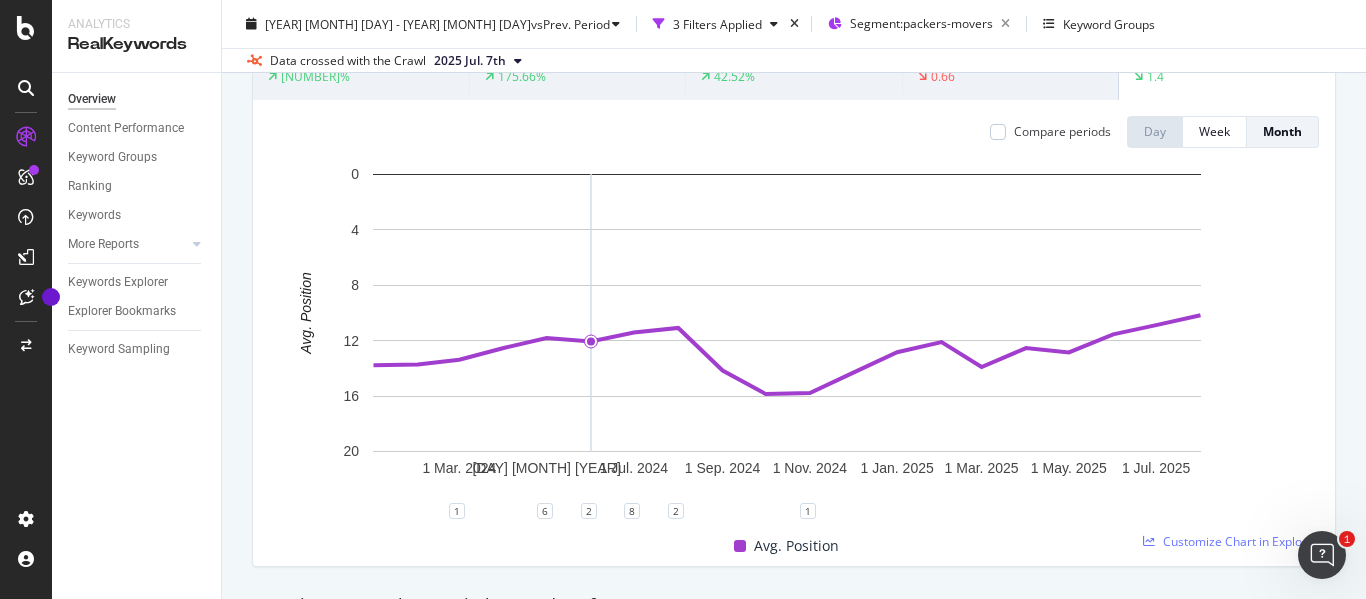 scroll, scrollTop: 0, scrollLeft: 0, axis: both 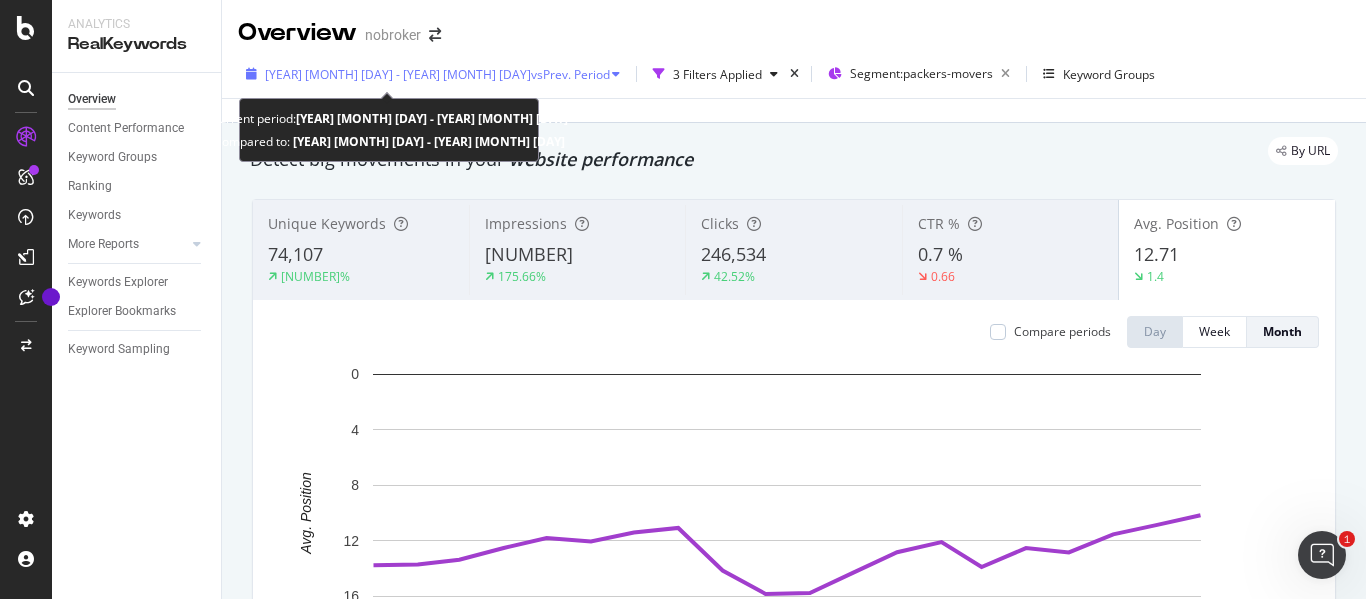 click on "[YEAR] [MONTH] [DAY] - [YEAR] [MONTH] [DAY]" at bounding box center (398, 74) 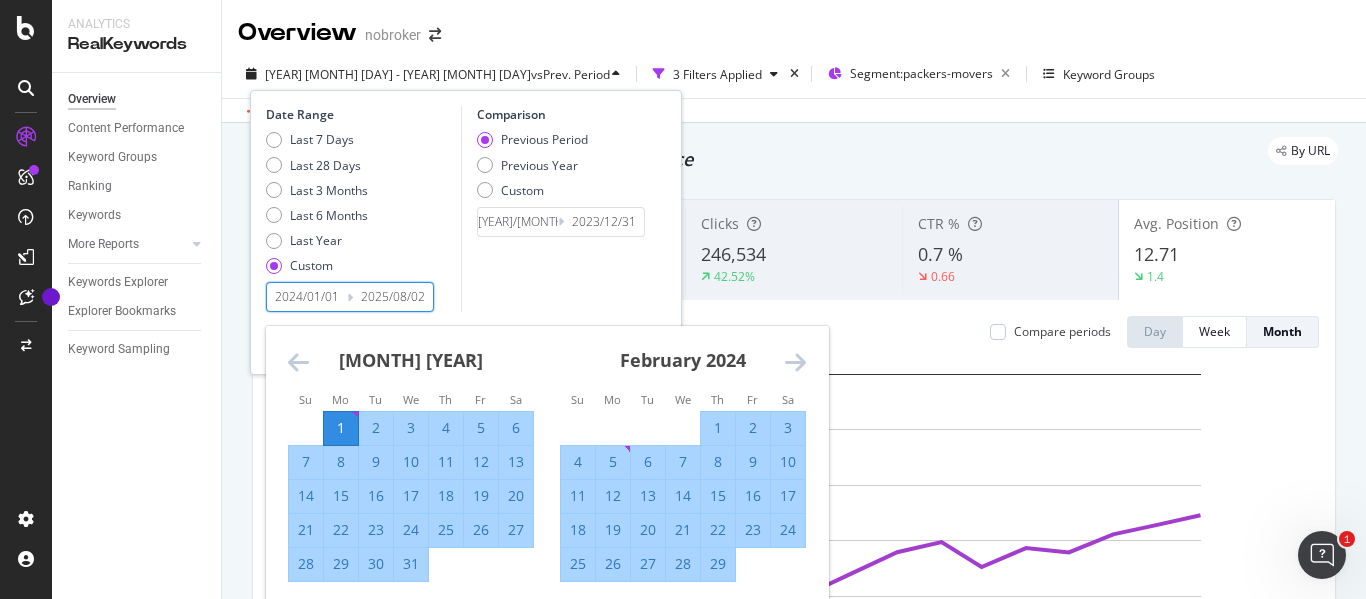 click on "2024/01/01" at bounding box center (307, 297) 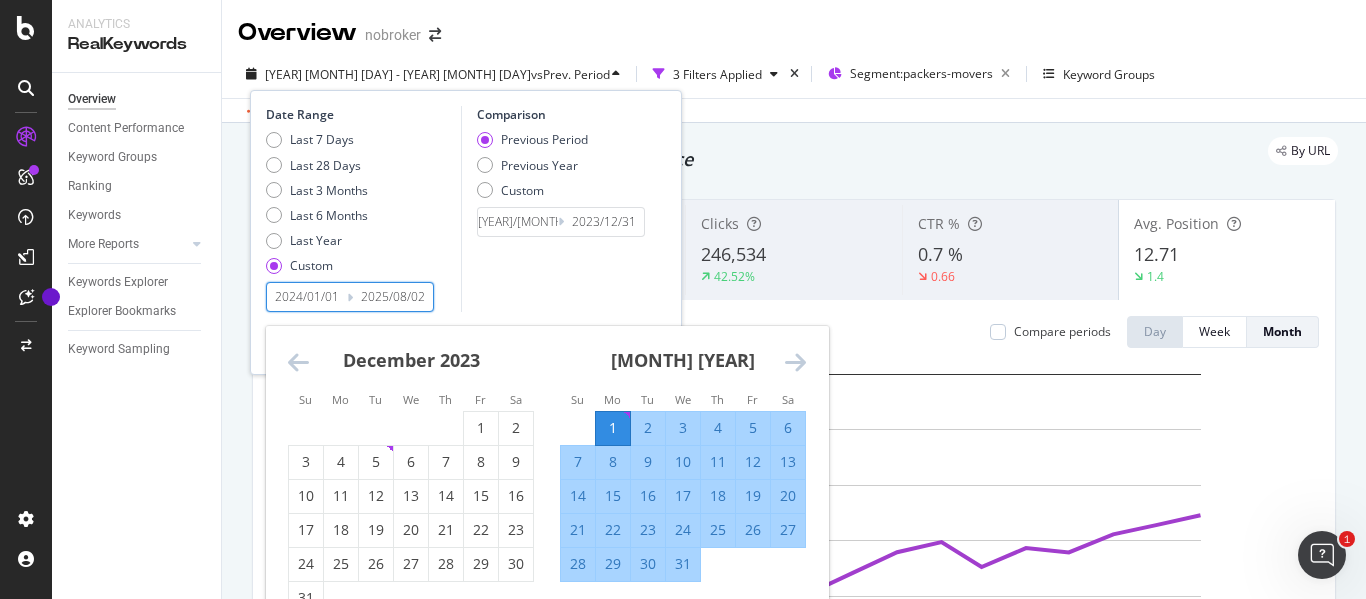 click at bounding box center (298, 362) 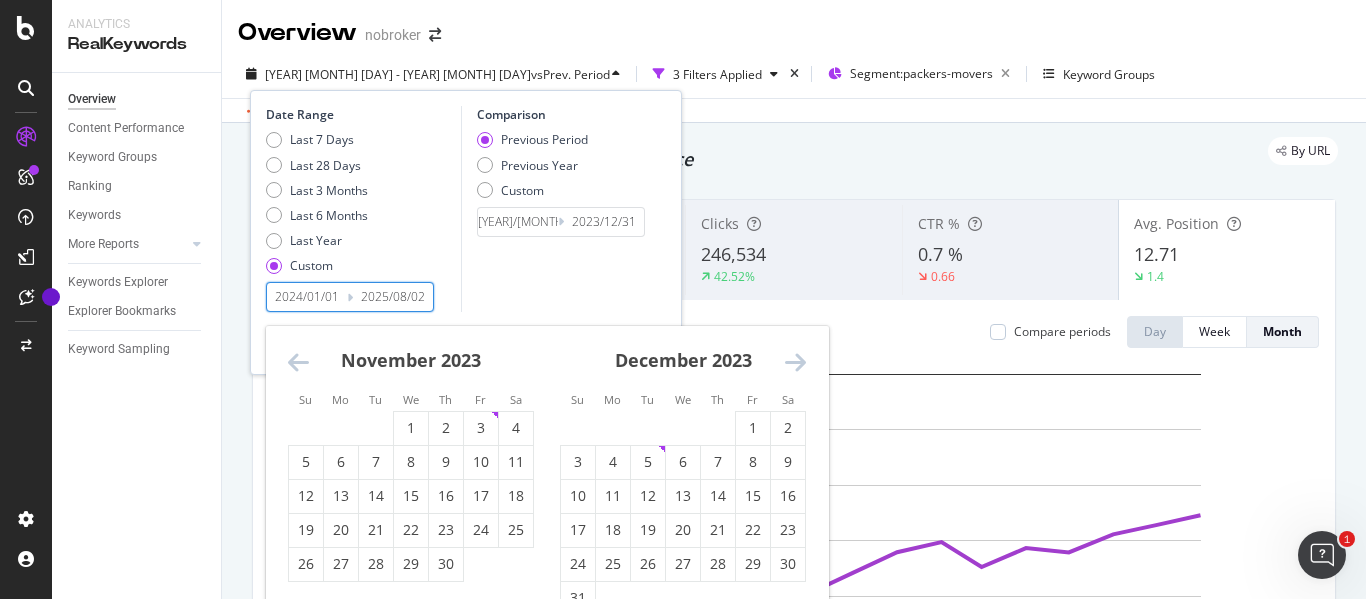 click at bounding box center (298, 362) 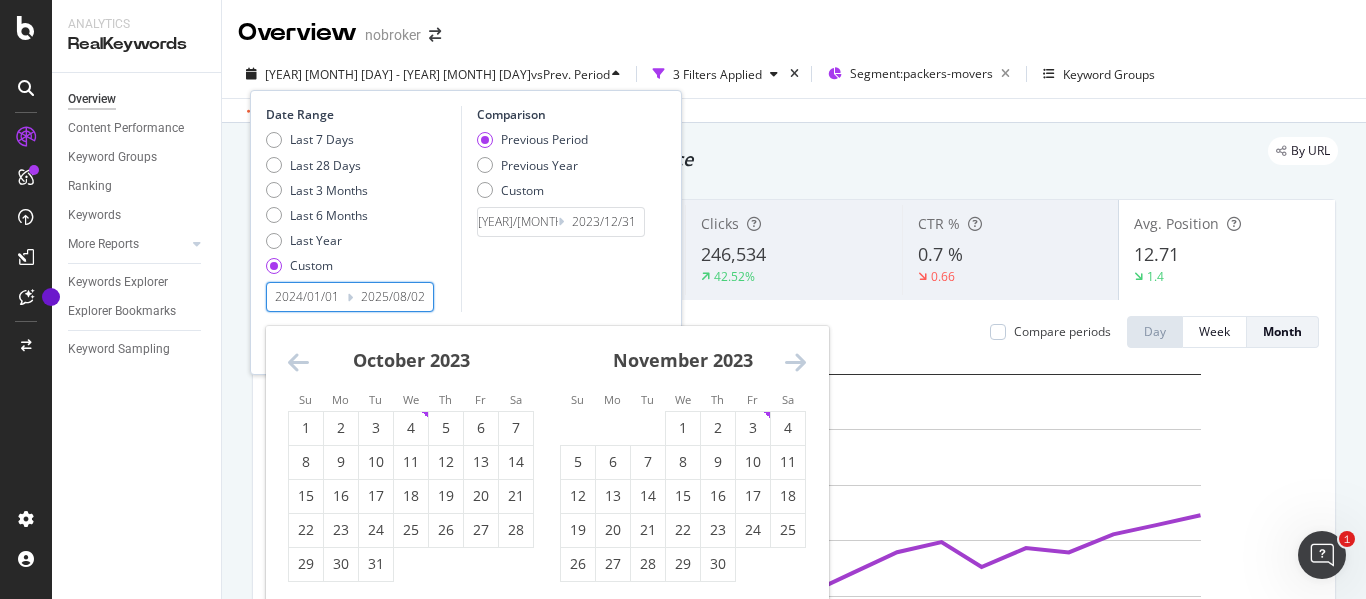click at bounding box center [298, 362] 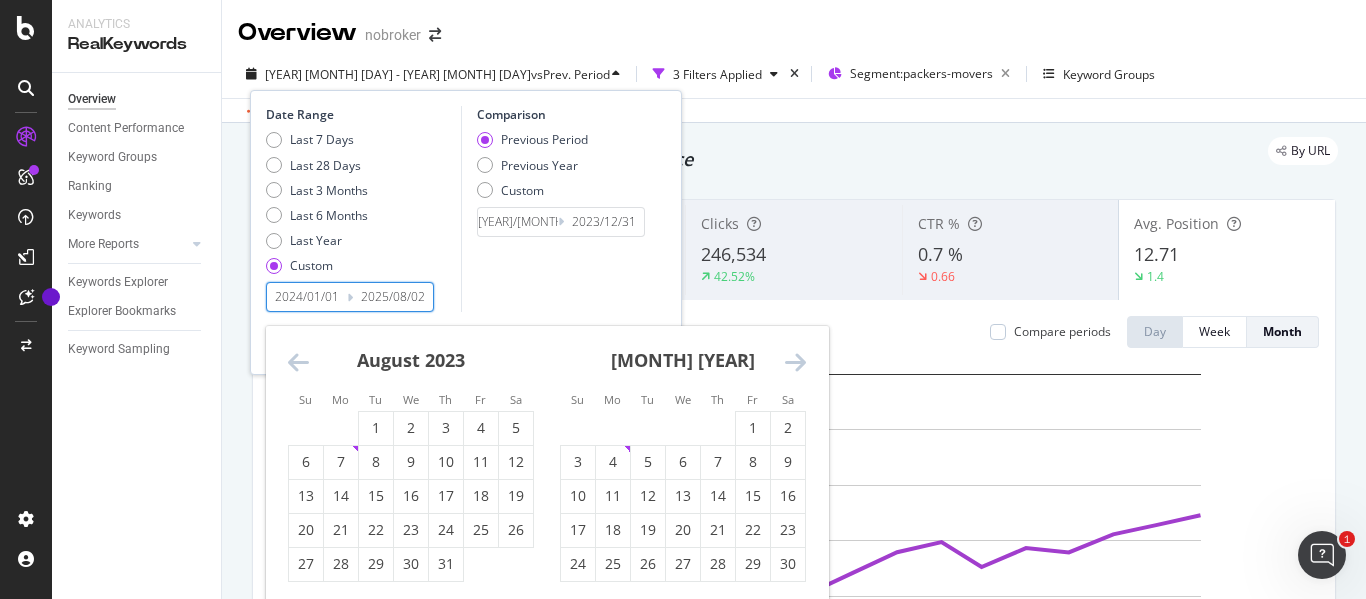click at bounding box center [298, 362] 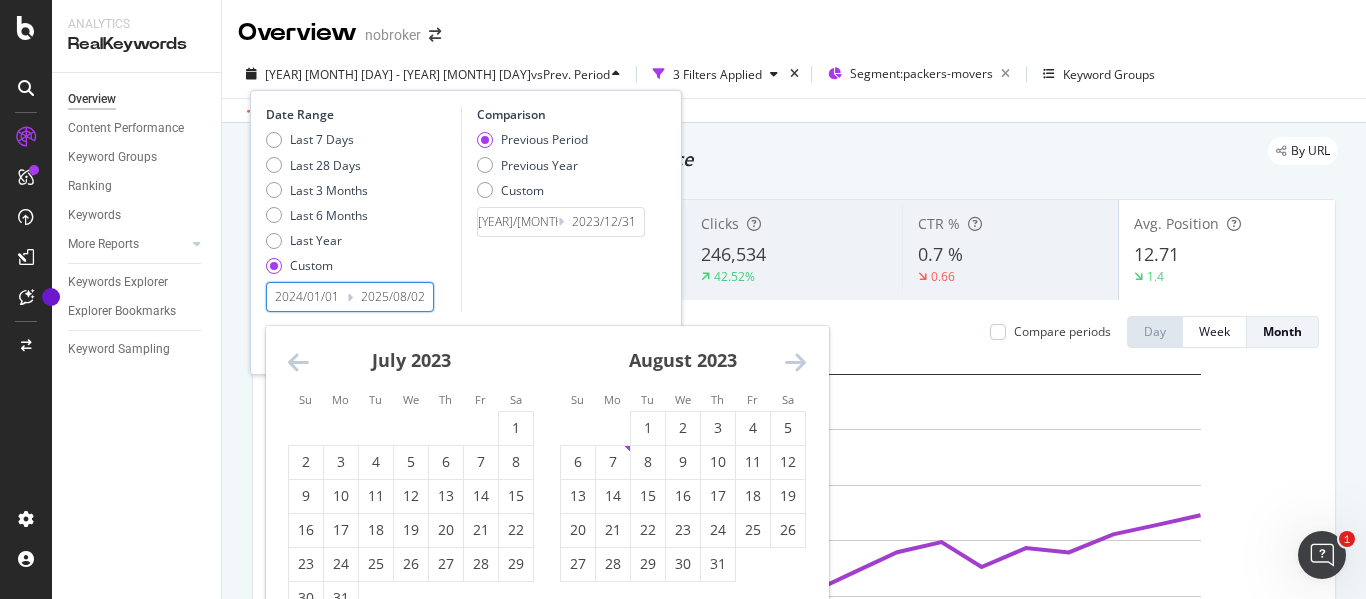 click at bounding box center (298, 362) 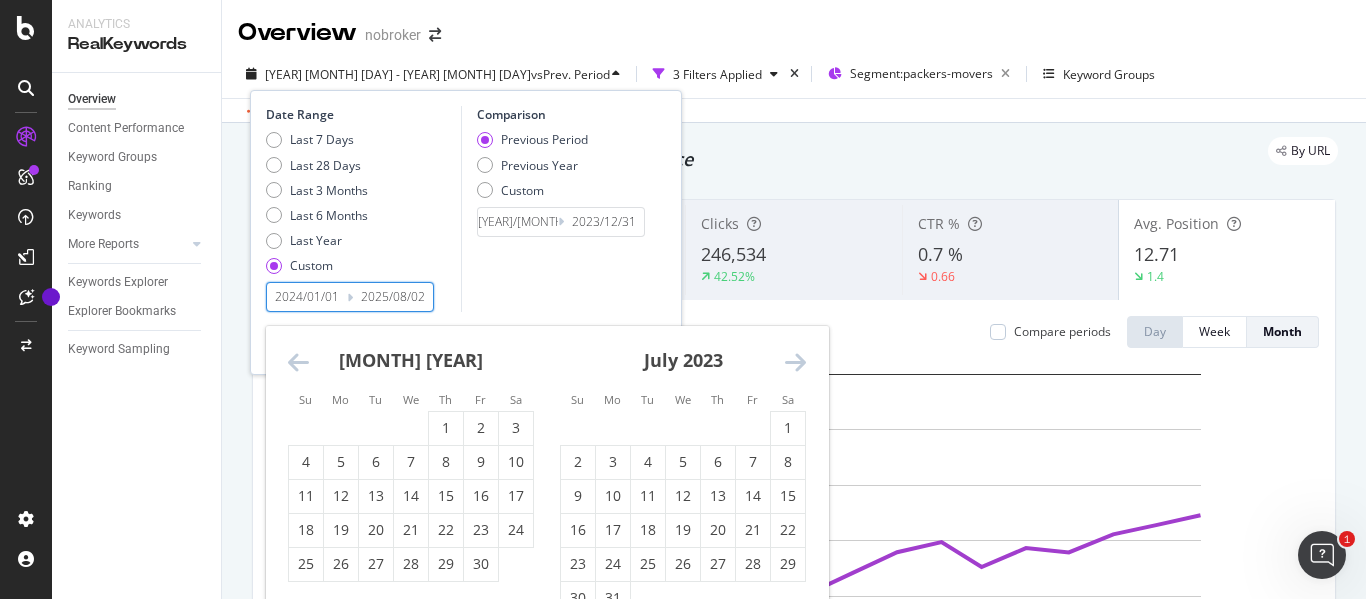 click at bounding box center [298, 362] 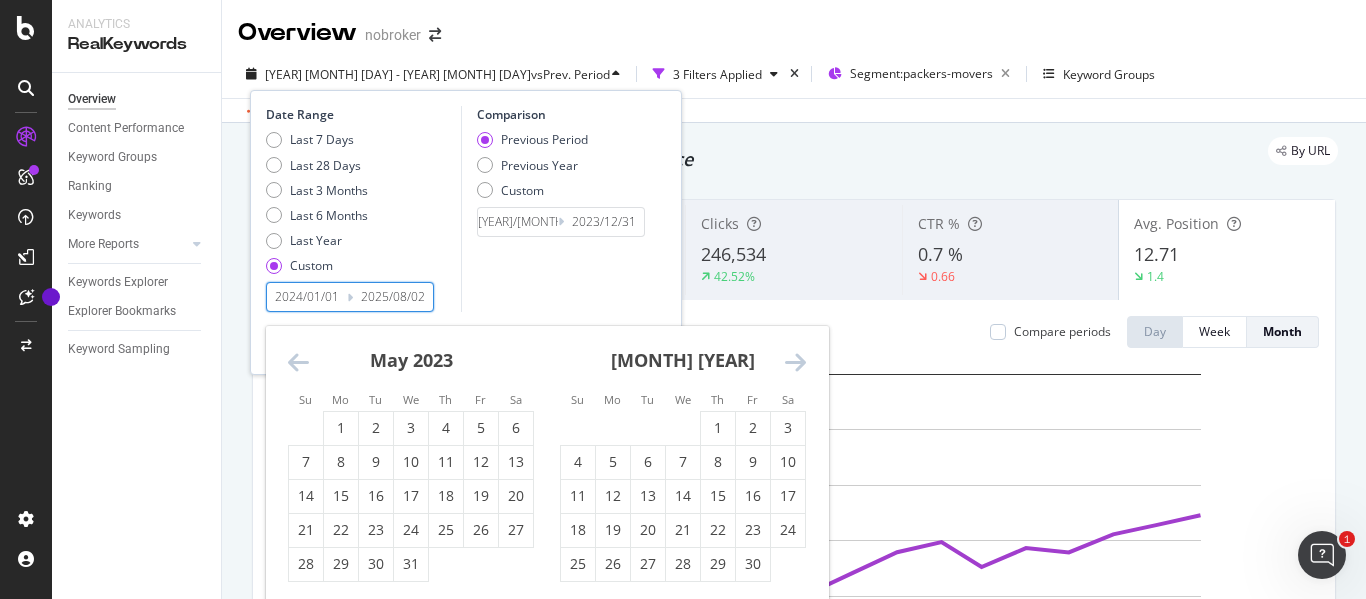 click at bounding box center (298, 362) 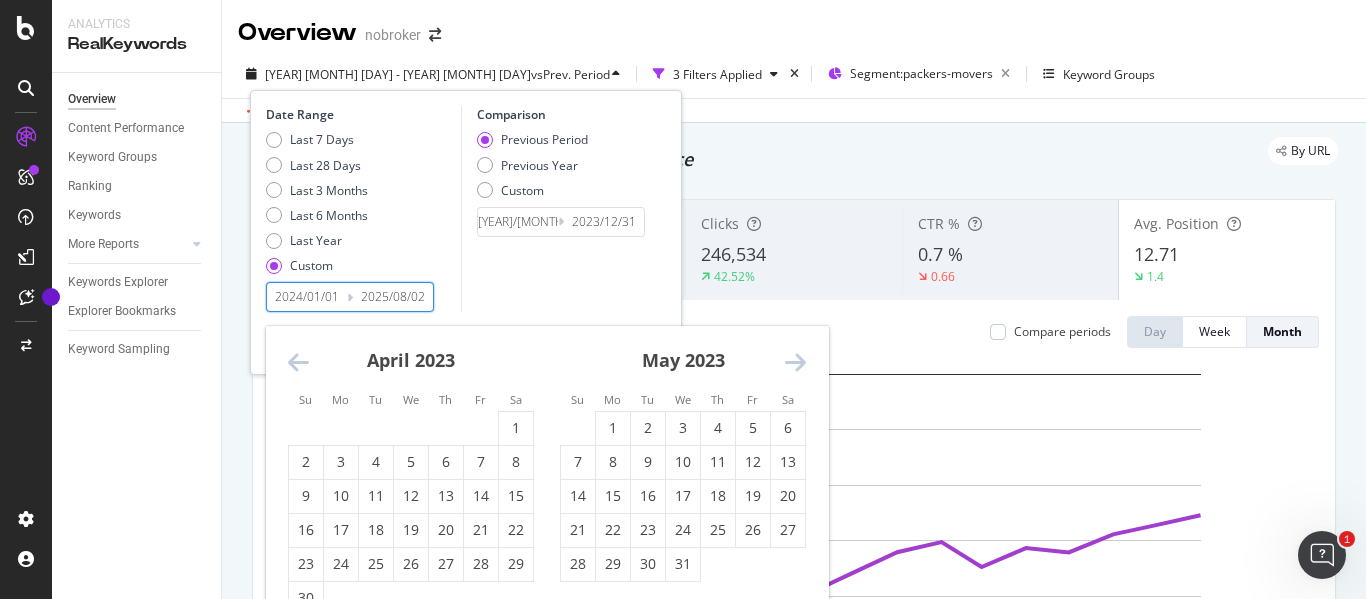 click at bounding box center [298, 362] 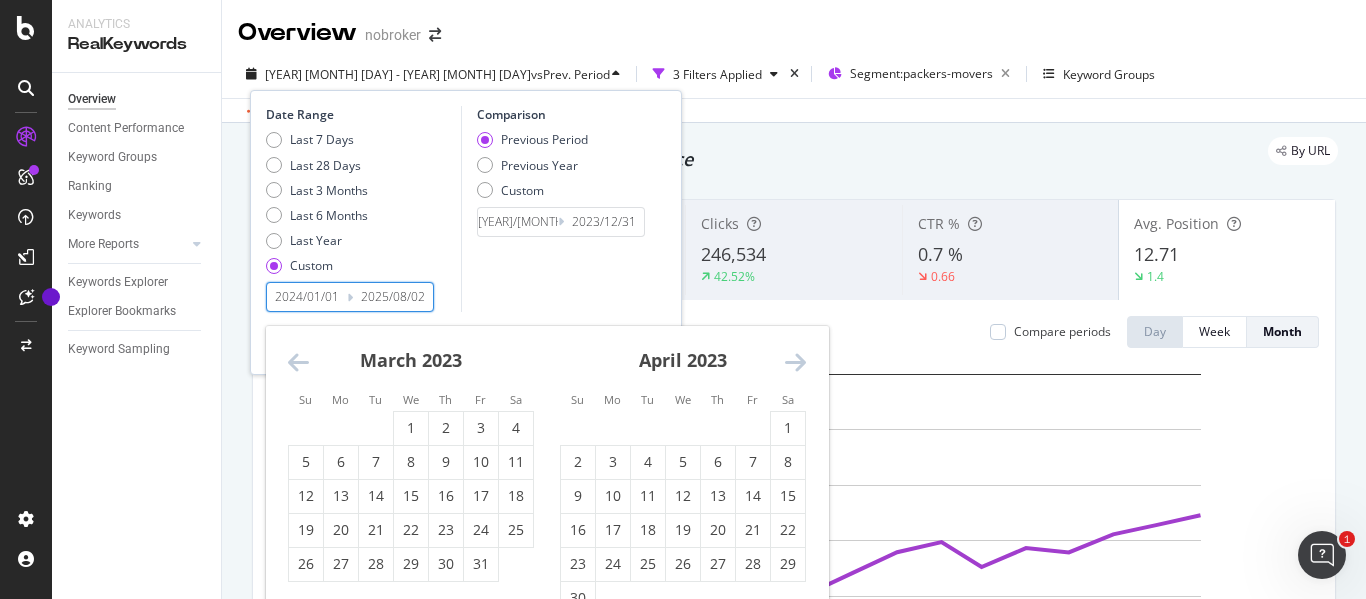 click at bounding box center (298, 362) 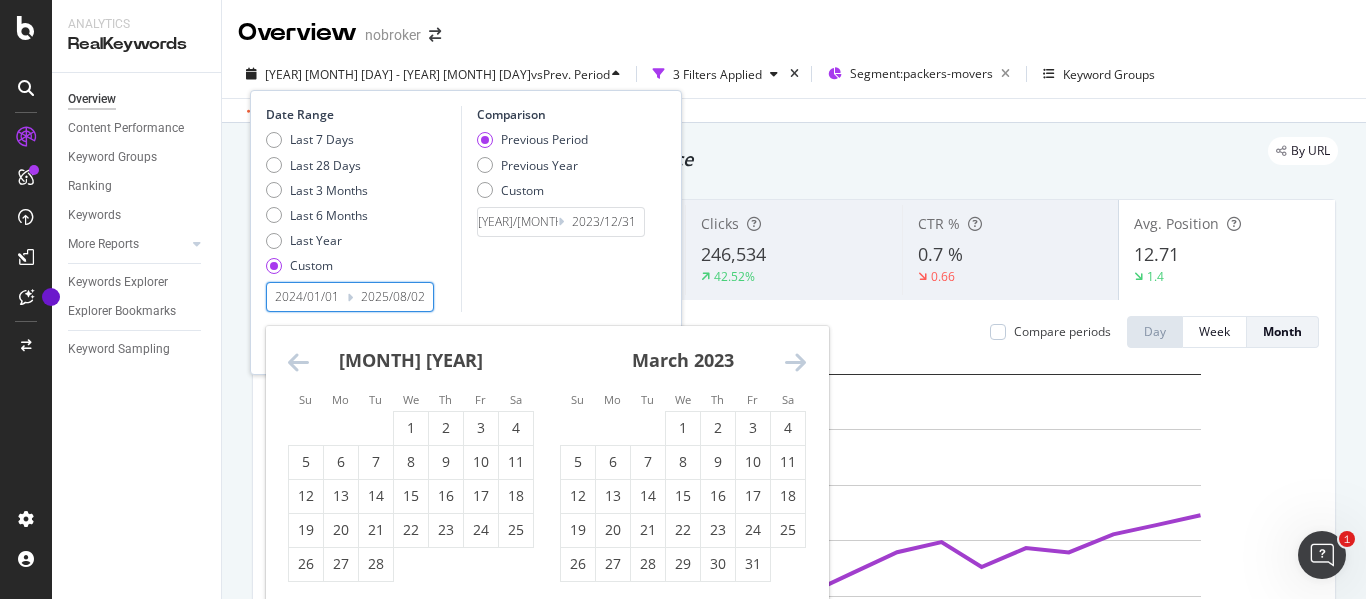 click at bounding box center (298, 362) 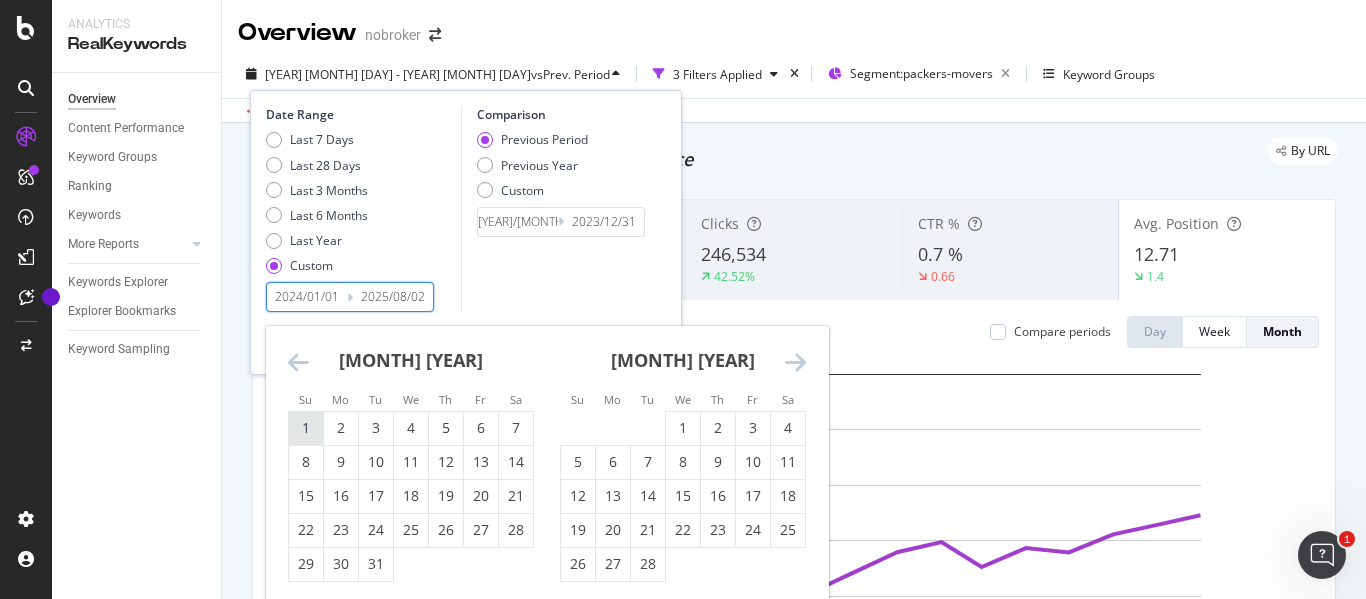 click on "1" at bounding box center (306, 428) 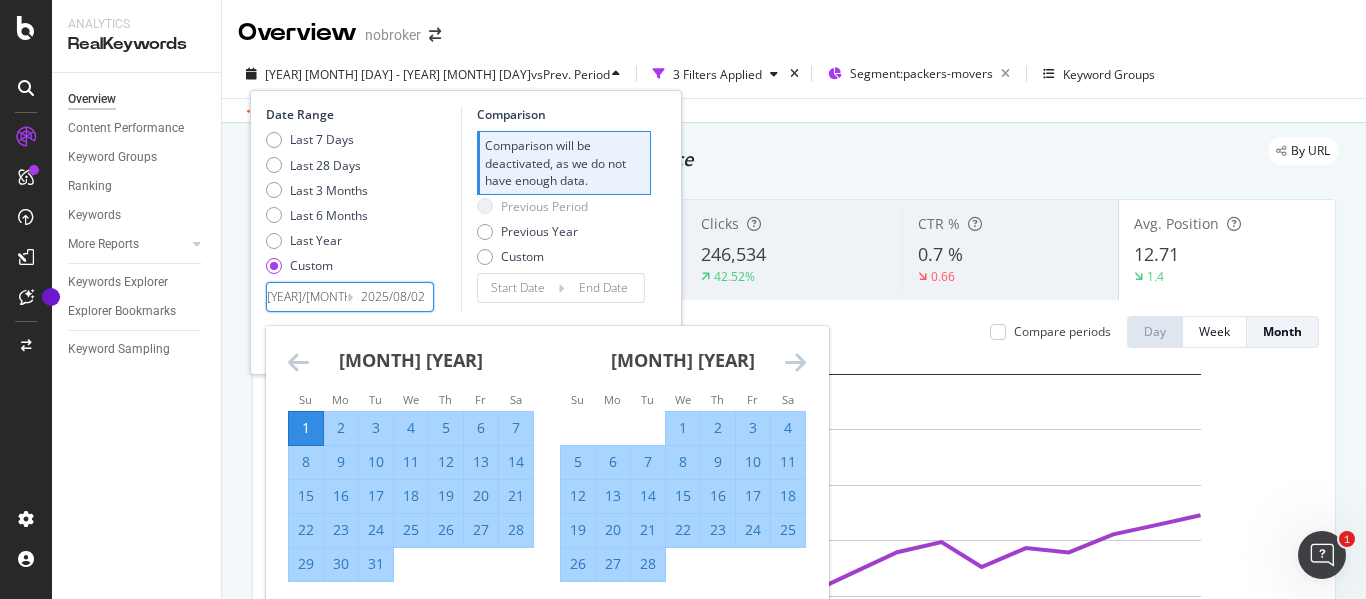 click on "Previous Period Previous Year Custom" at bounding box center [564, 235] 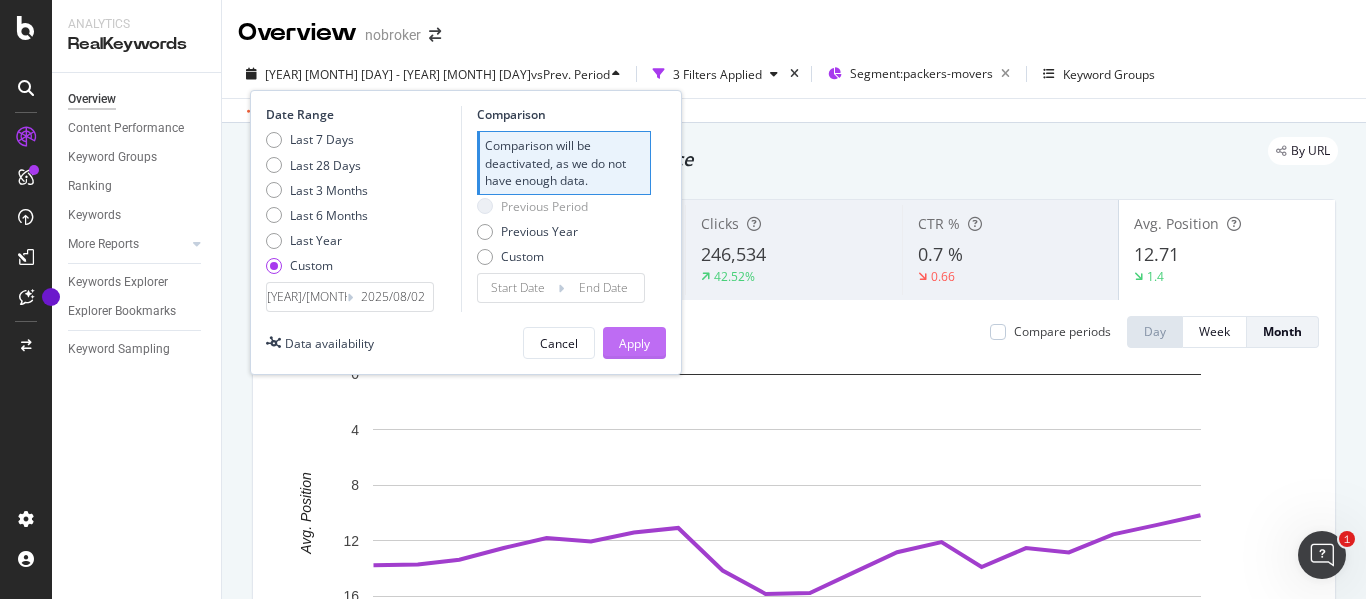 click on "Apply" at bounding box center [634, 343] 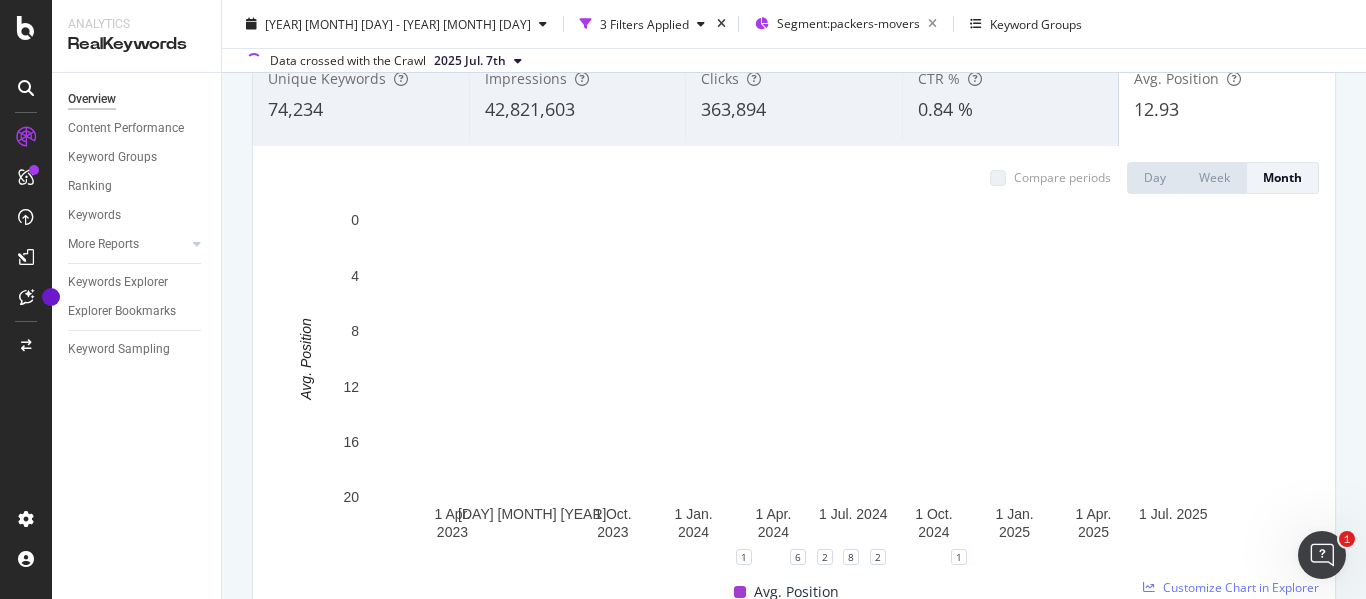 scroll, scrollTop: 155, scrollLeft: 0, axis: vertical 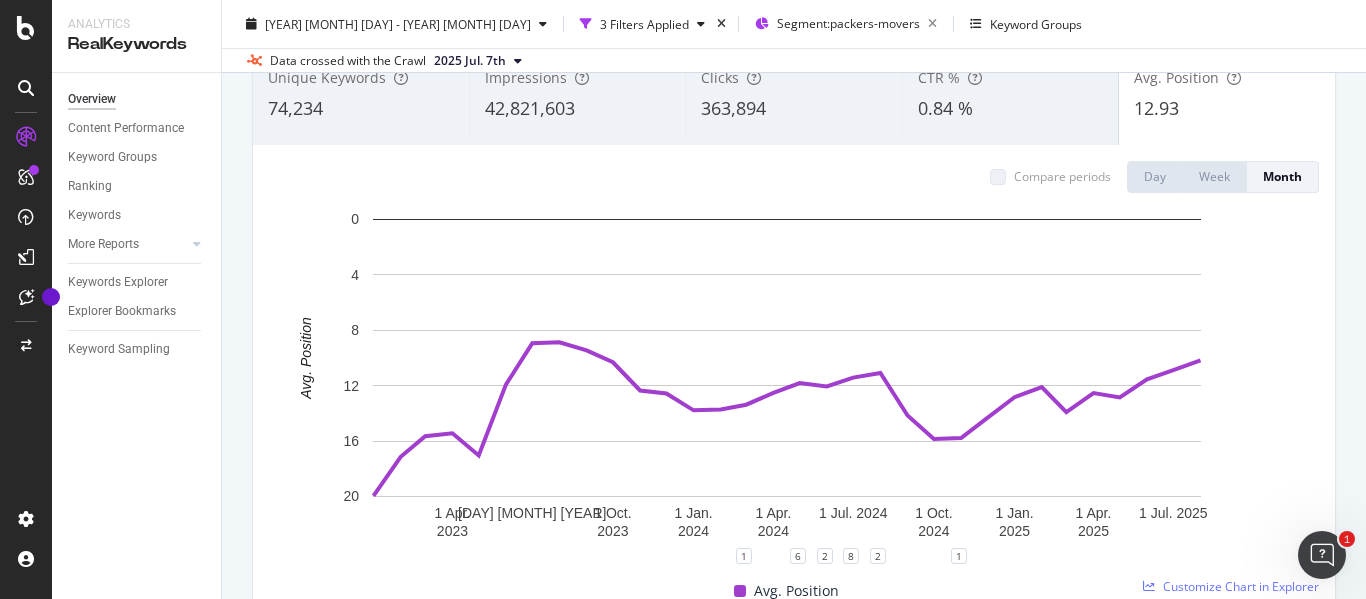 click on "74,234" at bounding box center (295, 108) 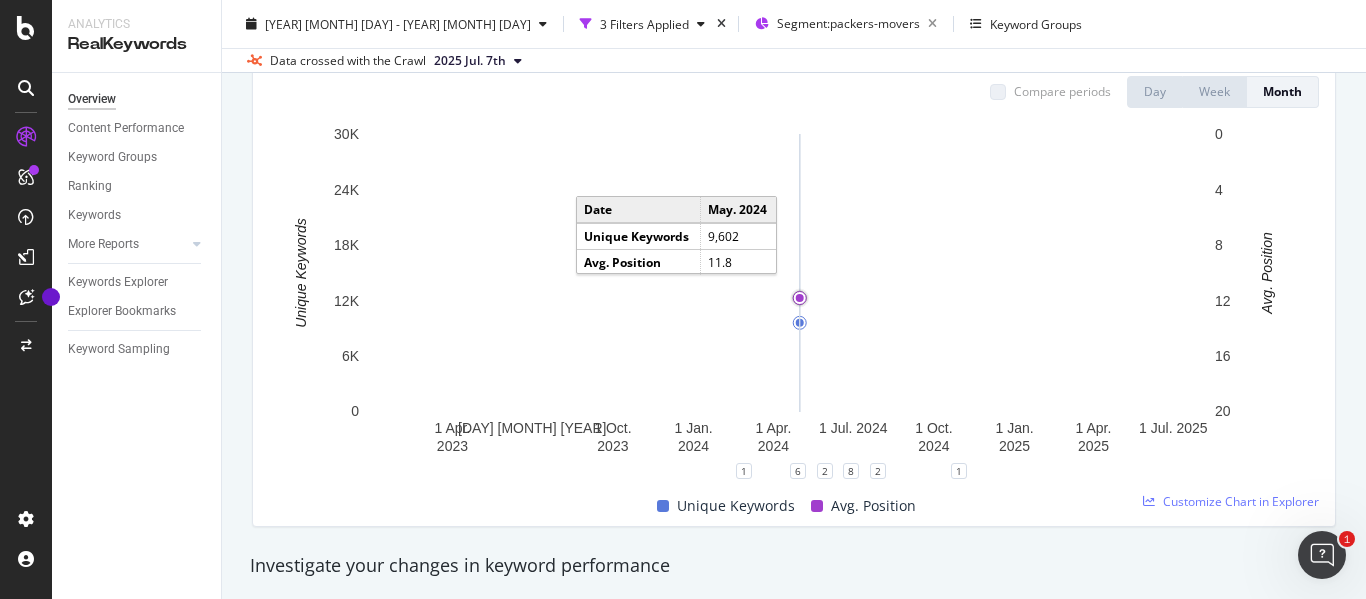 scroll, scrollTop: 0, scrollLeft: 0, axis: both 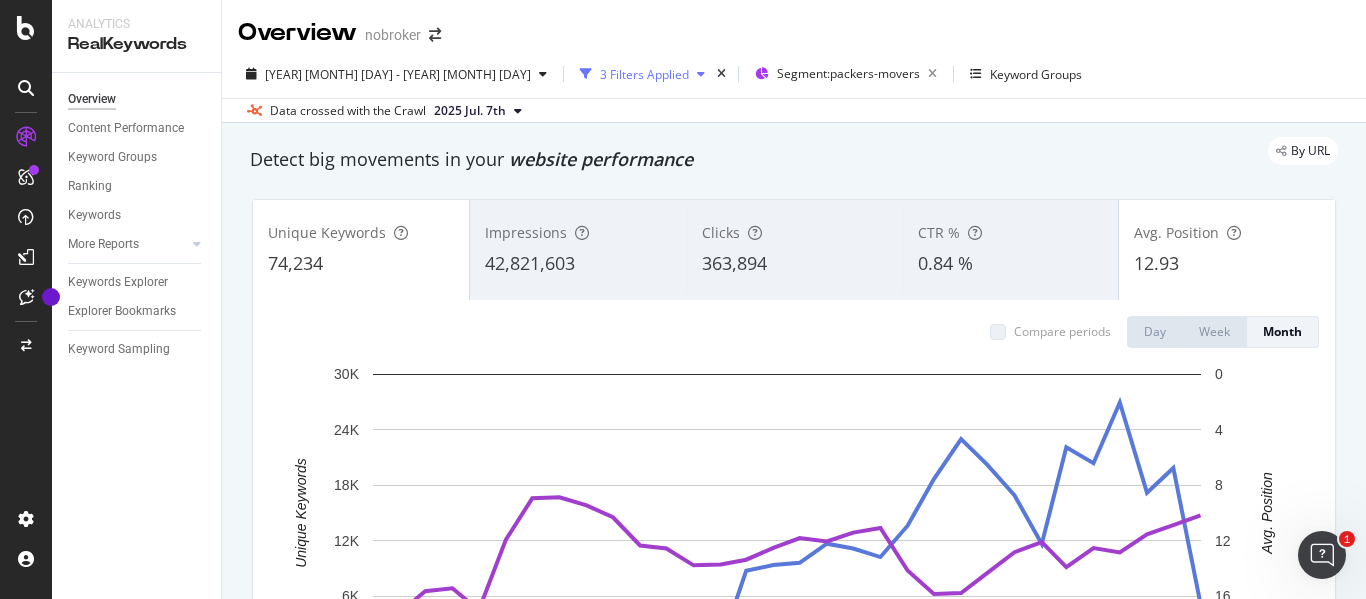click on "3 Filters Applied" at bounding box center (644, 74) 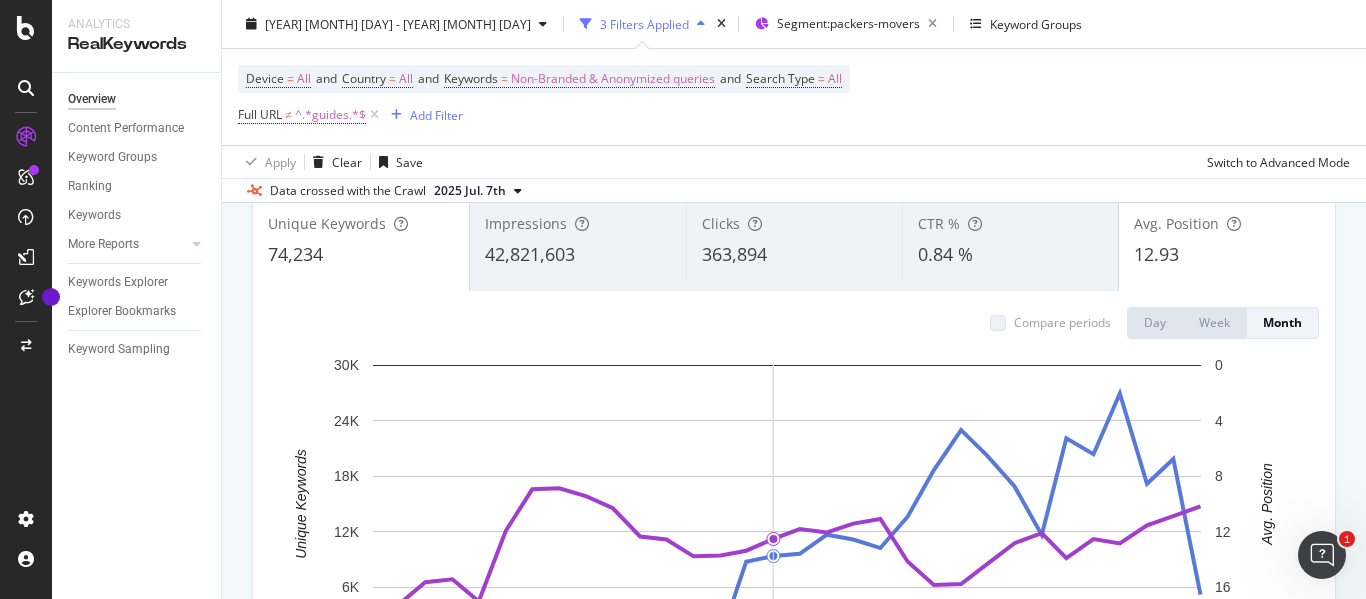 scroll, scrollTop: 109, scrollLeft: 0, axis: vertical 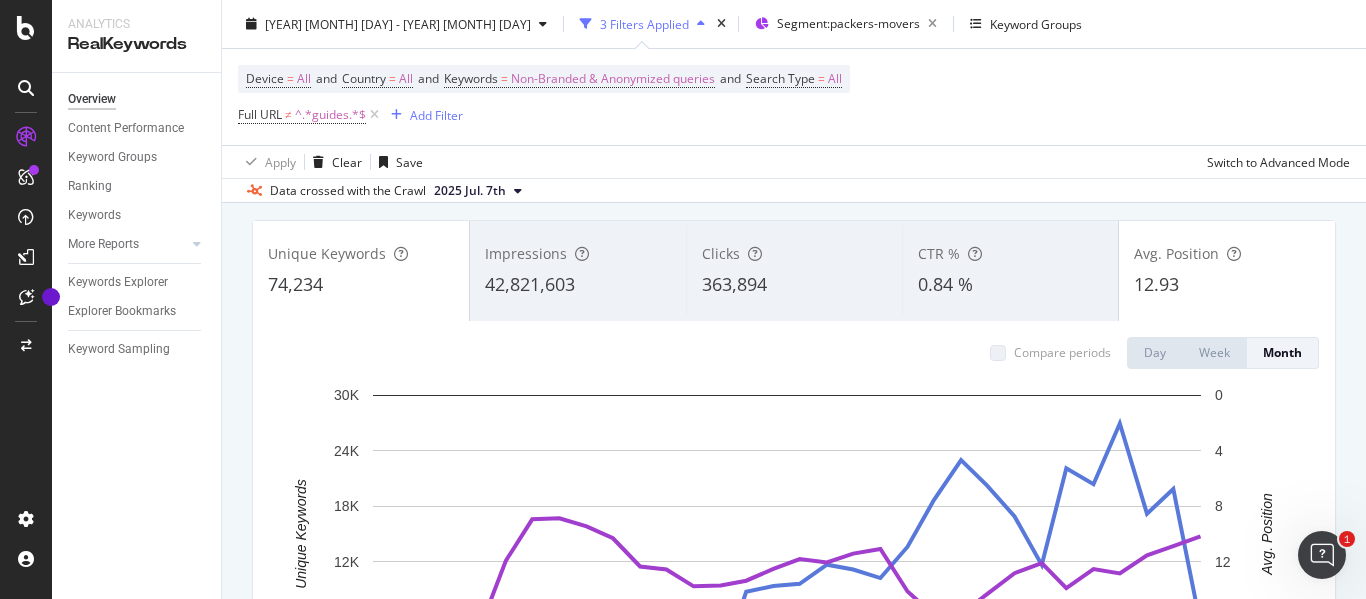 click on "Unique Keywords" at bounding box center (327, 253) 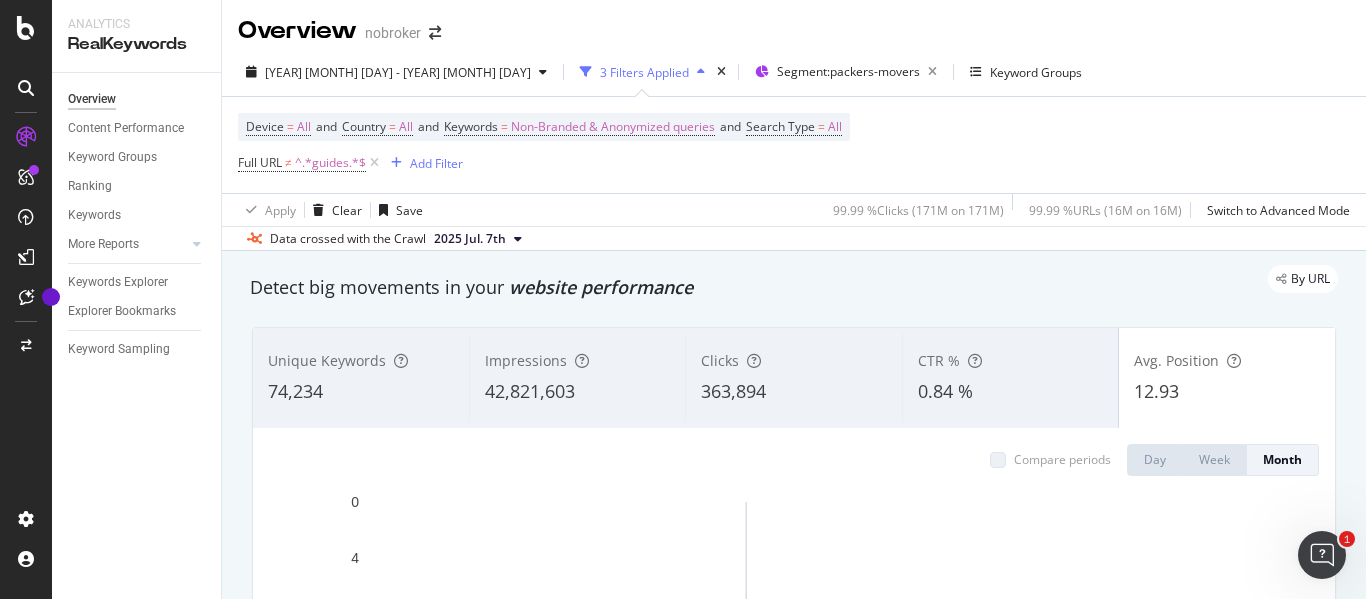 scroll, scrollTop: 1, scrollLeft: 0, axis: vertical 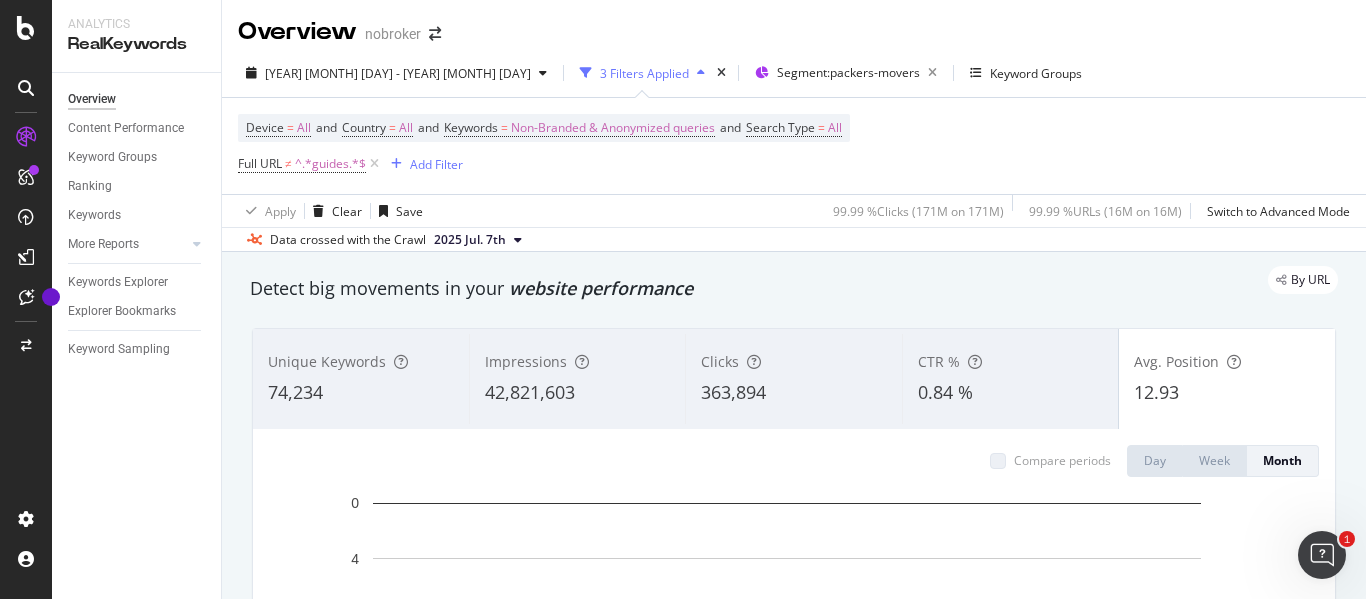 click on "74,234" at bounding box center (361, 393) 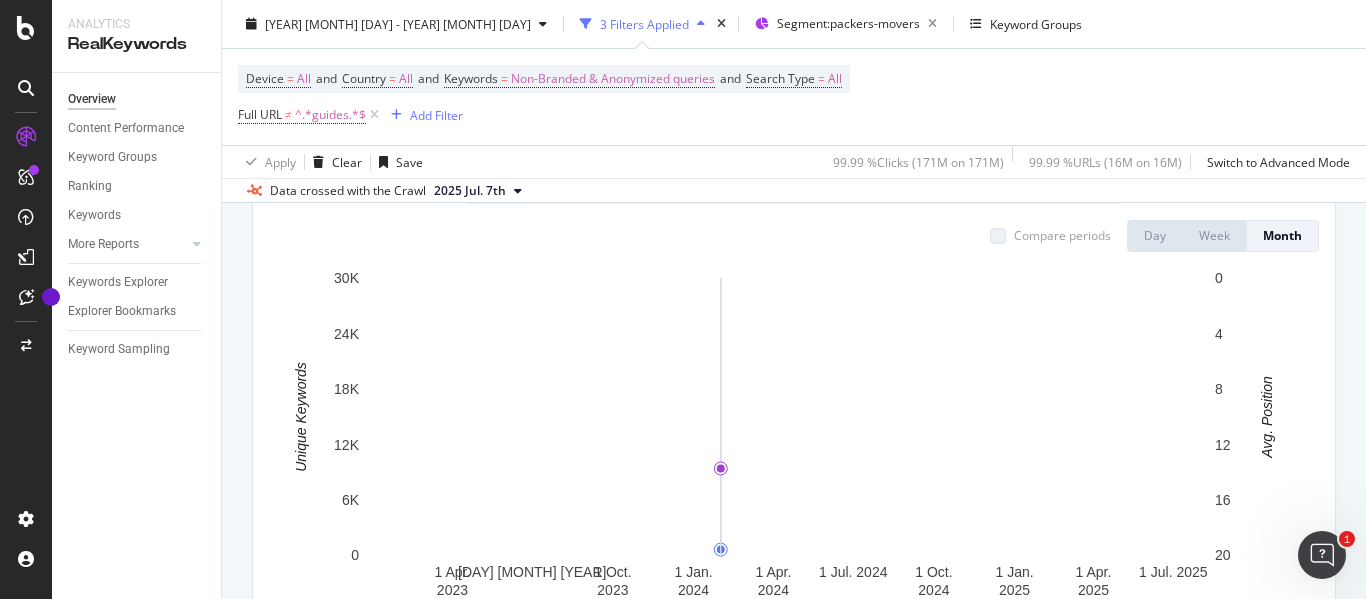 scroll, scrollTop: 0, scrollLeft: 0, axis: both 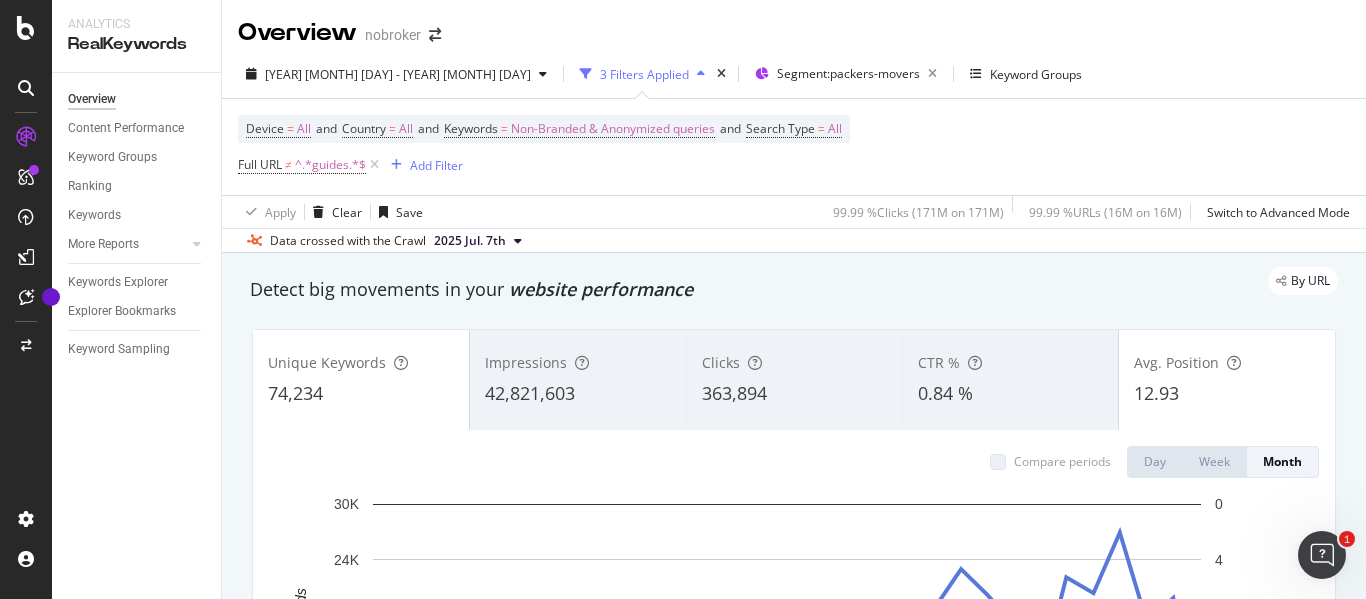 click on "74,234" at bounding box center [295, 393] 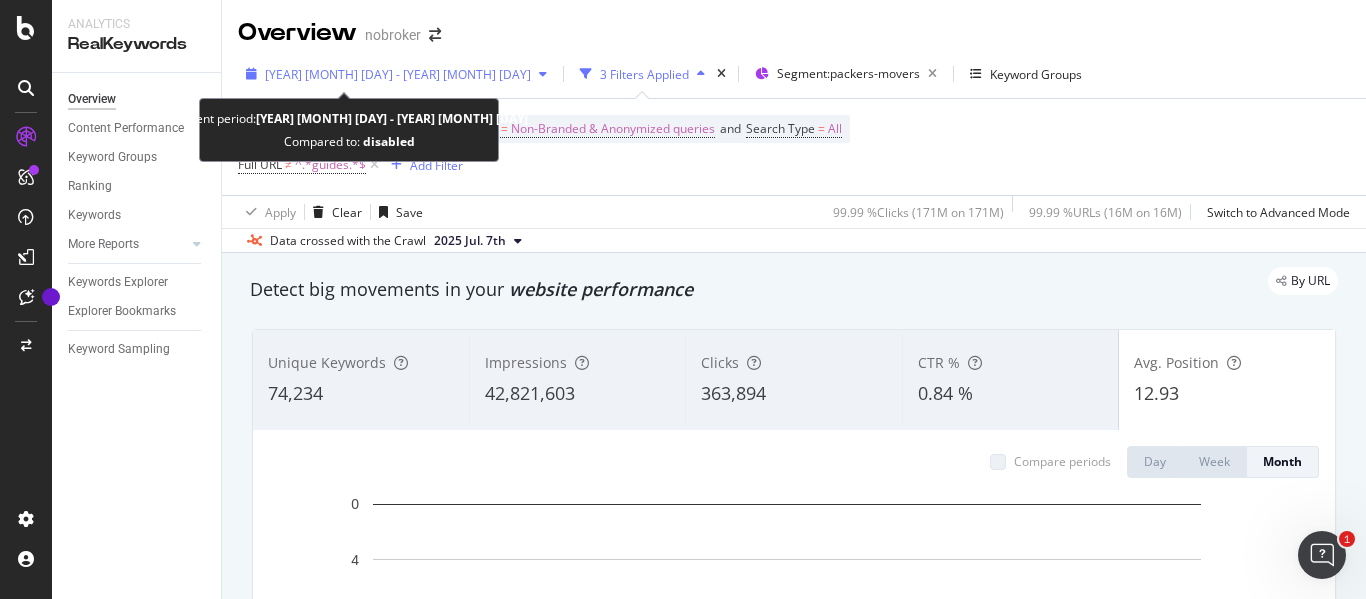 click on "[YEAR] [MONTH] [DAY] - [YEAR] [MONTH] [DAY]" at bounding box center (396, 74) 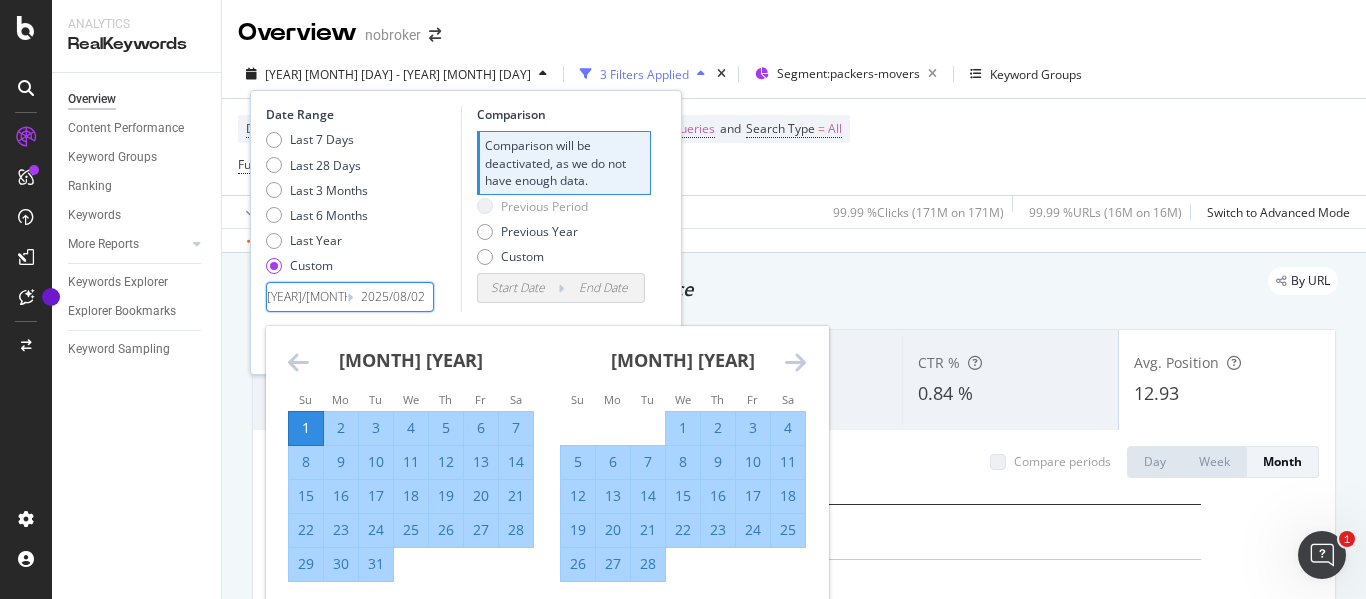 click on "[YEAR]/[MONTH]/[DAY]" at bounding box center (307, 297) 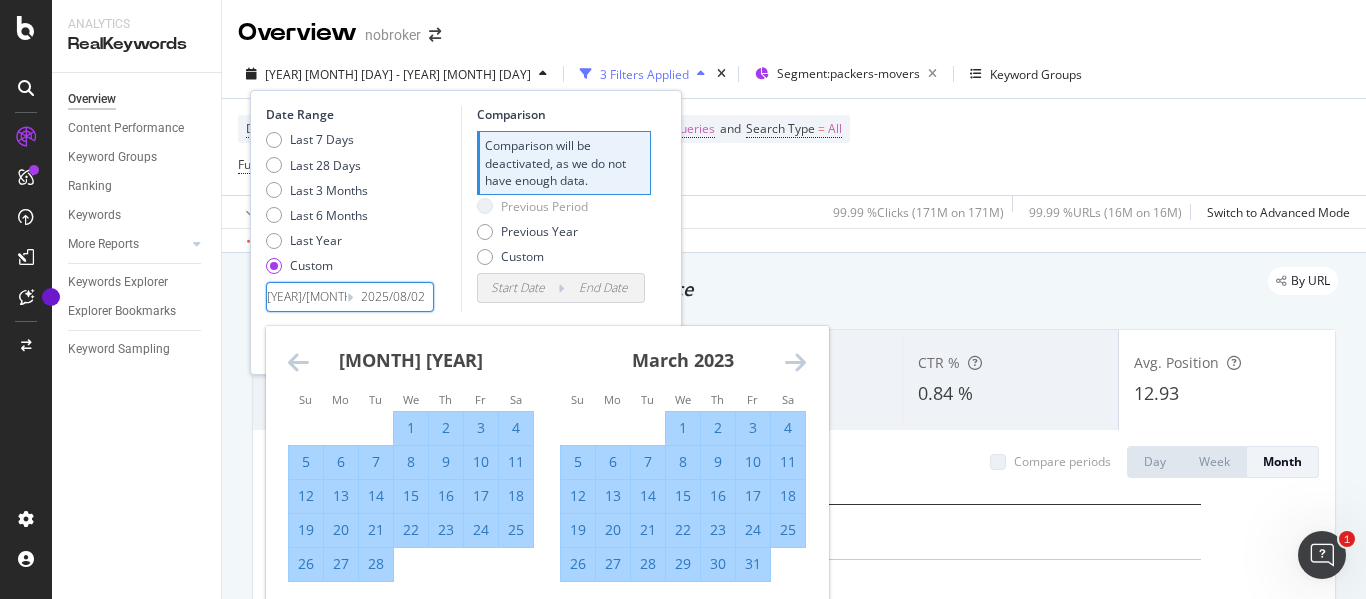 click at bounding box center [795, 362] 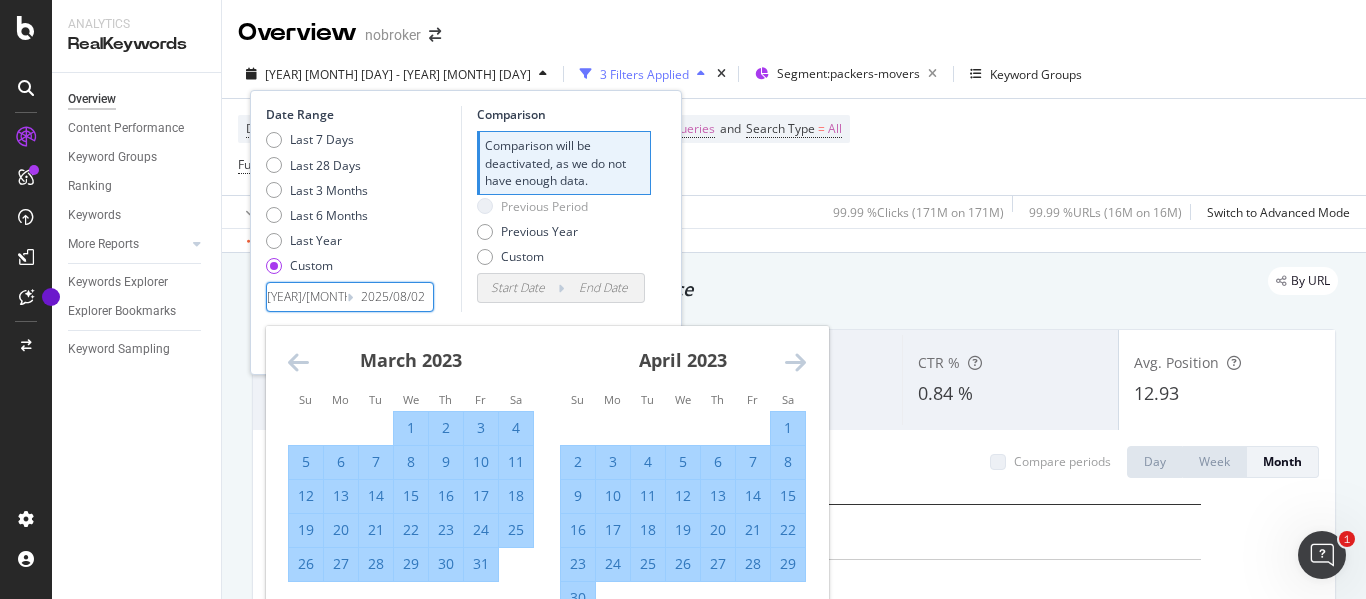 click at bounding box center [795, 362] 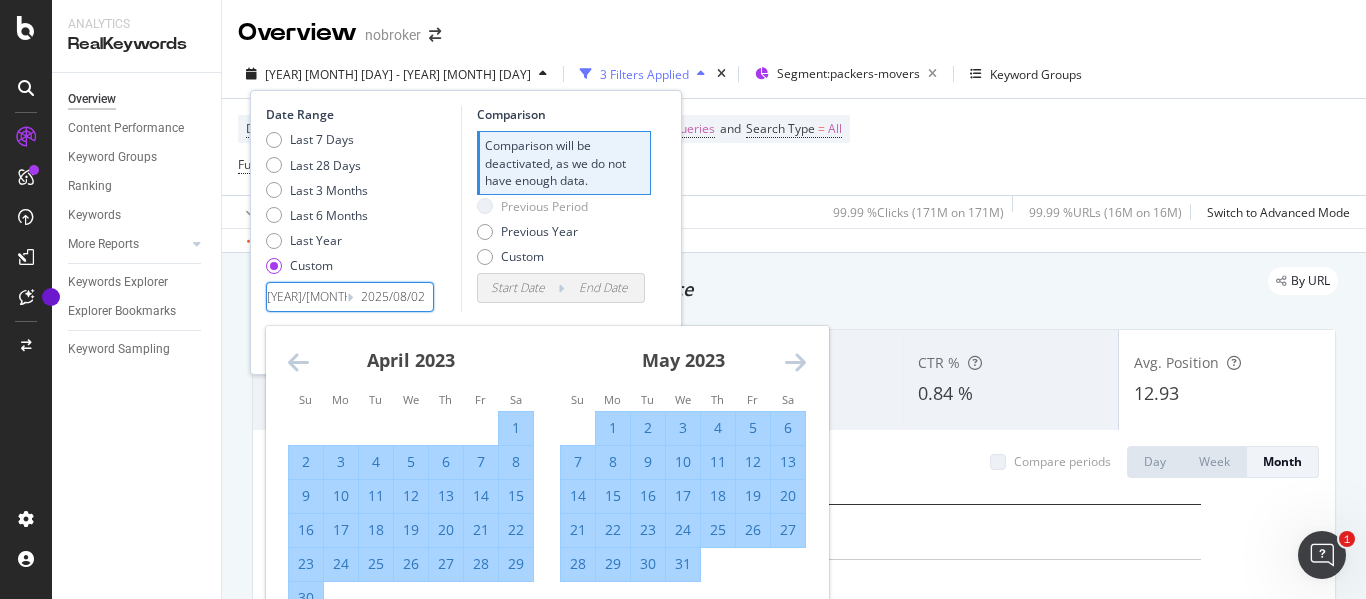click at bounding box center (795, 362) 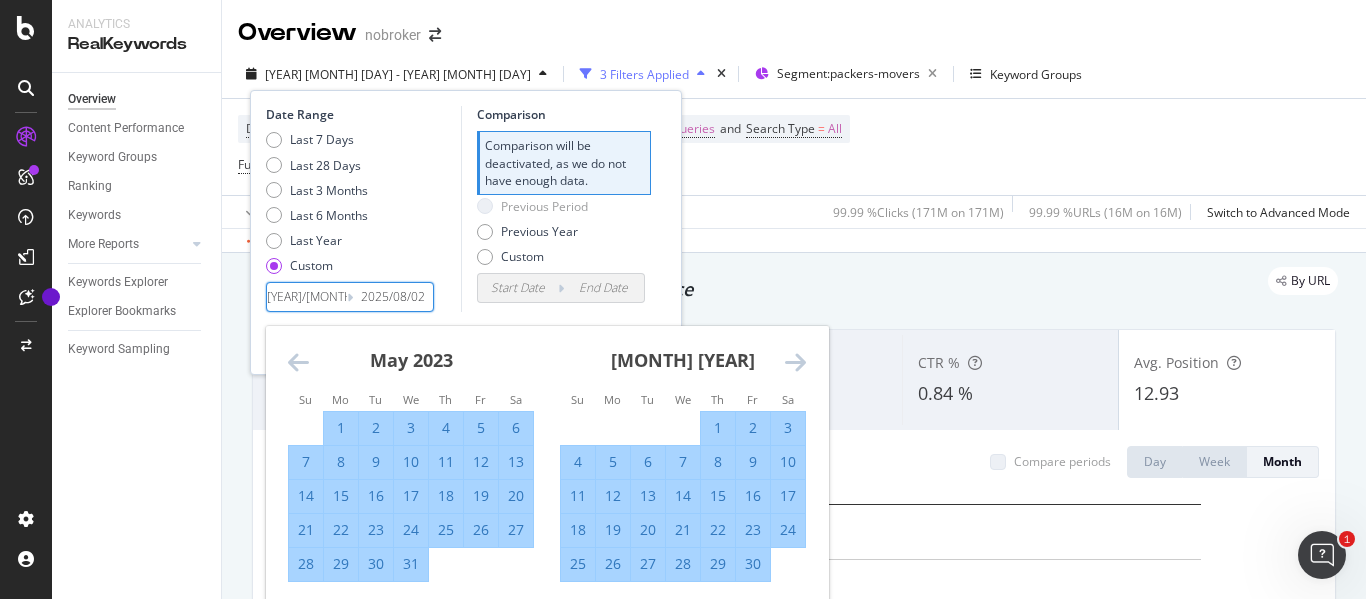 click at bounding box center [795, 362] 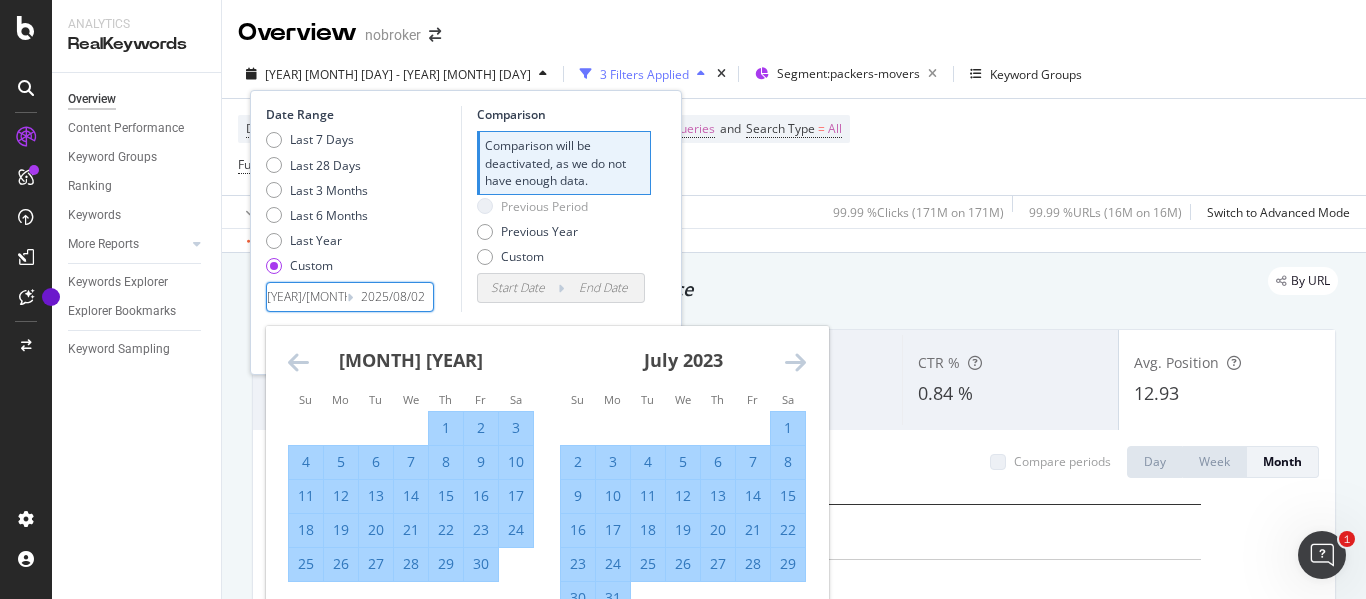 click at bounding box center (795, 362) 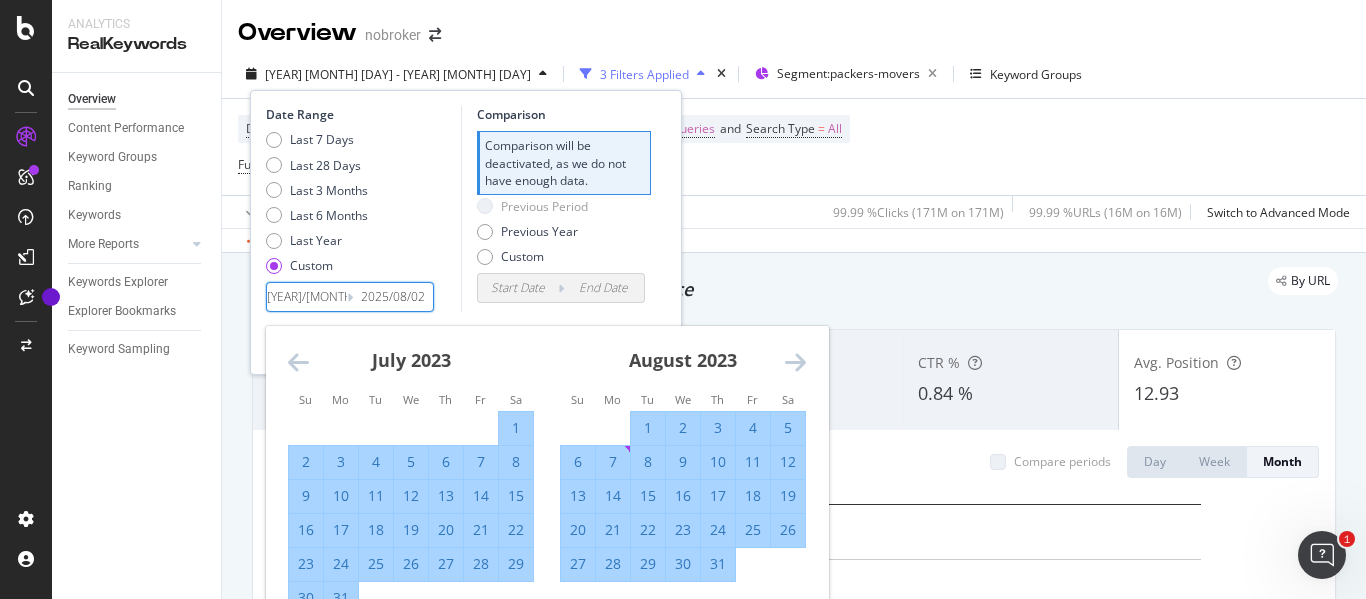 click at bounding box center [795, 362] 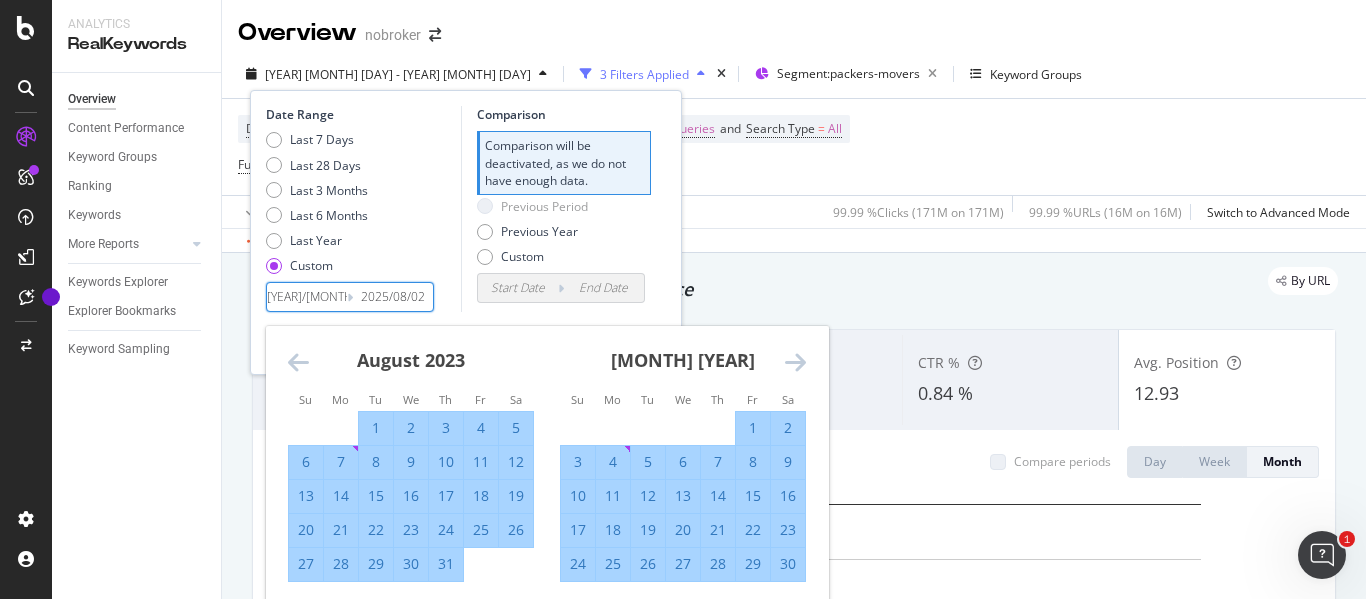 click at bounding box center [795, 362] 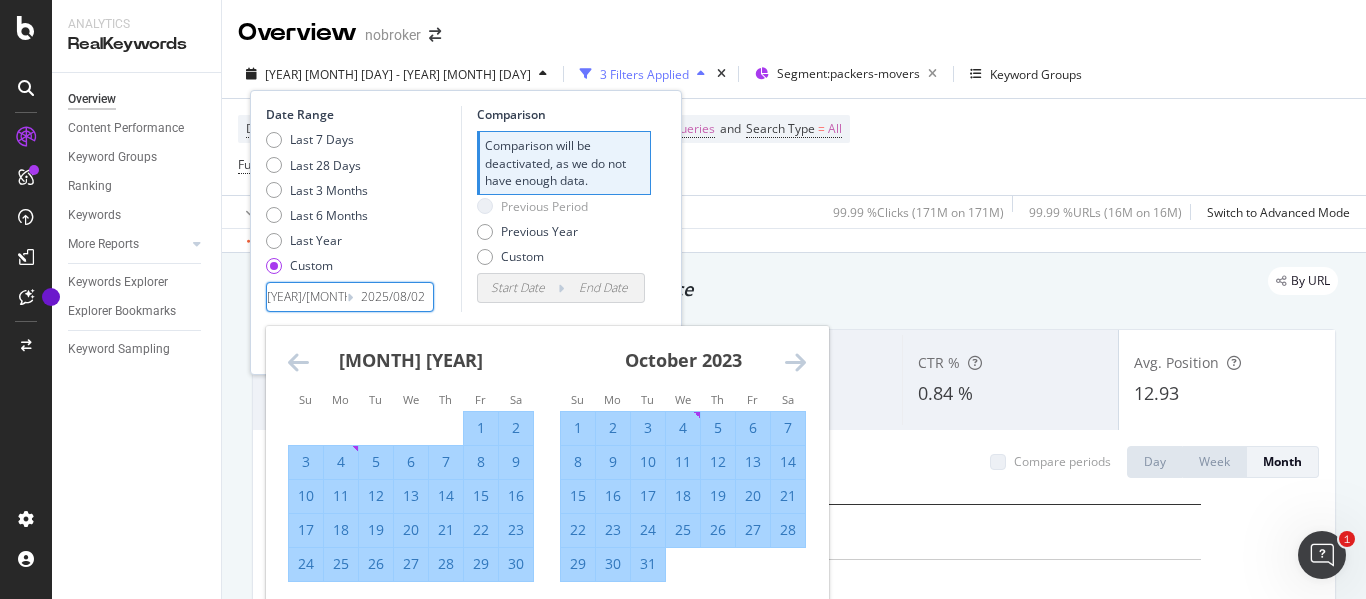 click at bounding box center [795, 362] 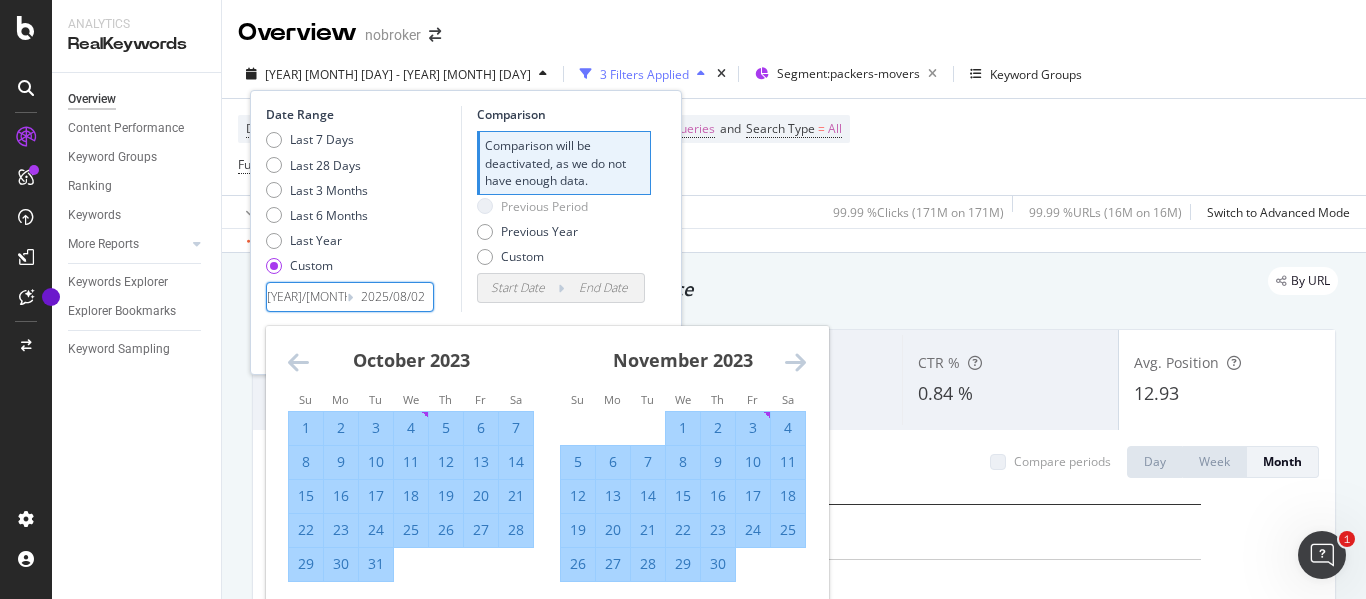 click at bounding box center (795, 362) 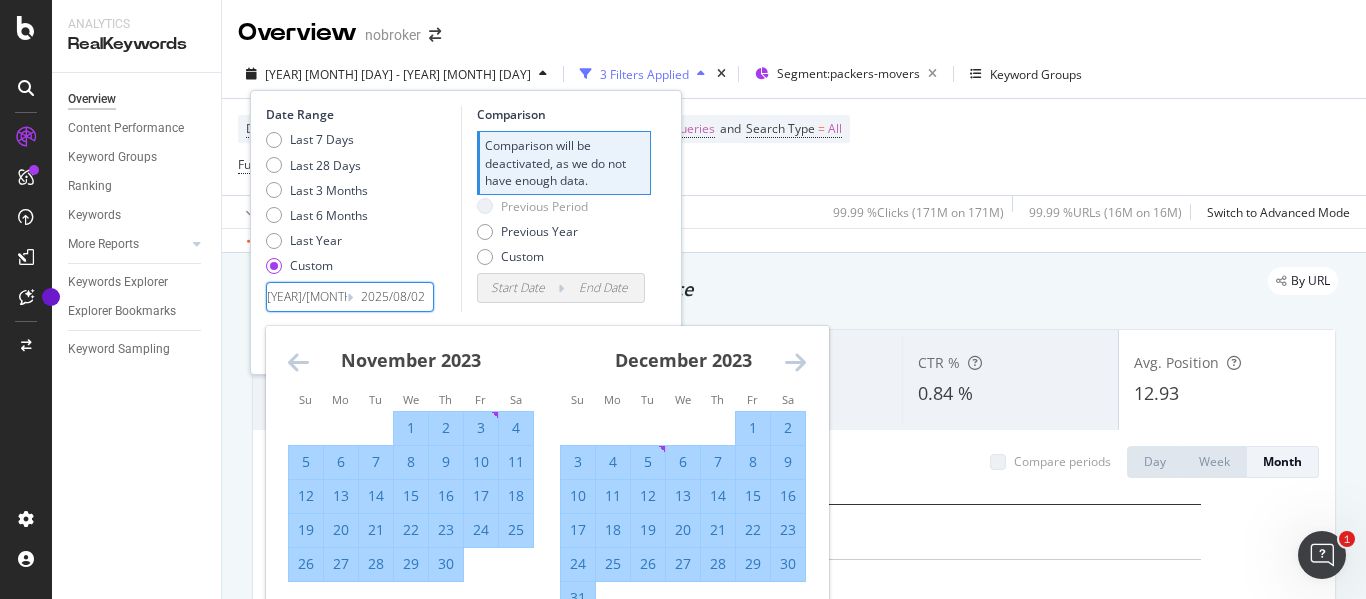 click at bounding box center (795, 362) 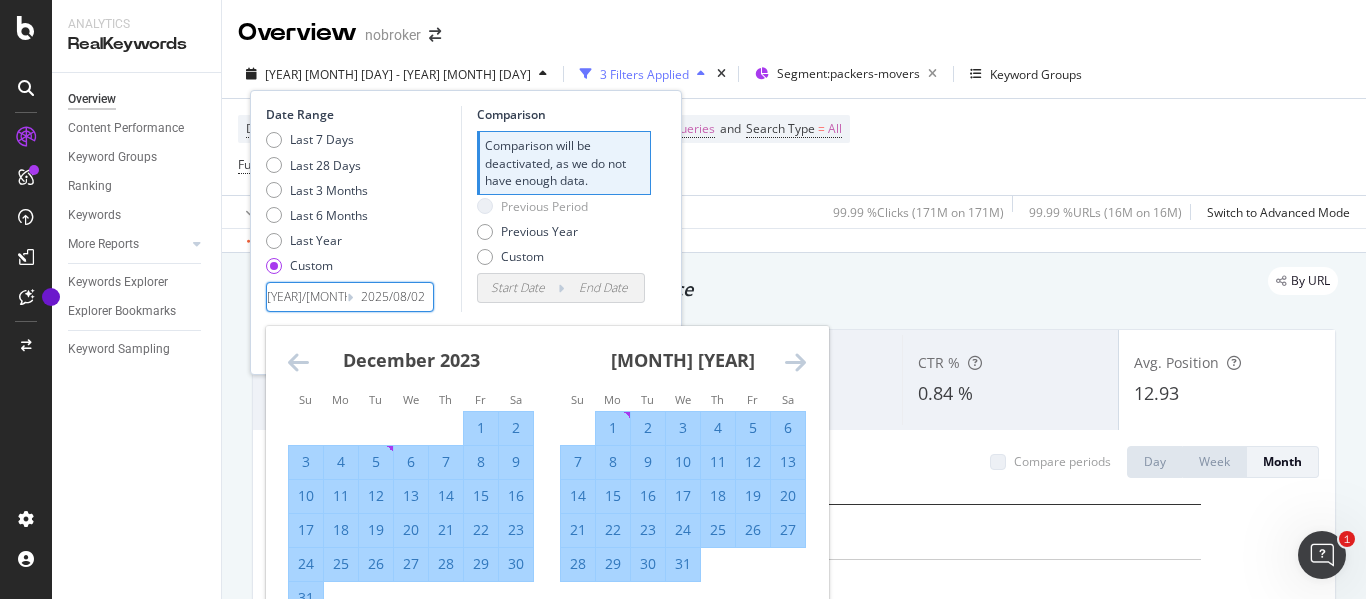 click on "1" at bounding box center (613, 428) 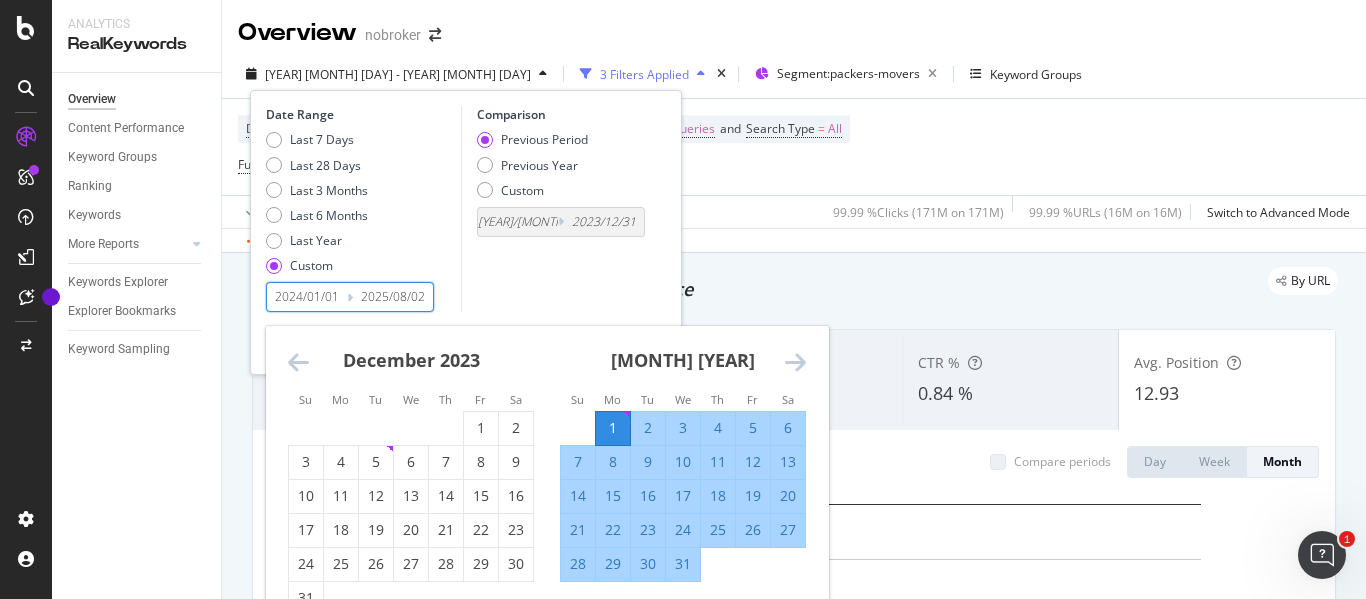 click at bounding box center (795, 362) 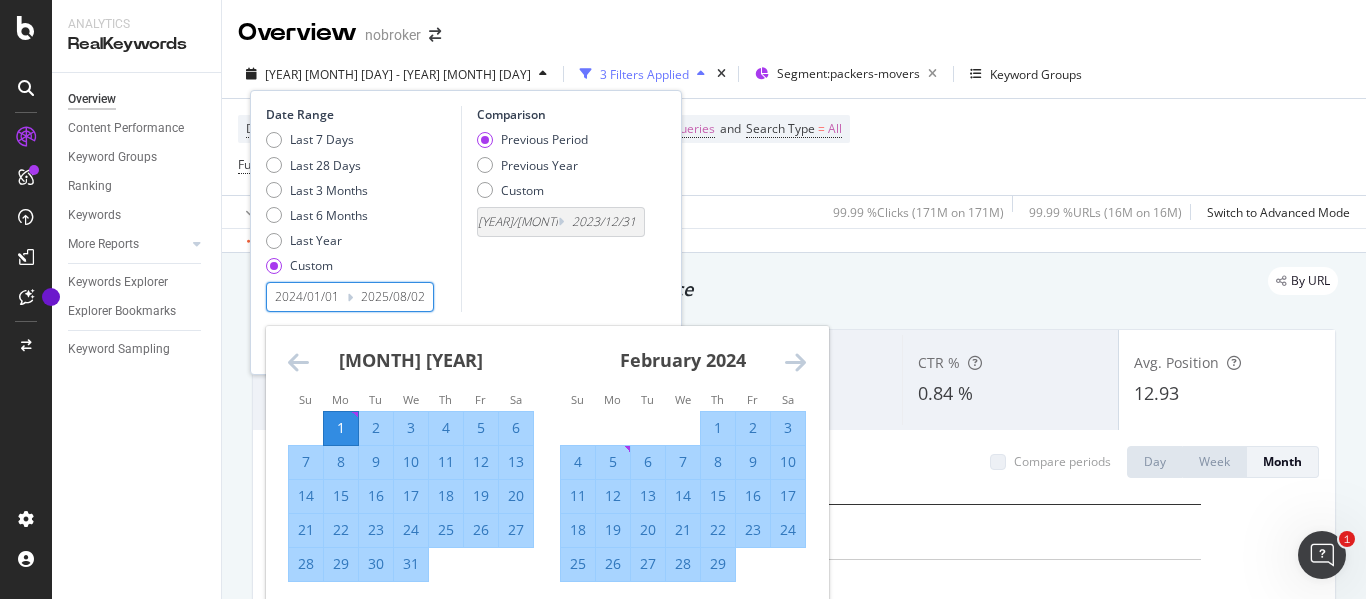 click at bounding box center (795, 362) 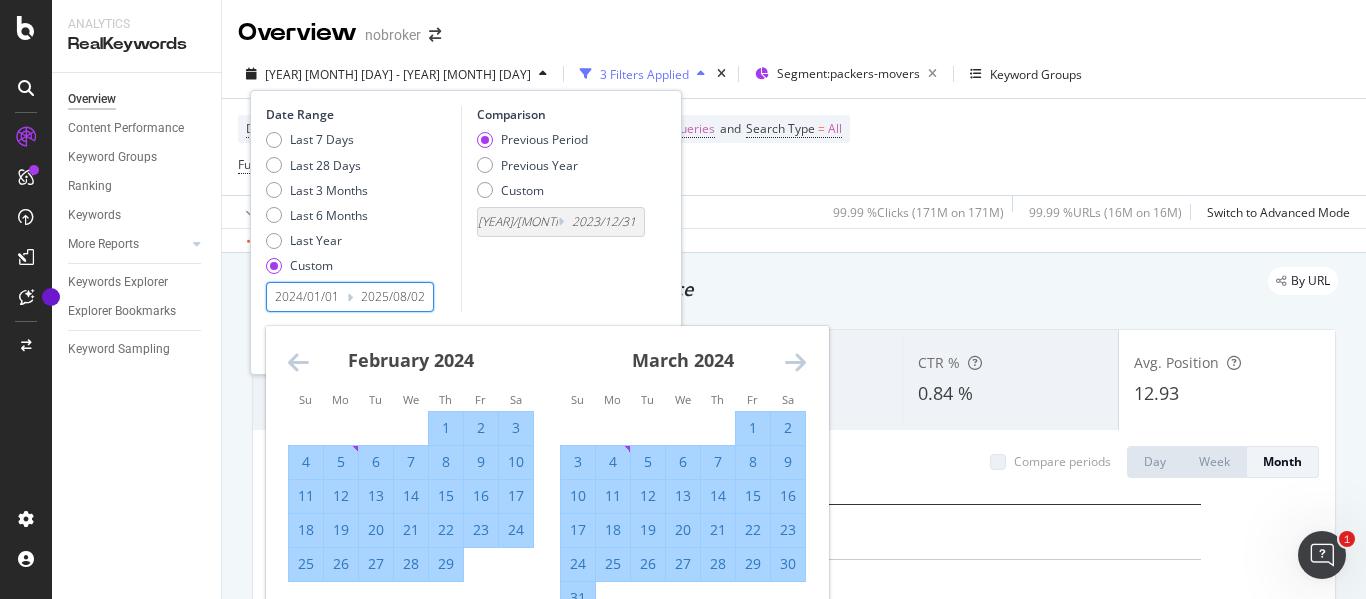 click at bounding box center (795, 362) 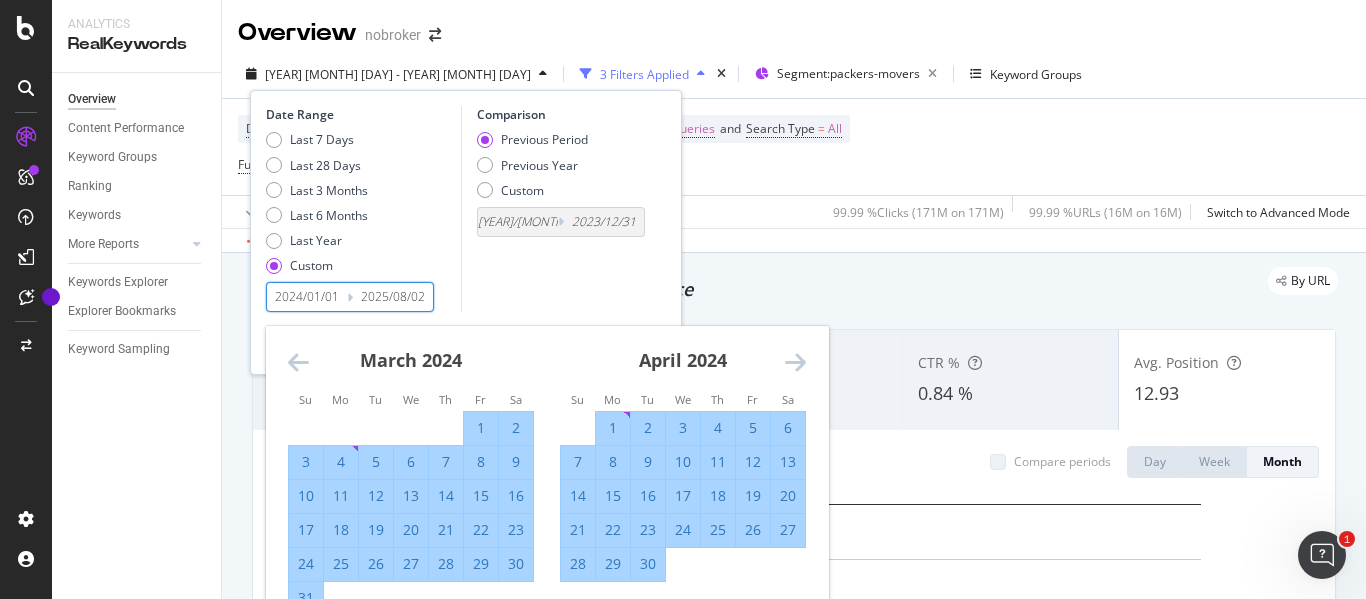 click at bounding box center [795, 362] 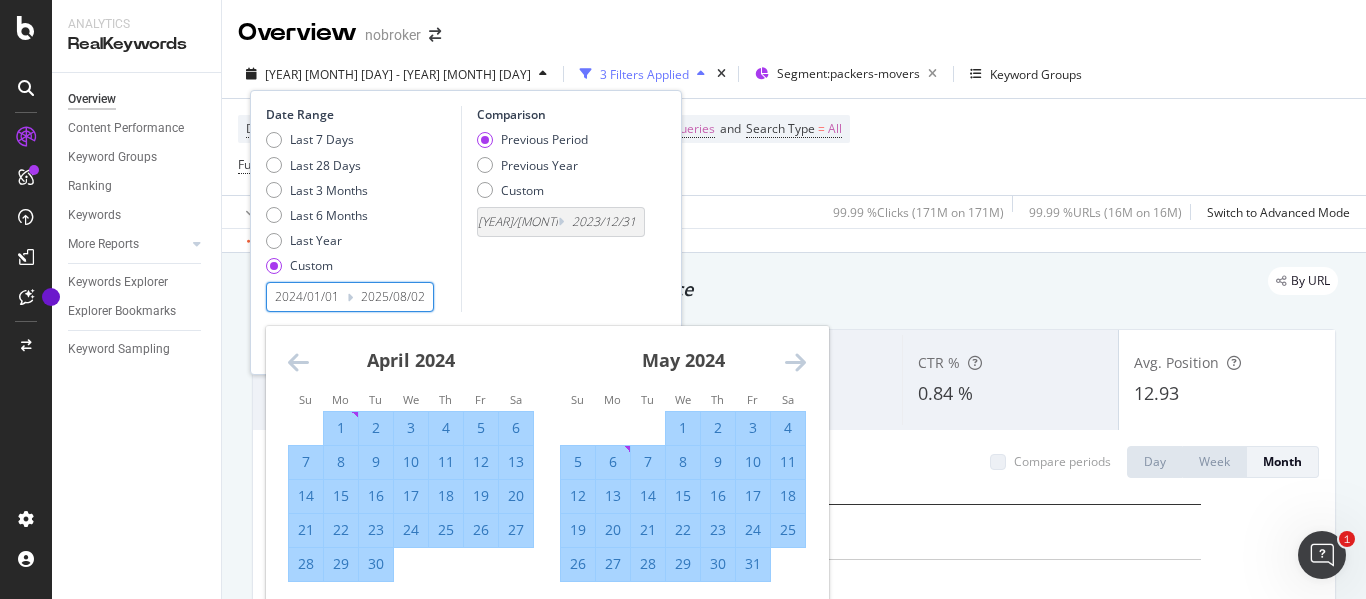 click at bounding box center [795, 362] 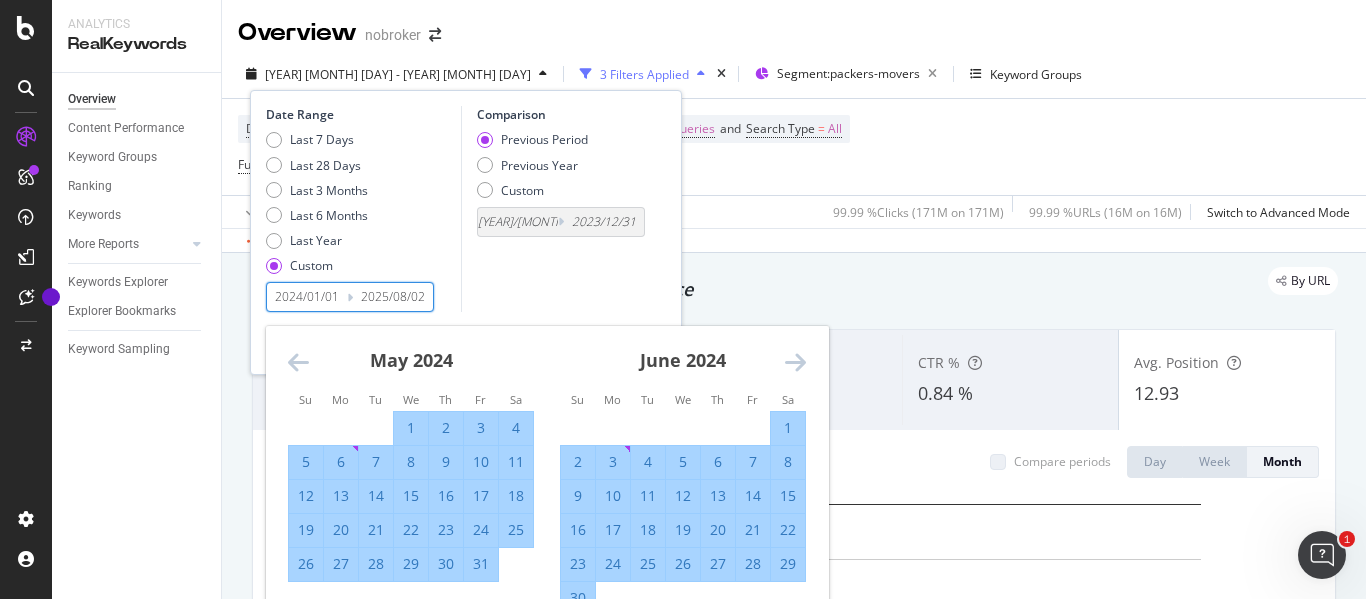 click at bounding box center (795, 362) 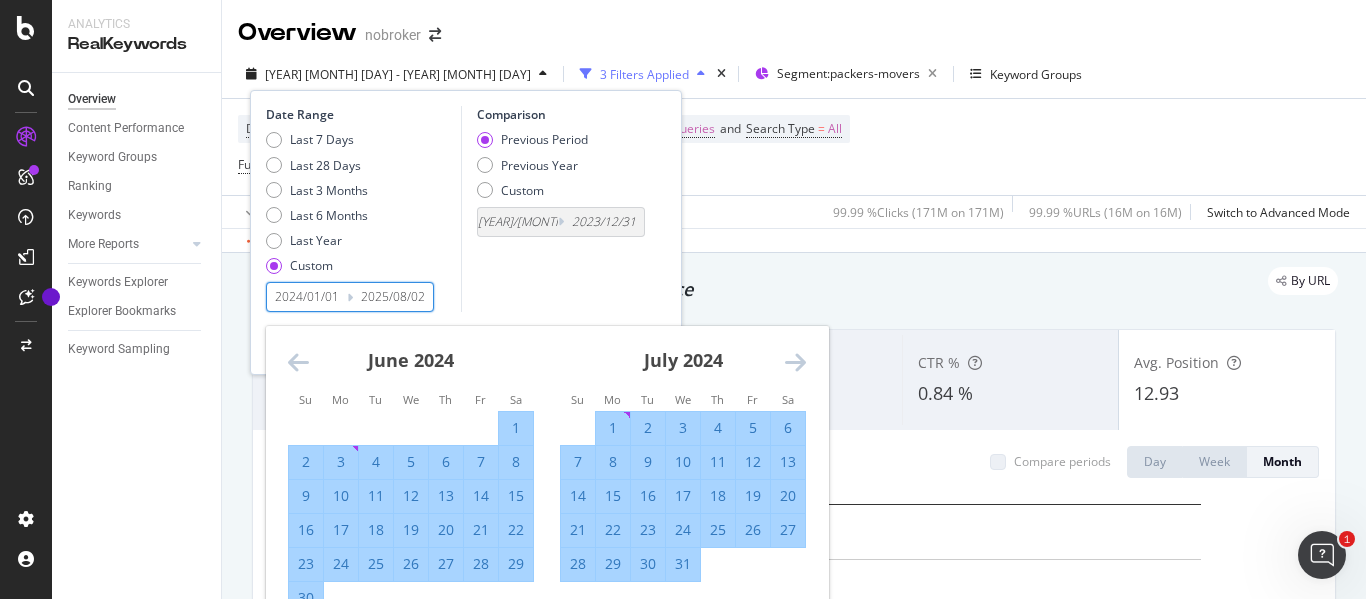 click at bounding box center [795, 362] 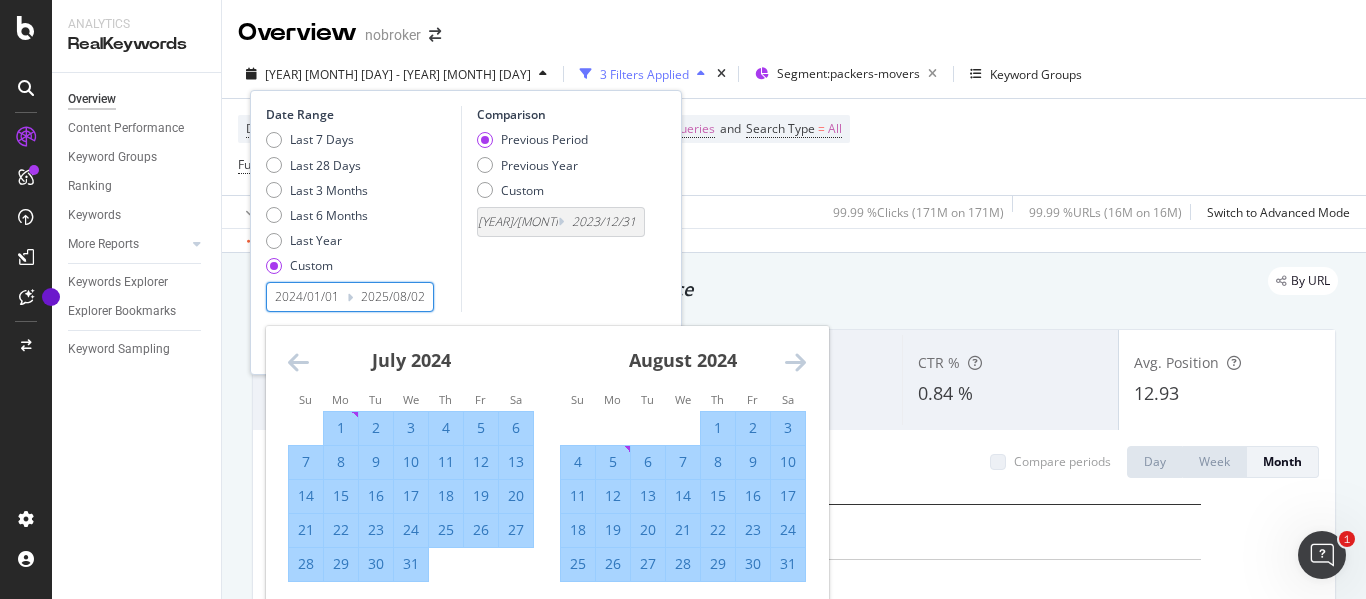 click at bounding box center (795, 362) 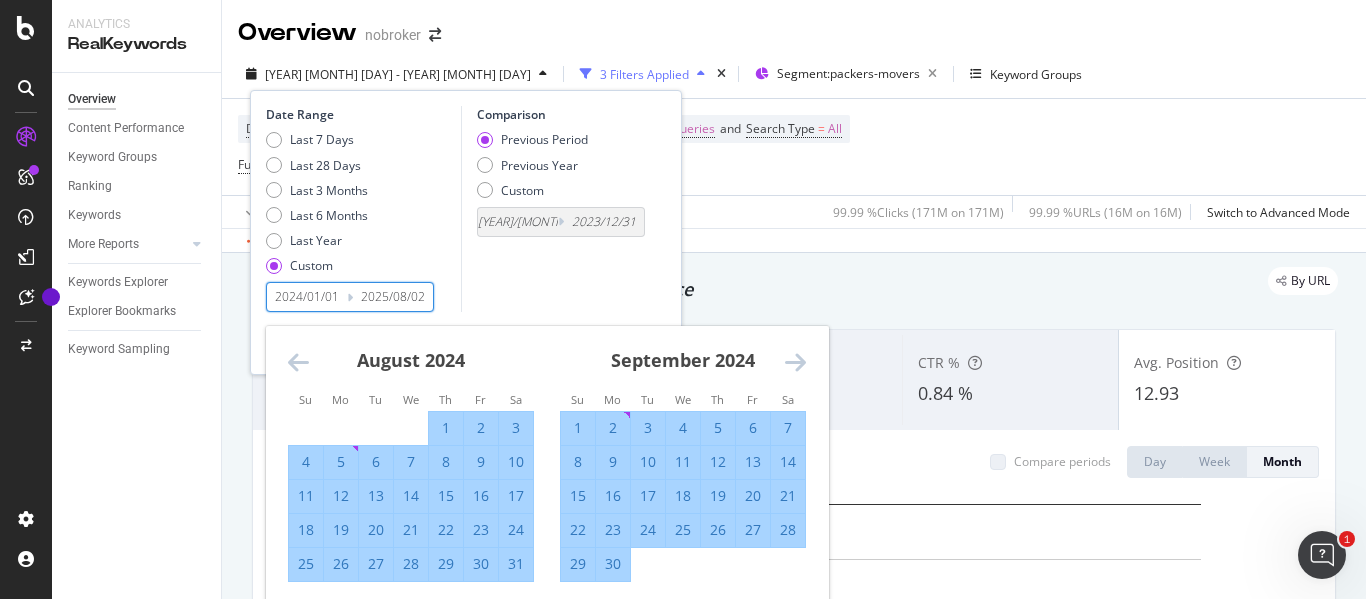 click at bounding box center [795, 362] 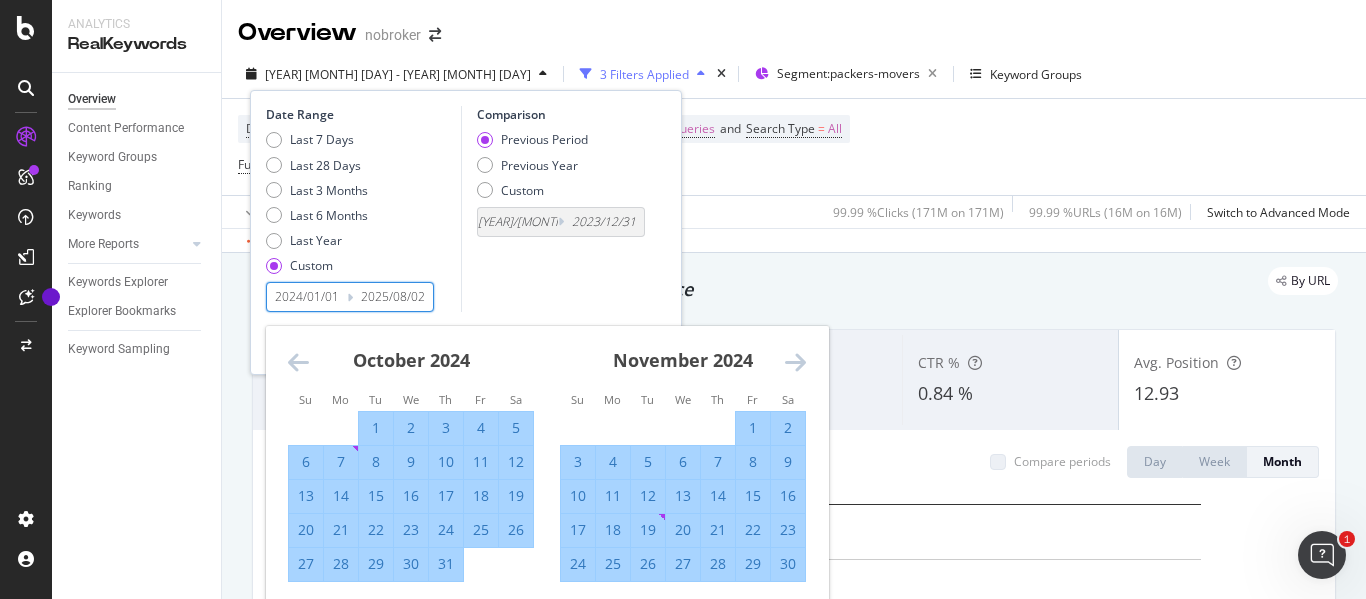 click at bounding box center [795, 362] 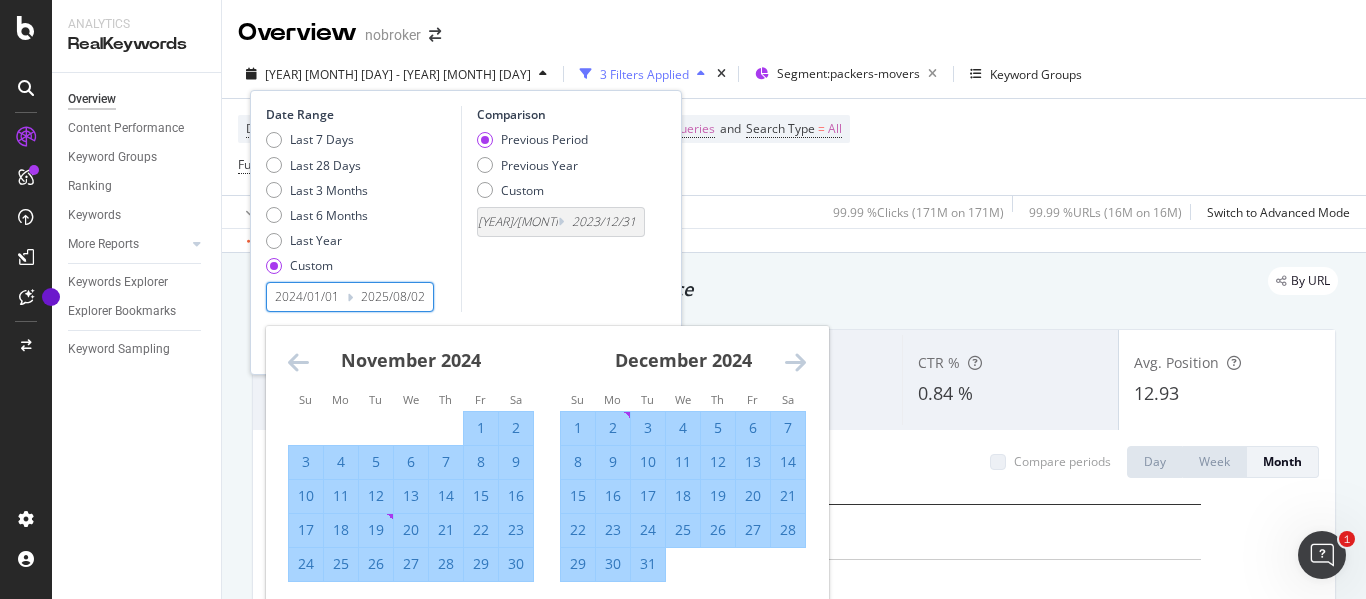 click at bounding box center (795, 362) 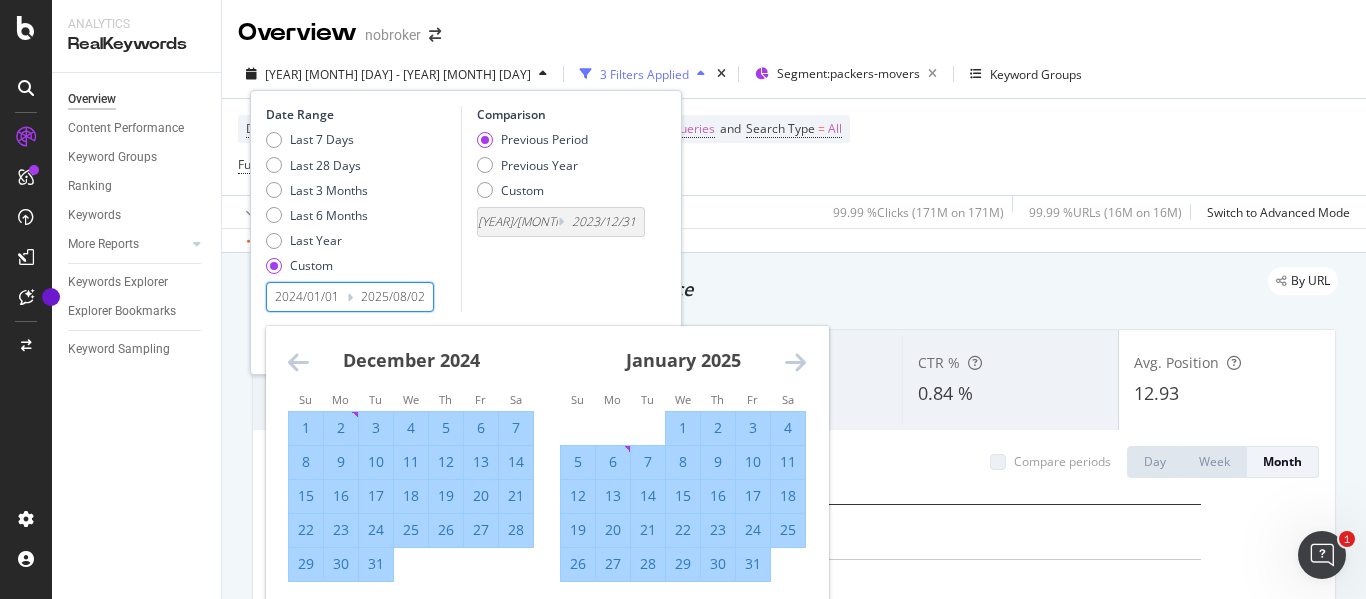 click on "1" at bounding box center (683, 428) 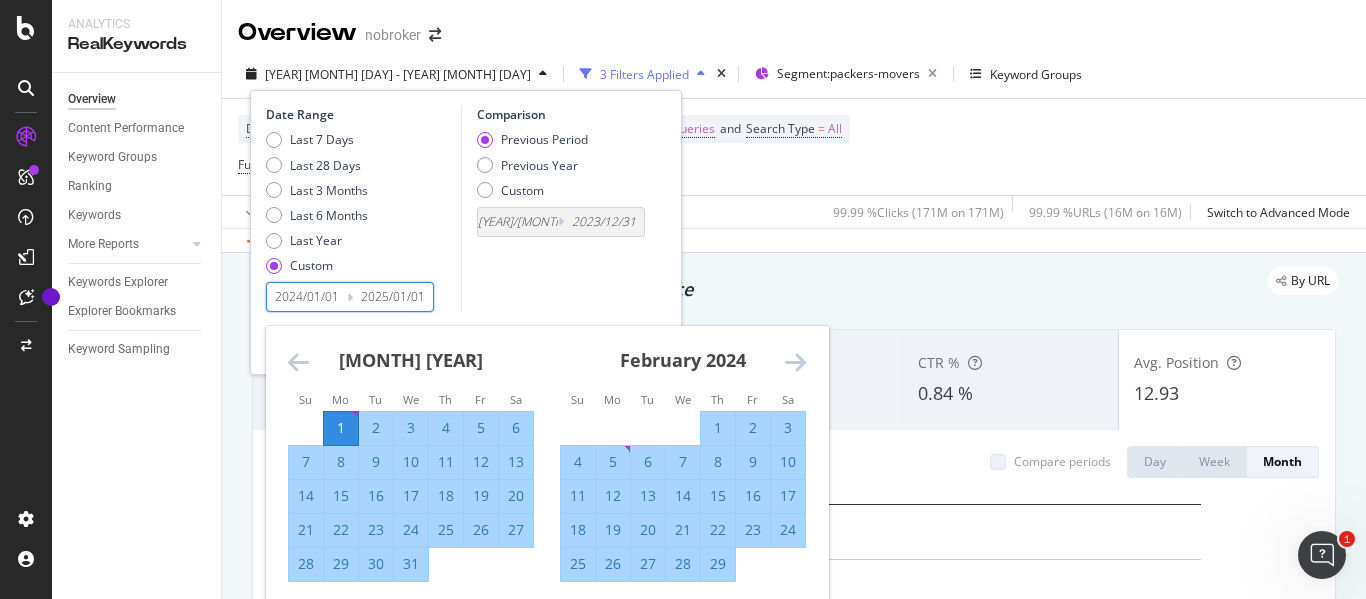 click on "2024/01/01" at bounding box center [307, 297] 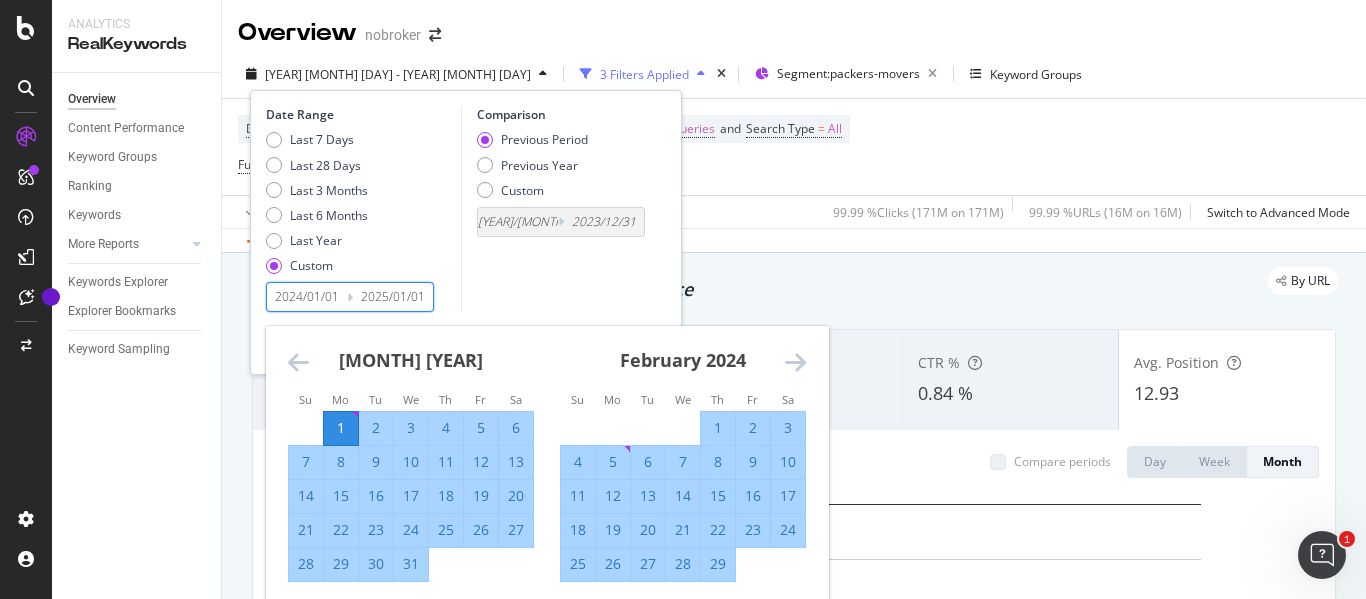 click at bounding box center [795, 362] 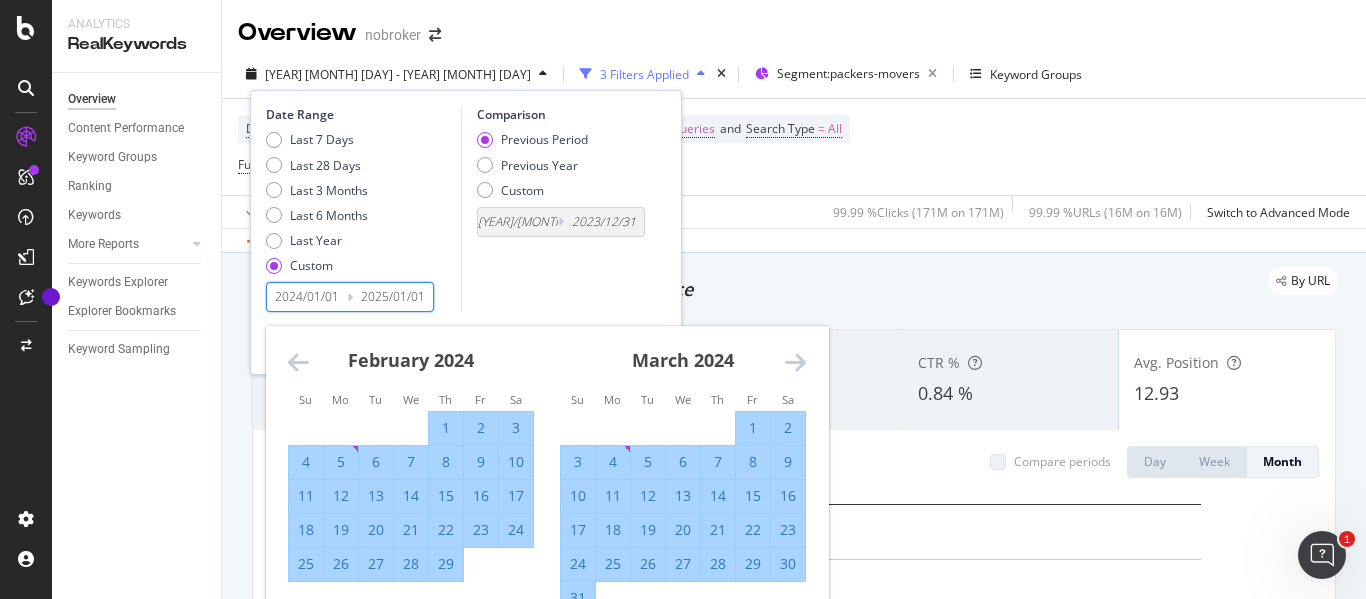 click at bounding box center [795, 362] 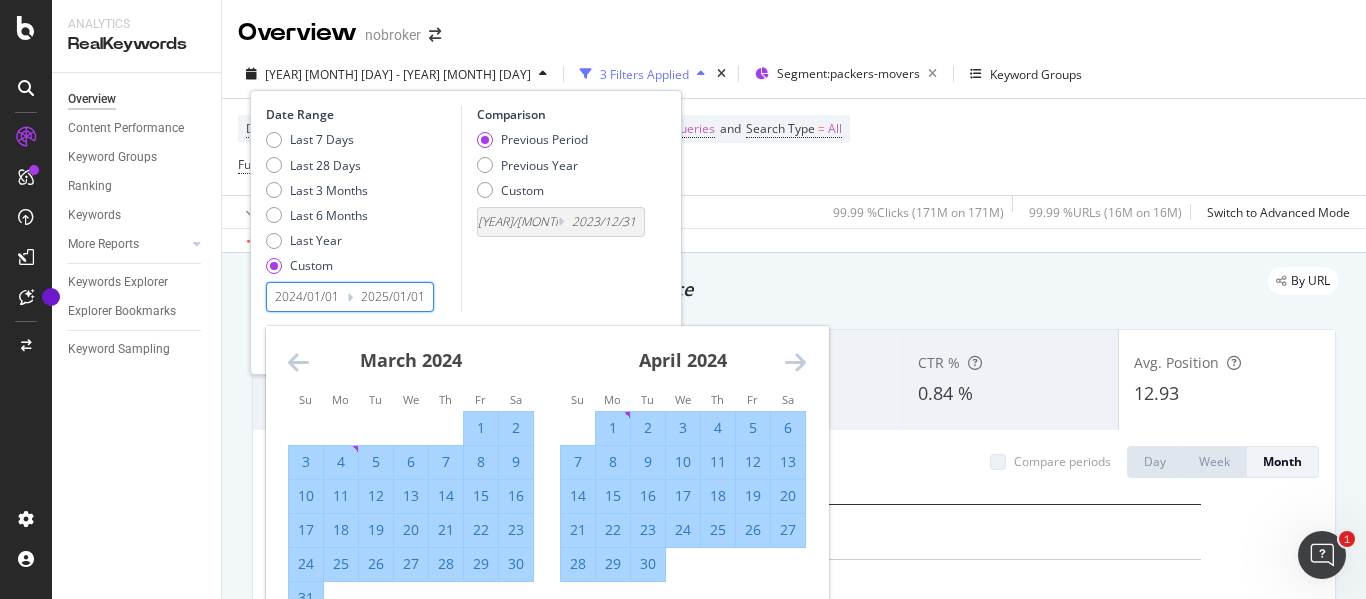 click at bounding box center [795, 362] 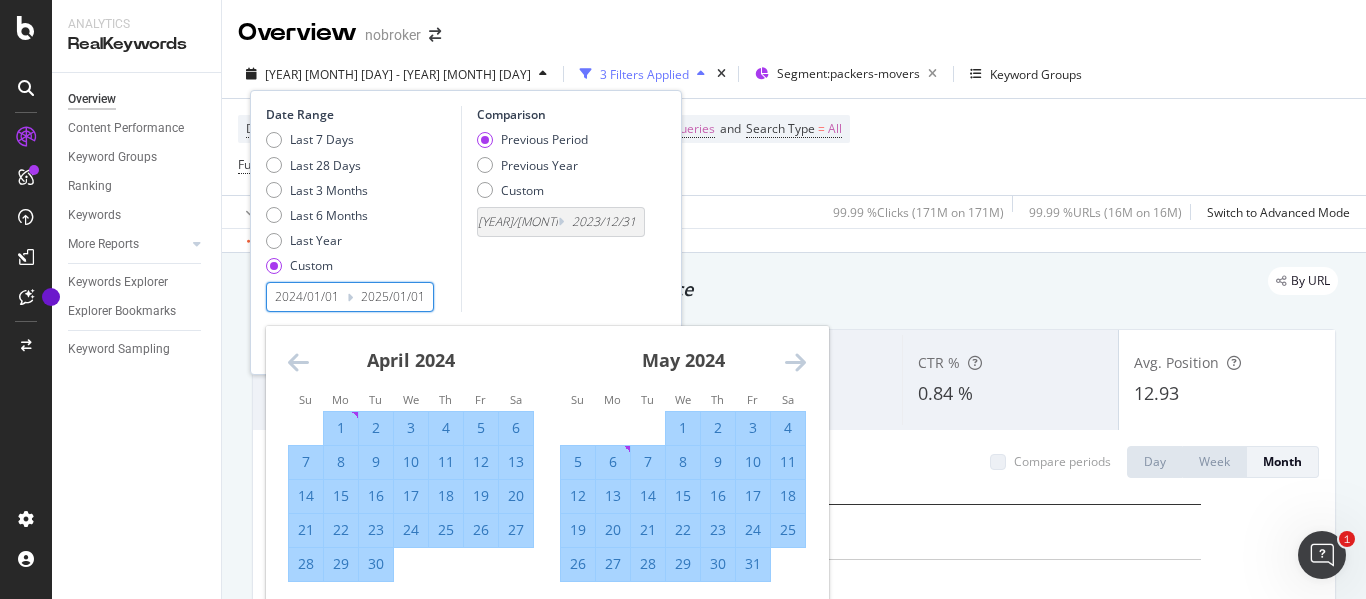 click at bounding box center (795, 362) 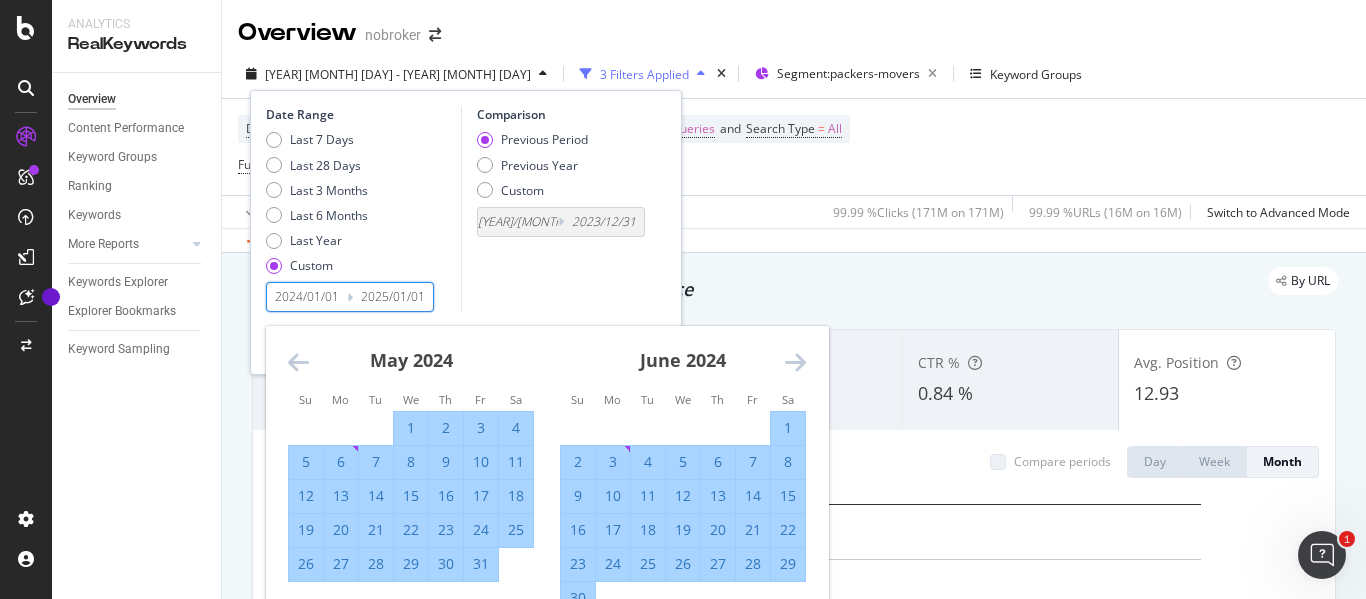click at bounding box center (795, 362) 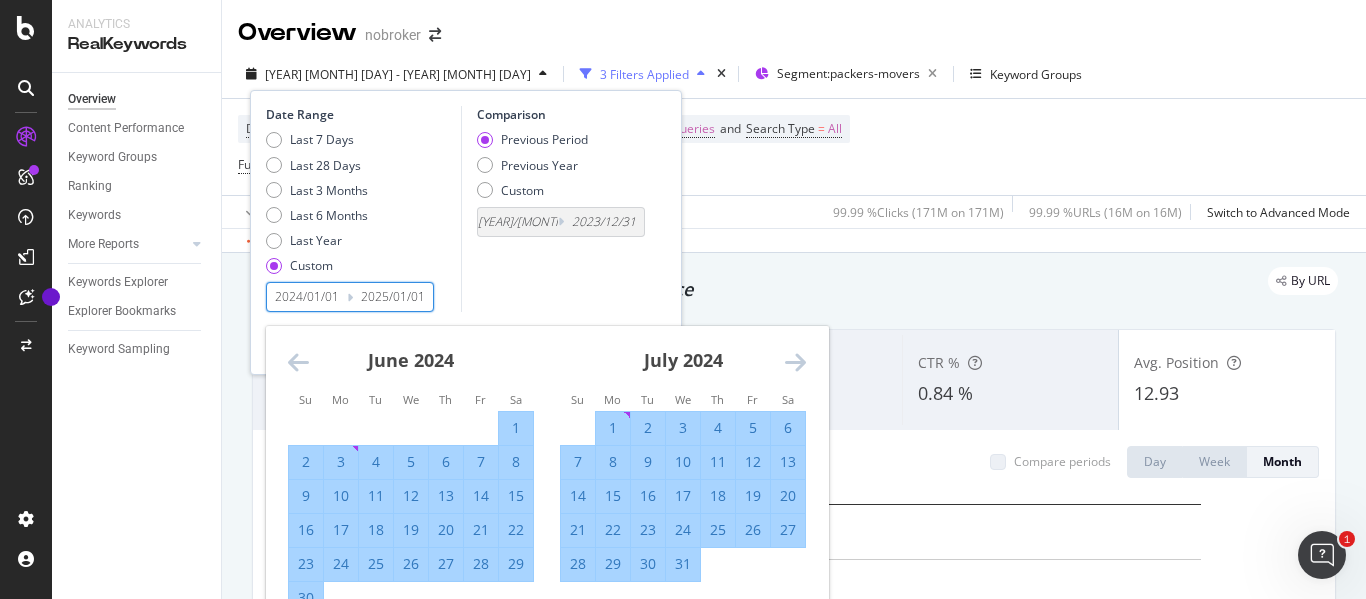 click at bounding box center [795, 362] 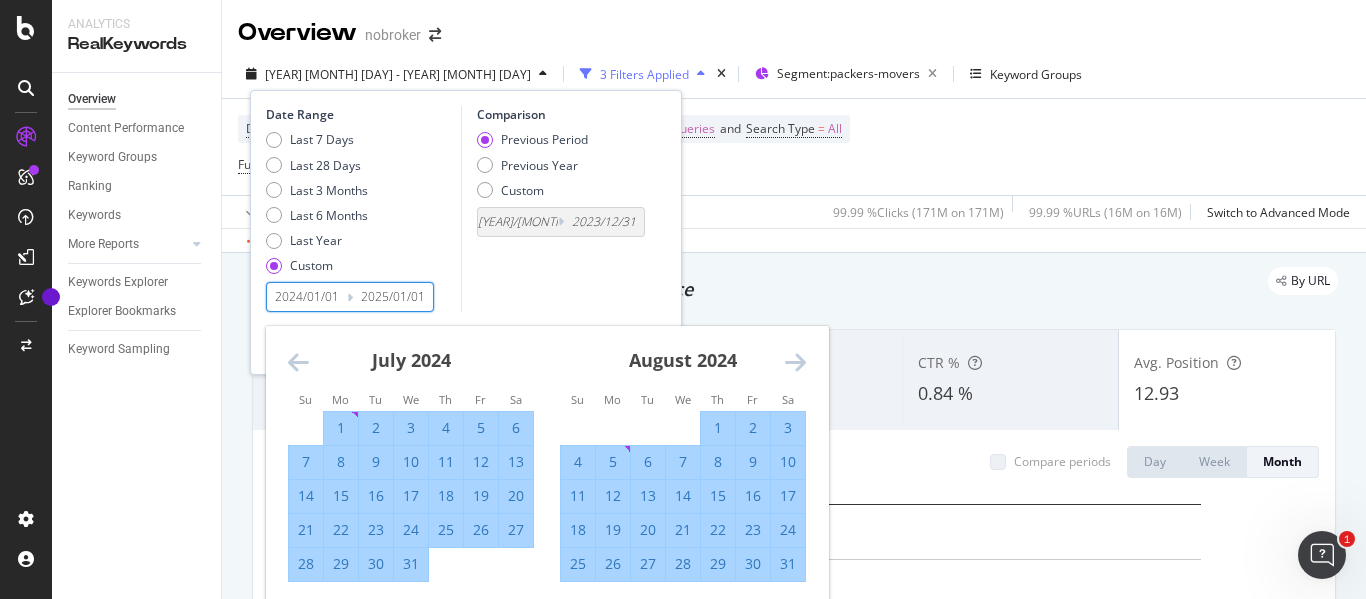 click at bounding box center [795, 362] 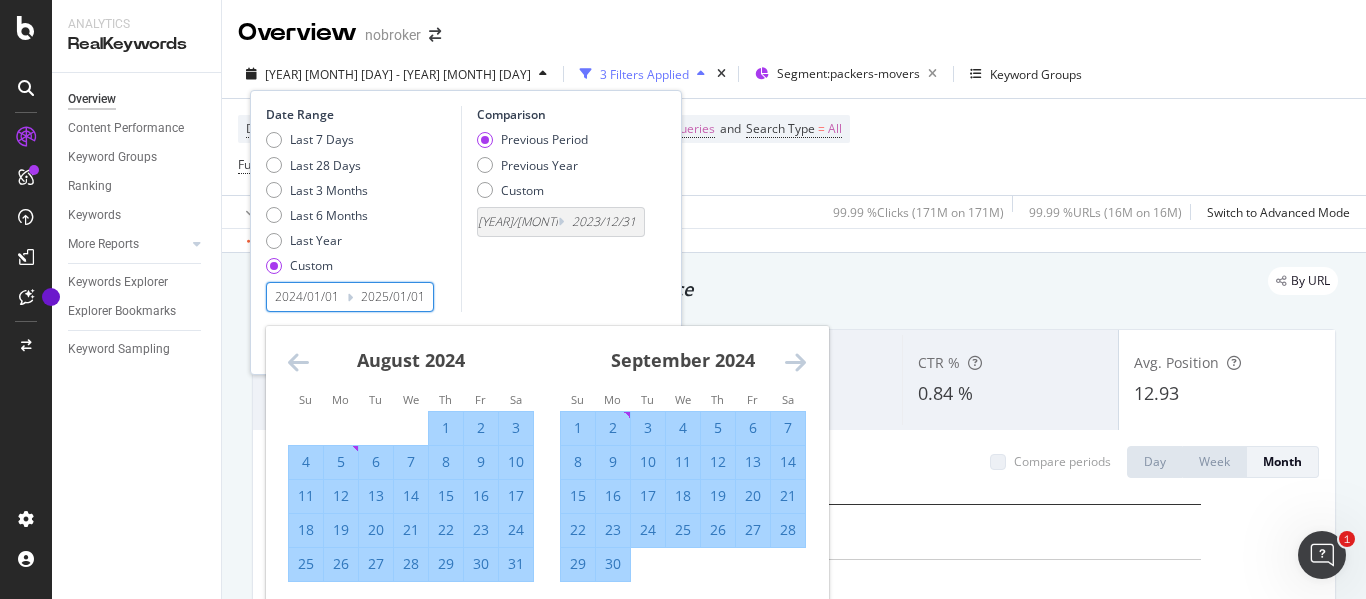 click at bounding box center (795, 362) 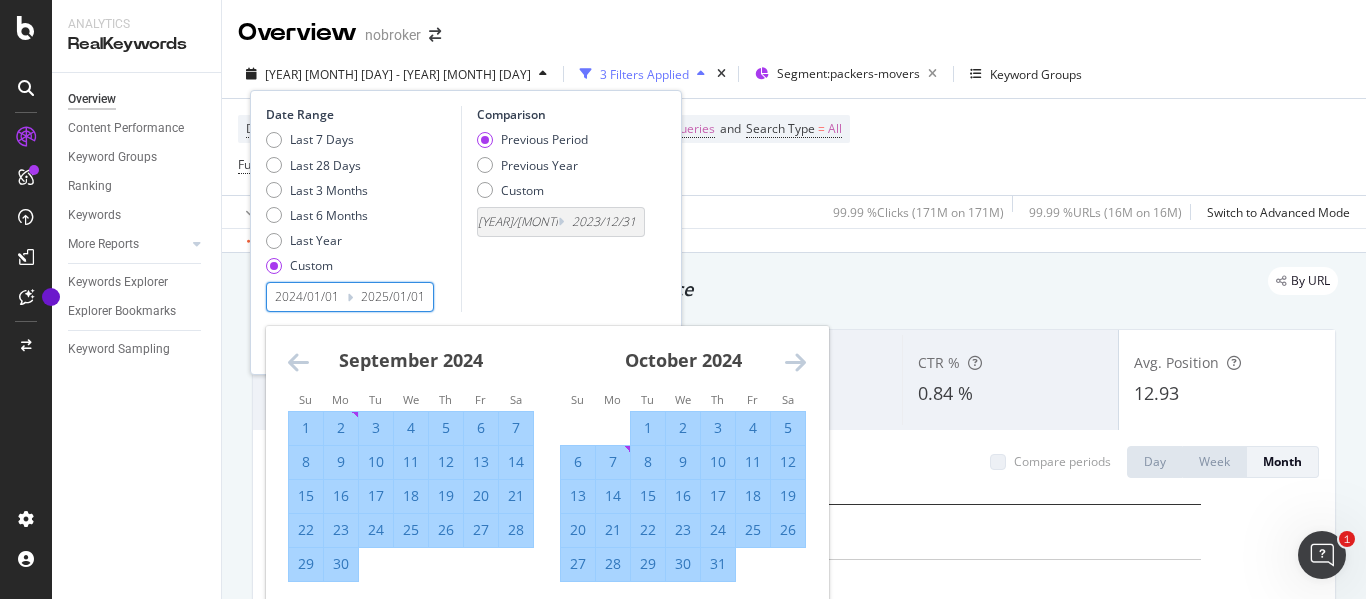 click at bounding box center (795, 362) 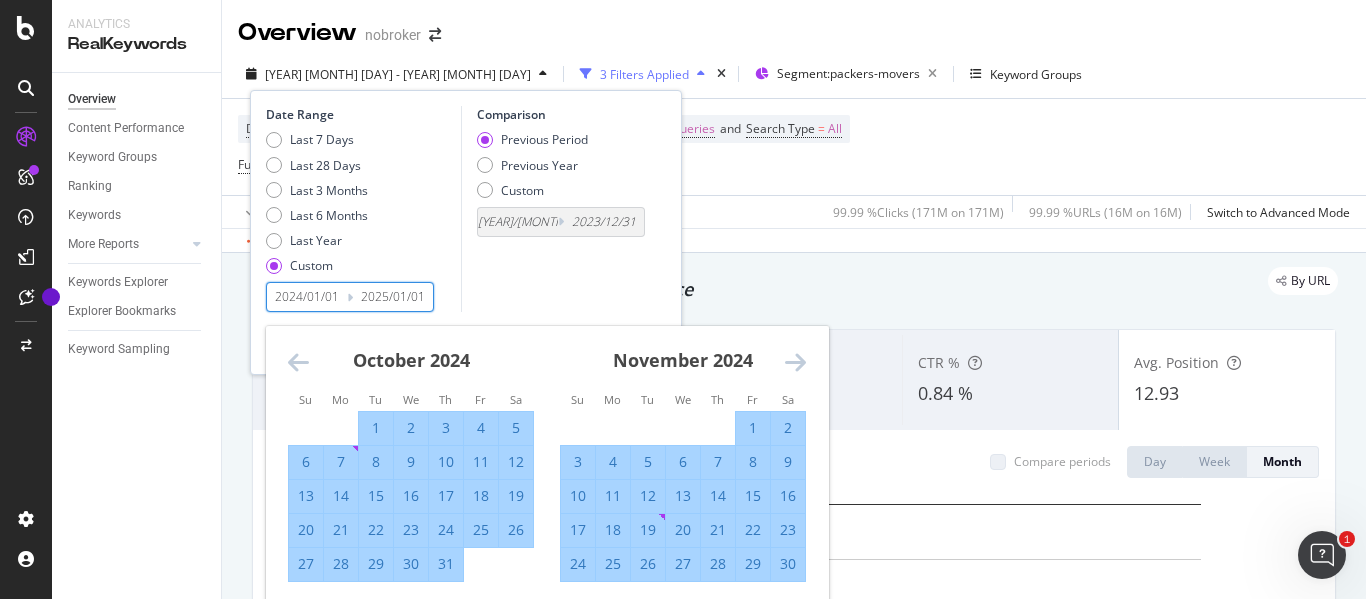 click at bounding box center (795, 362) 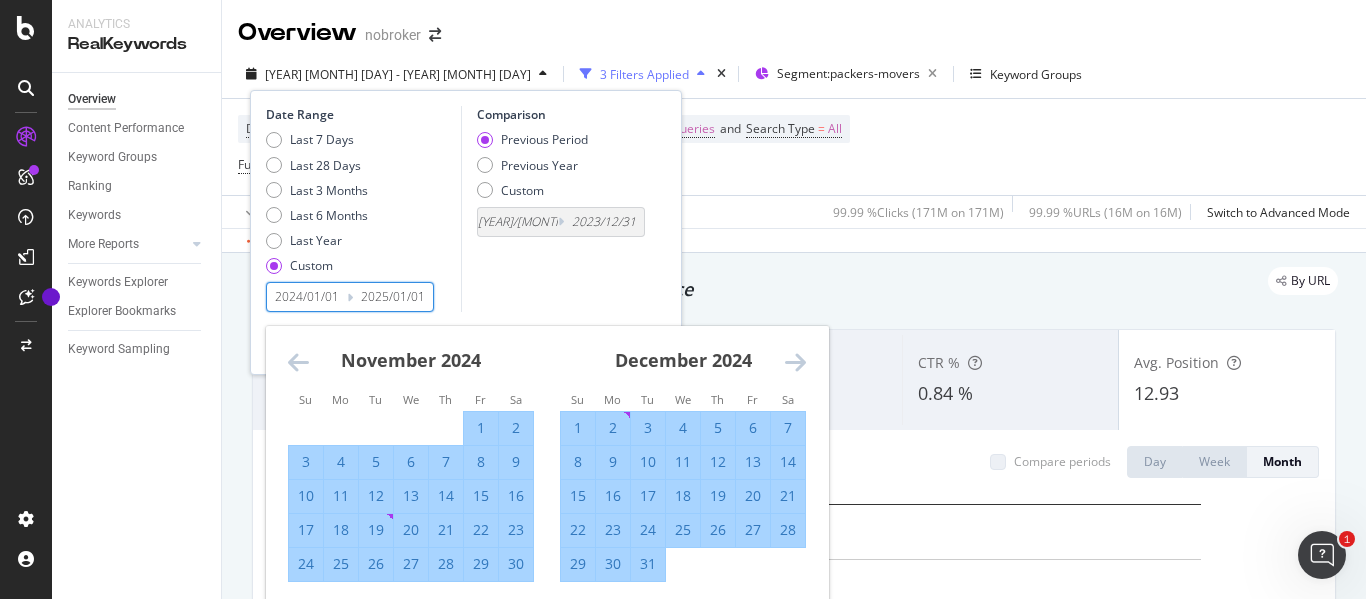 click at bounding box center (795, 362) 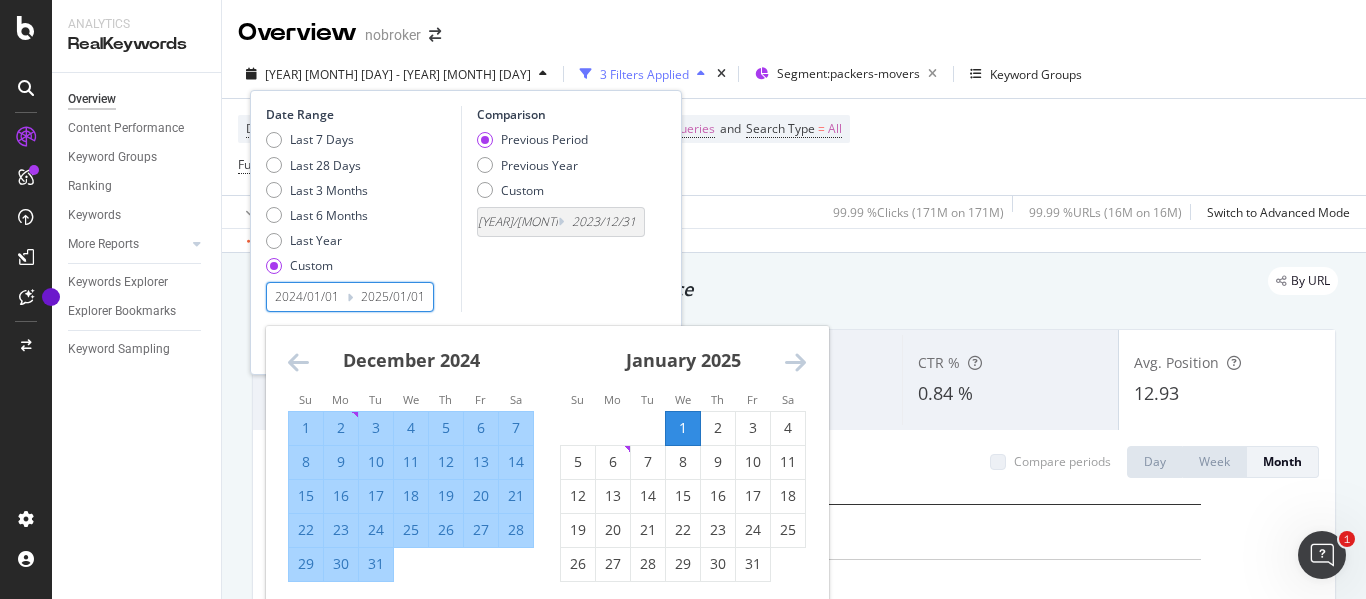 click on "1" at bounding box center (683, 428) 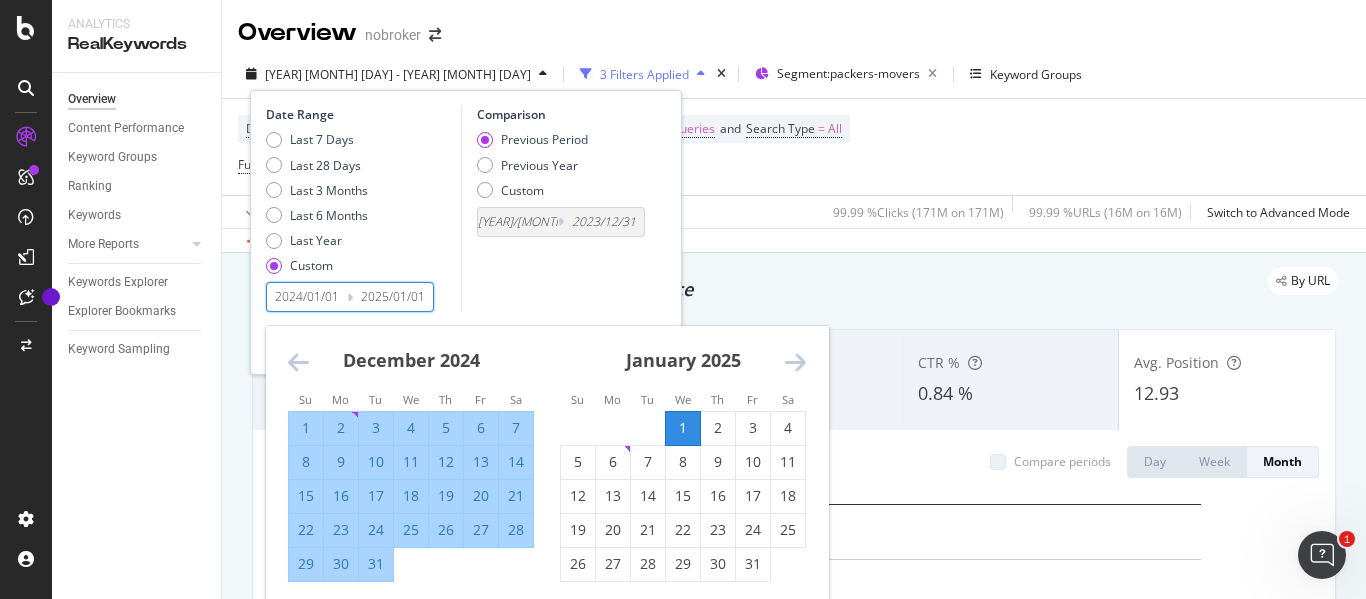 type on "2025/01/01" 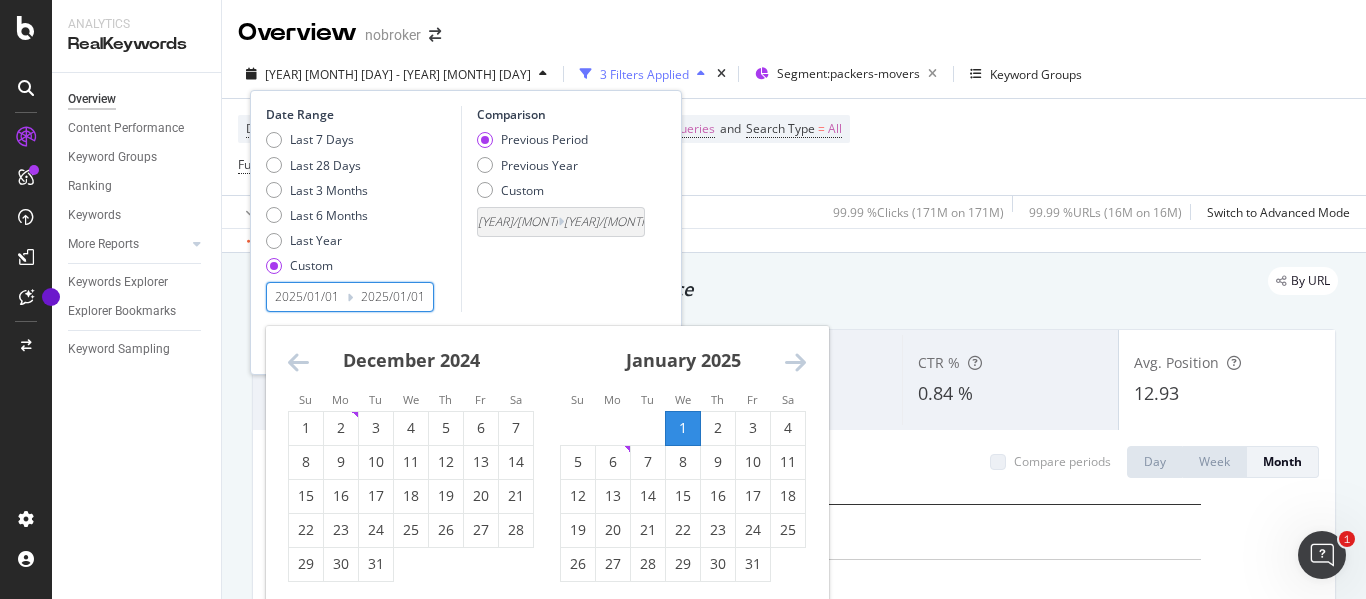 click at bounding box center [795, 362] 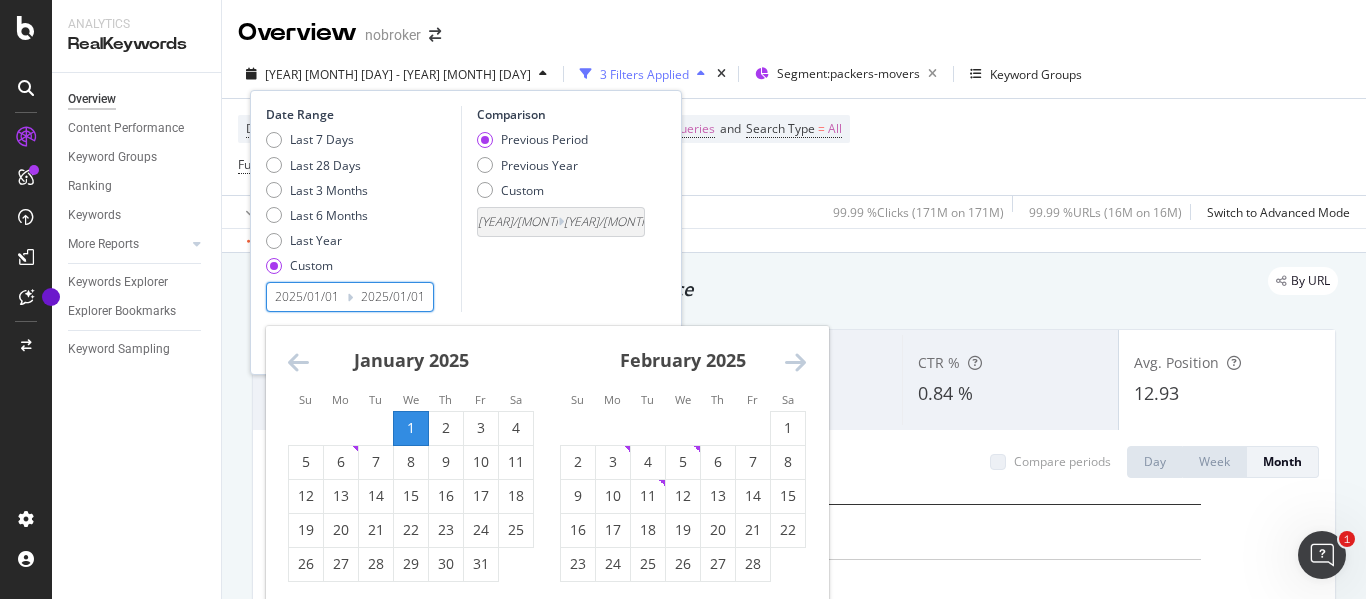 click at bounding box center [795, 362] 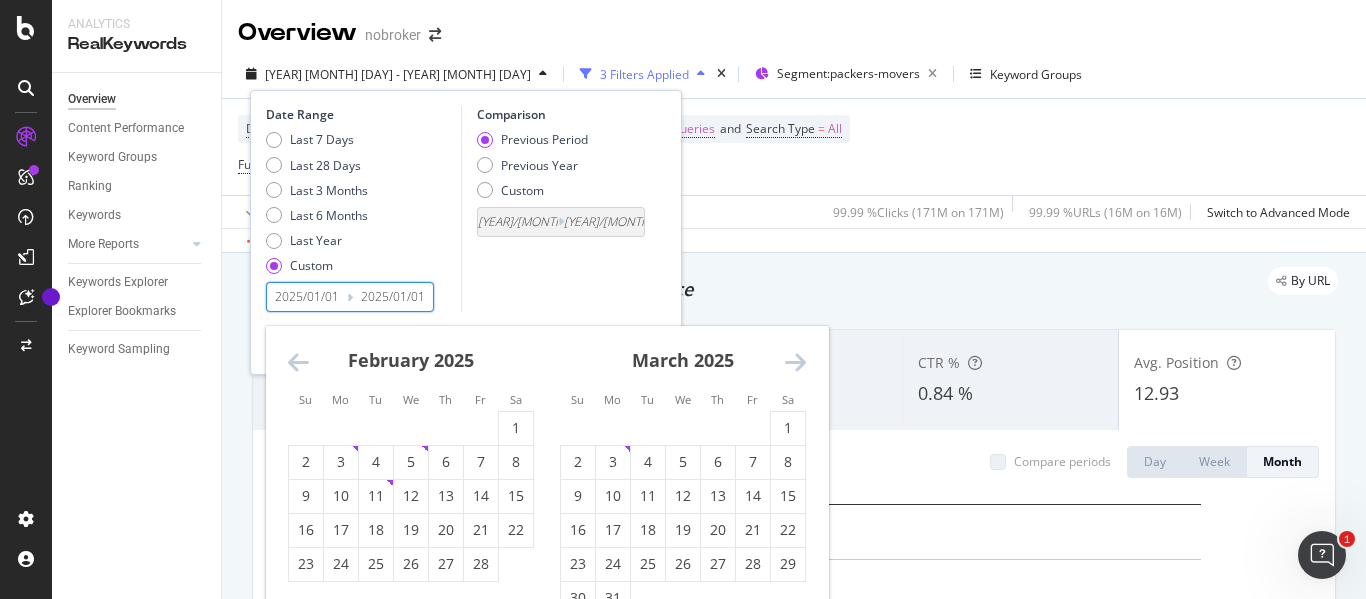 click at bounding box center (795, 362) 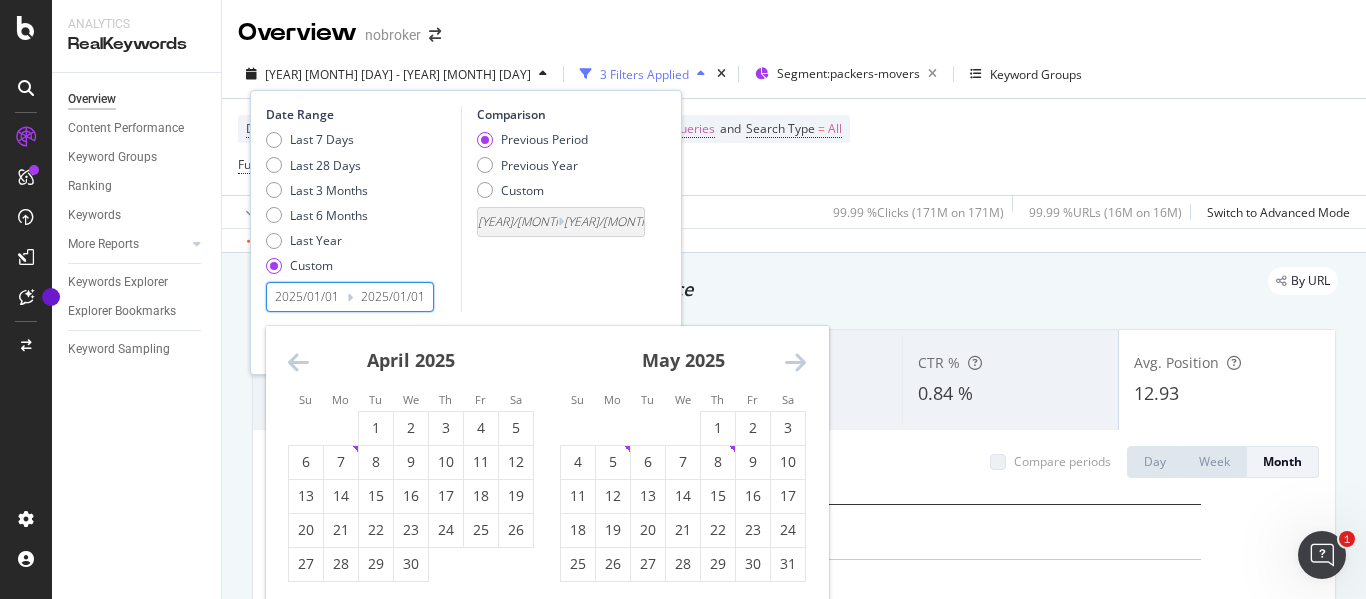 click at bounding box center [795, 362] 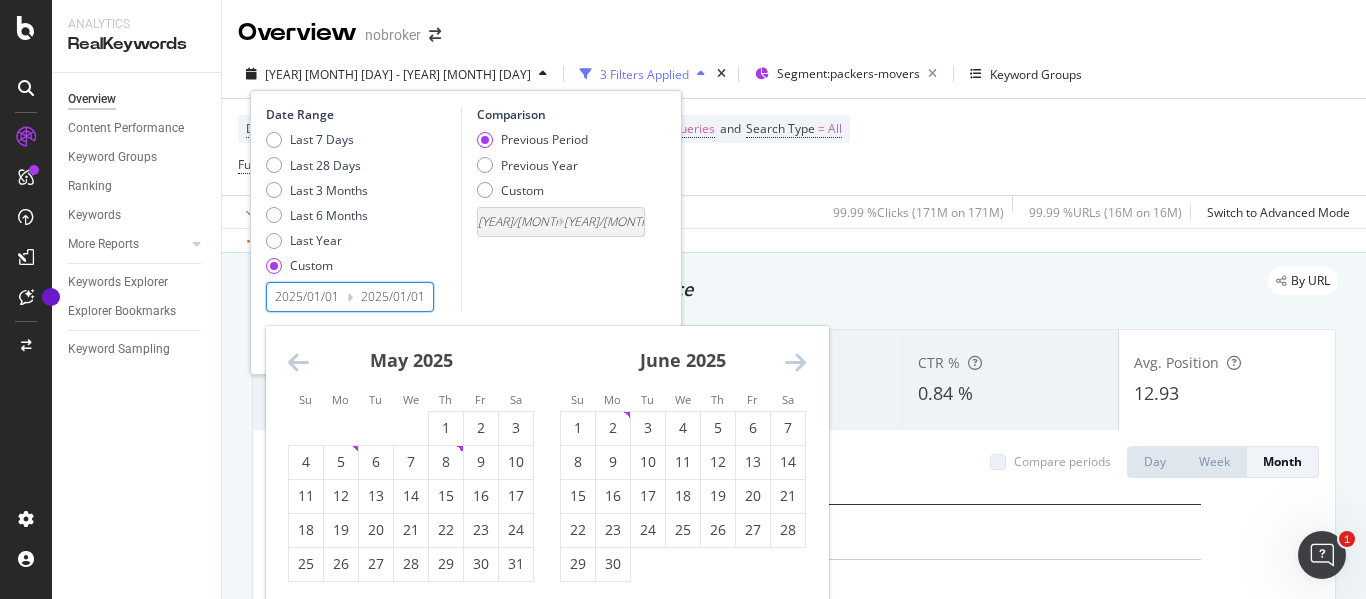 click at bounding box center (795, 362) 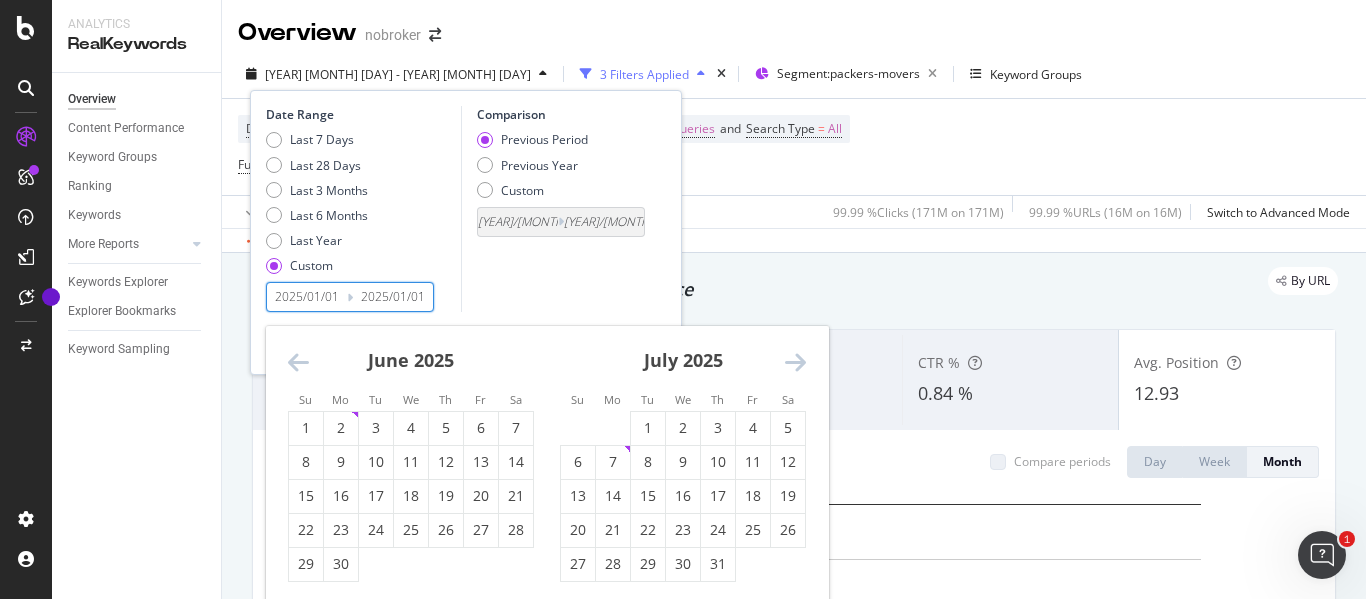 click at bounding box center [795, 362] 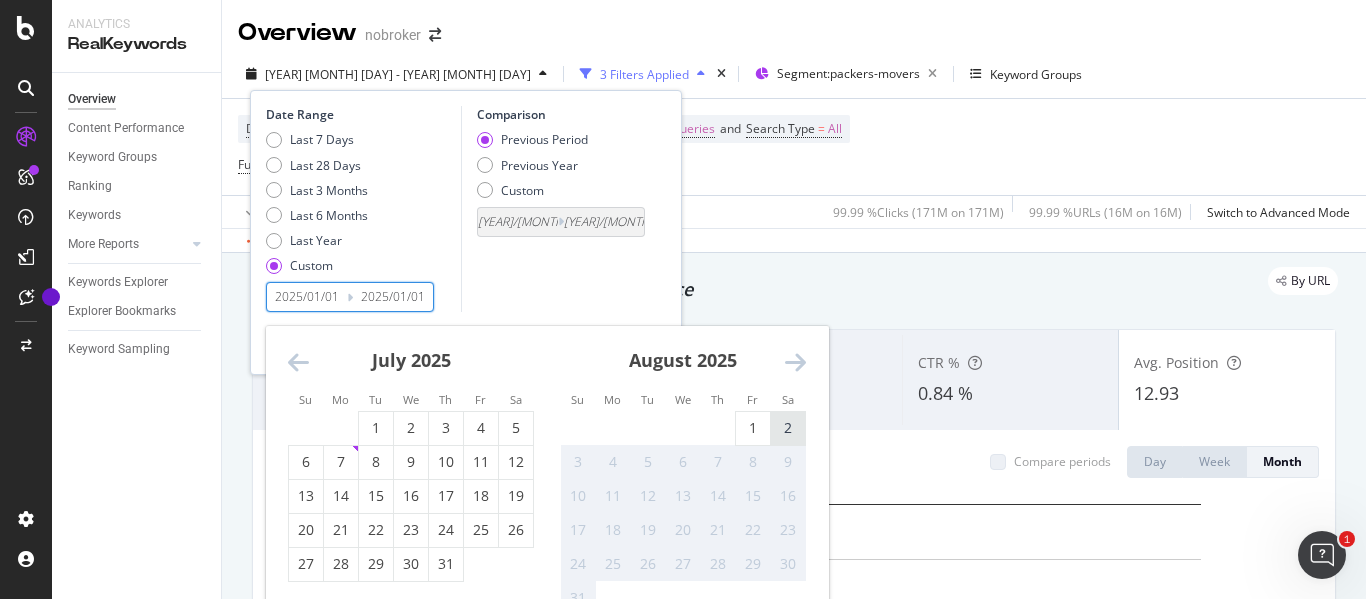 click on "2" at bounding box center [788, 428] 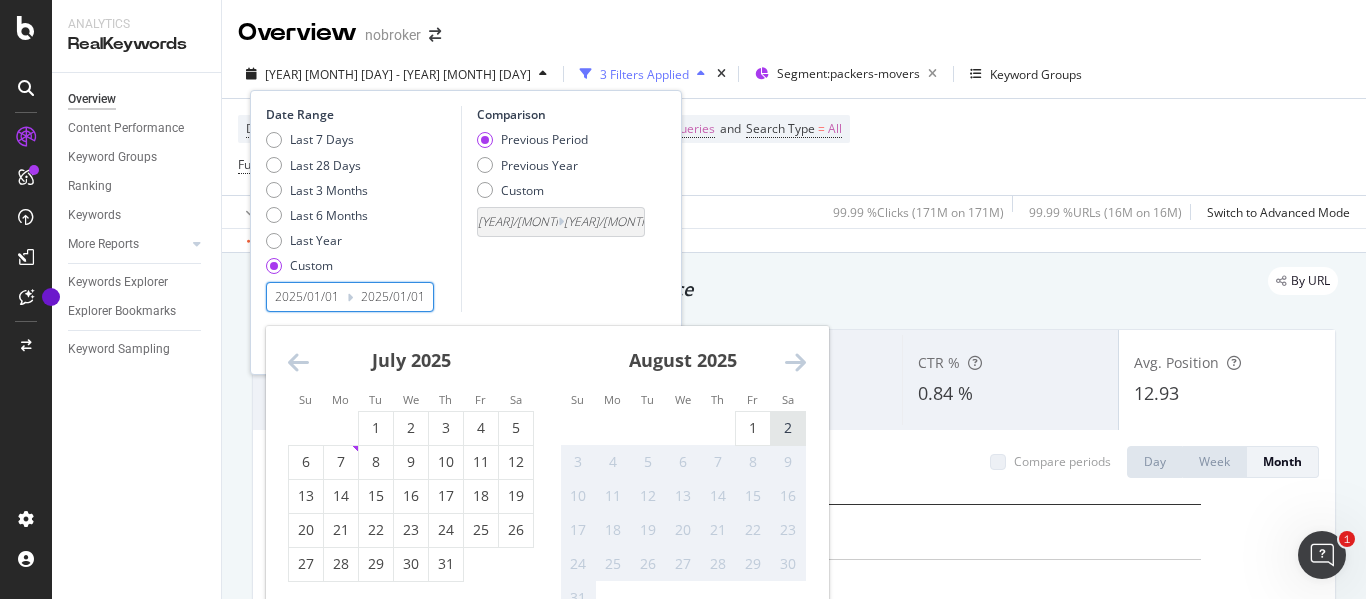 type on "2025/08/02" 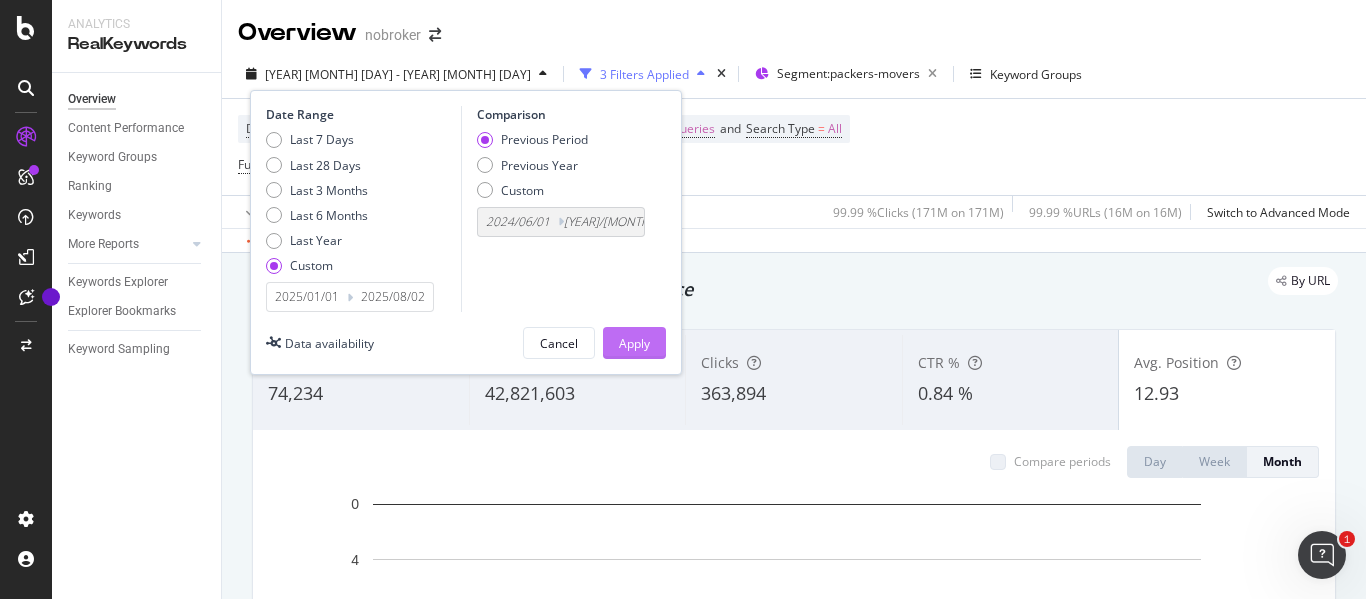 click on "Apply" at bounding box center [634, 343] 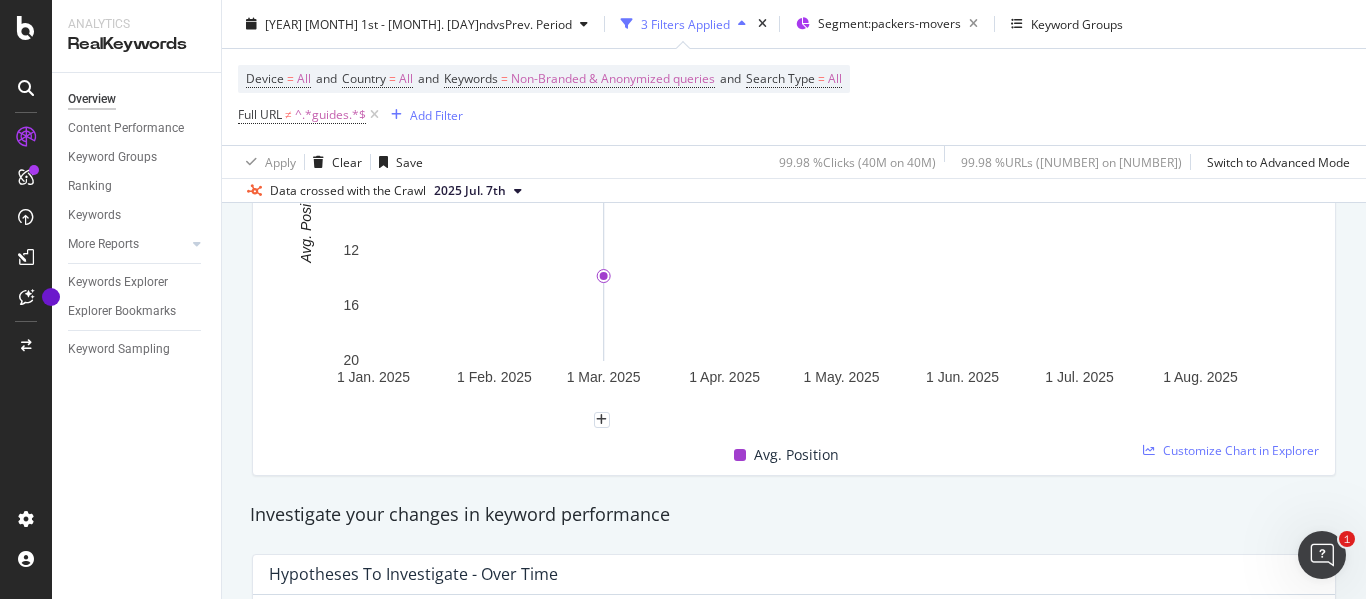scroll, scrollTop: 422, scrollLeft: 0, axis: vertical 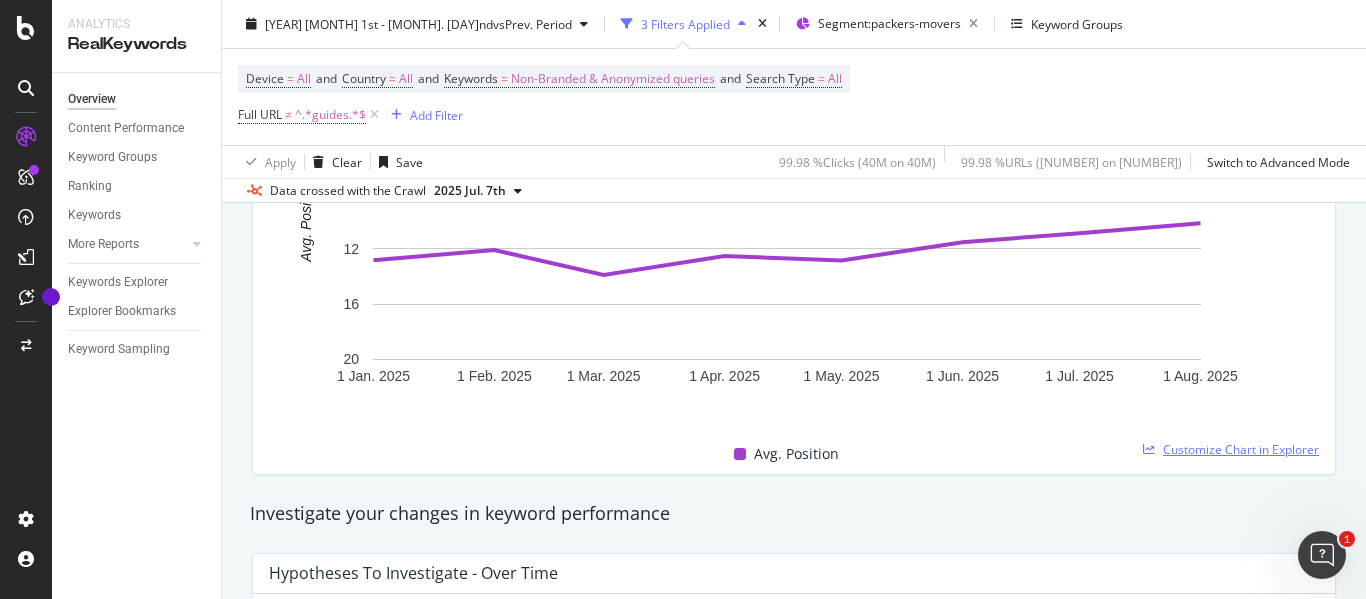 click on "Customize Chart in Explorer" at bounding box center (1241, 449) 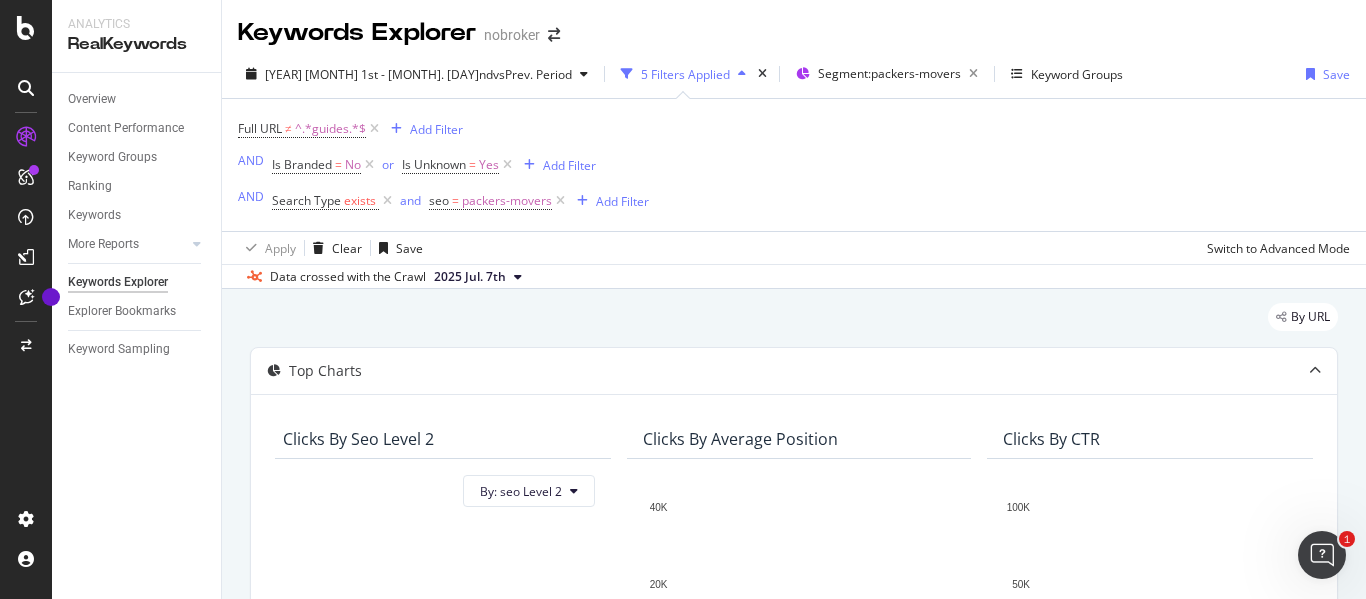 scroll, scrollTop: 0, scrollLeft: 0, axis: both 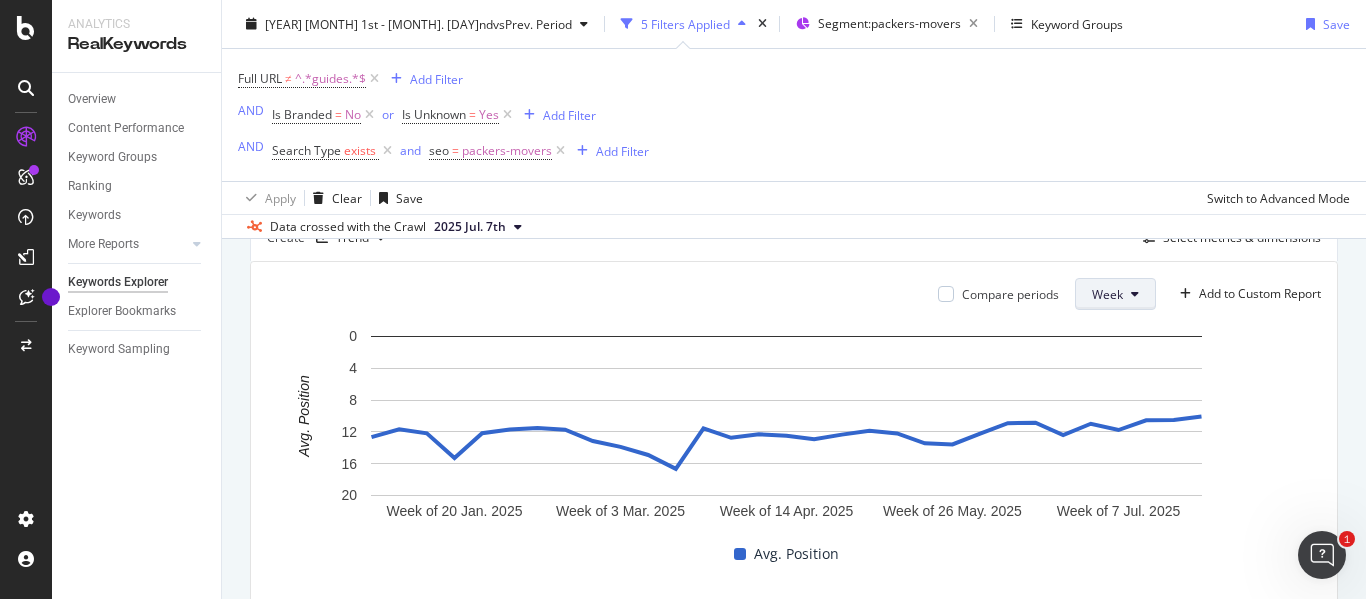 click on "Week" at bounding box center [1107, 294] 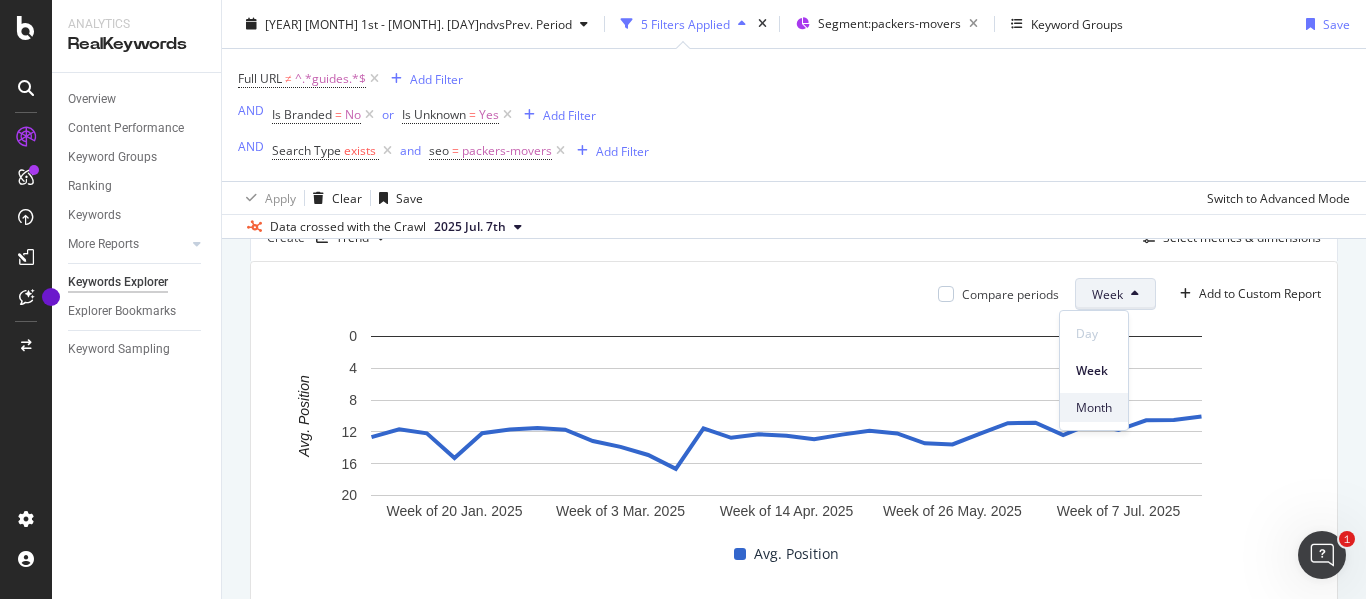 click on "Month" at bounding box center [1094, 408] 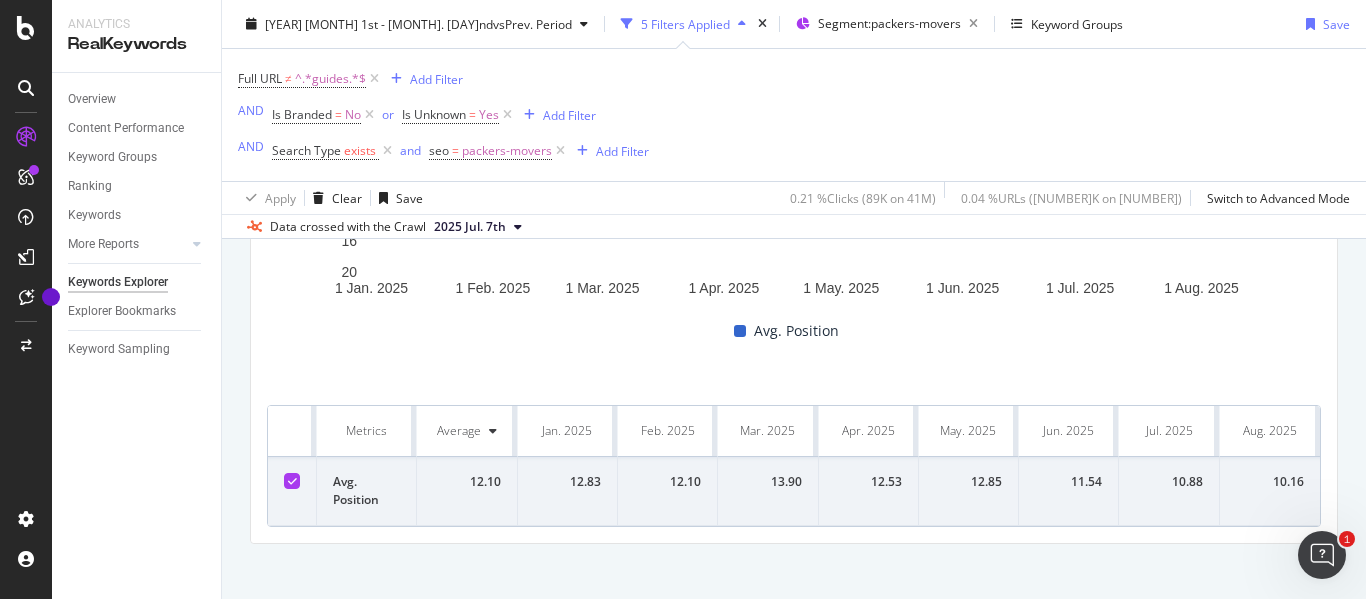 scroll, scrollTop: 813, scrollLeft: 0, axis: vertical 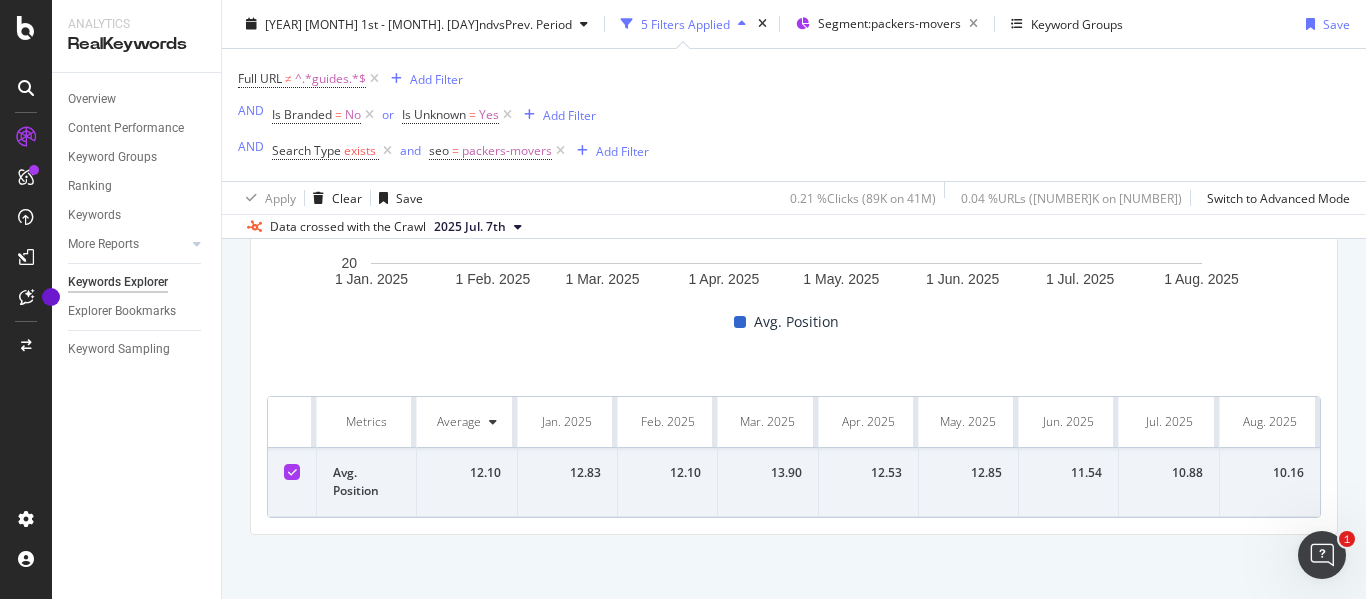 drag, startPoint x: 258, startPoint y: 390, endPoint x: 1365, endPoint y: 476, distance: 1110.3356 